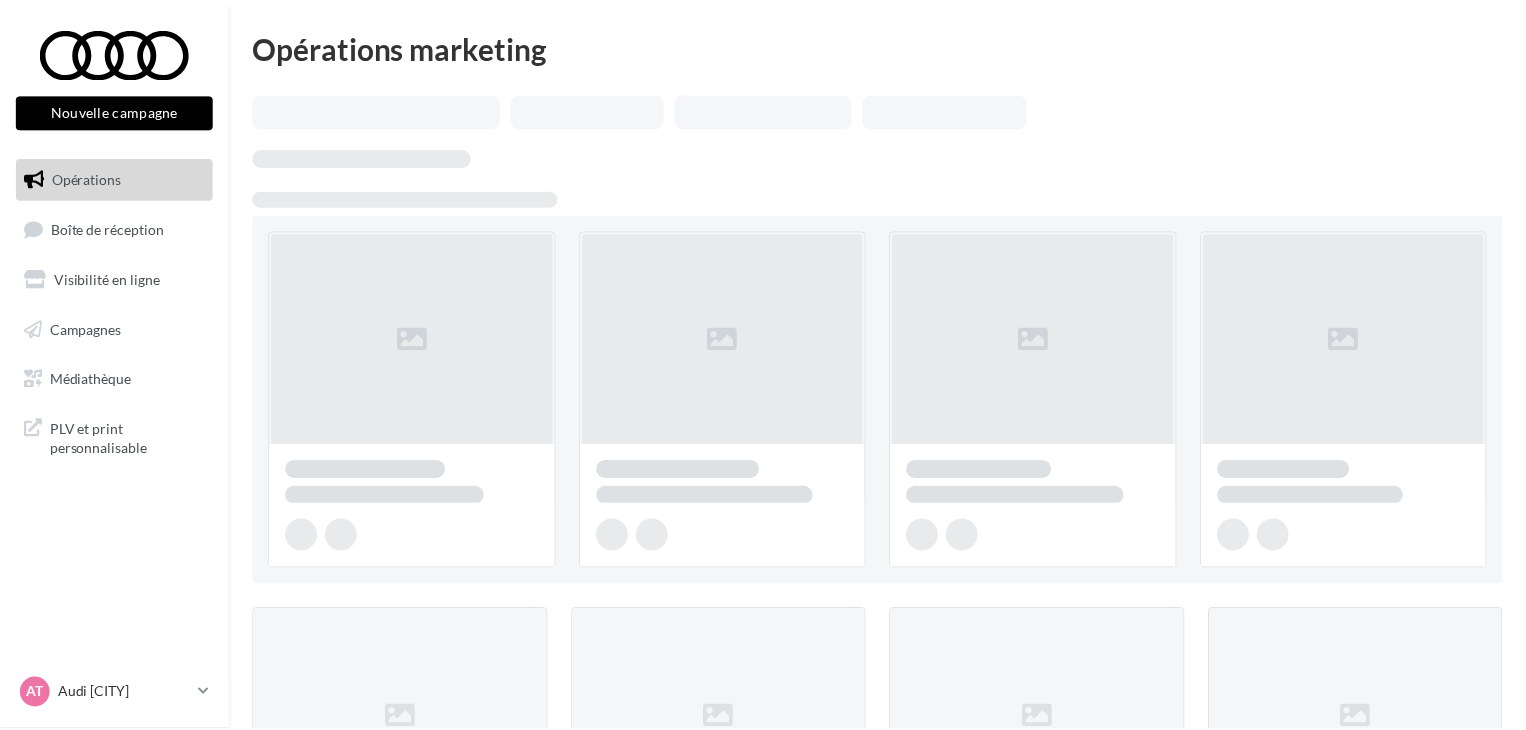 scroll, scrollTop: 0, scrollLeft: 0, axis: both 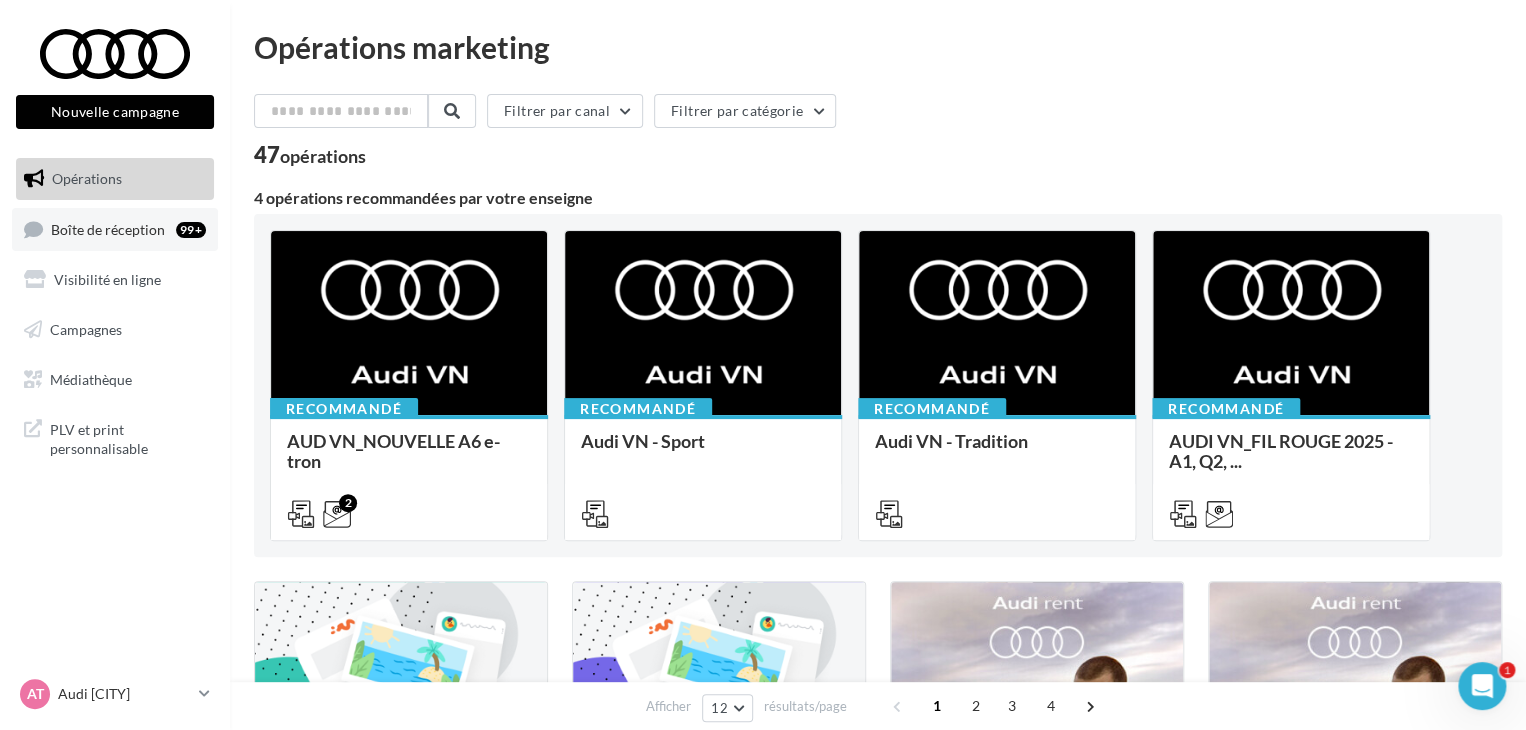 click on "Boîte de réception" at bounding box center (108, 228) 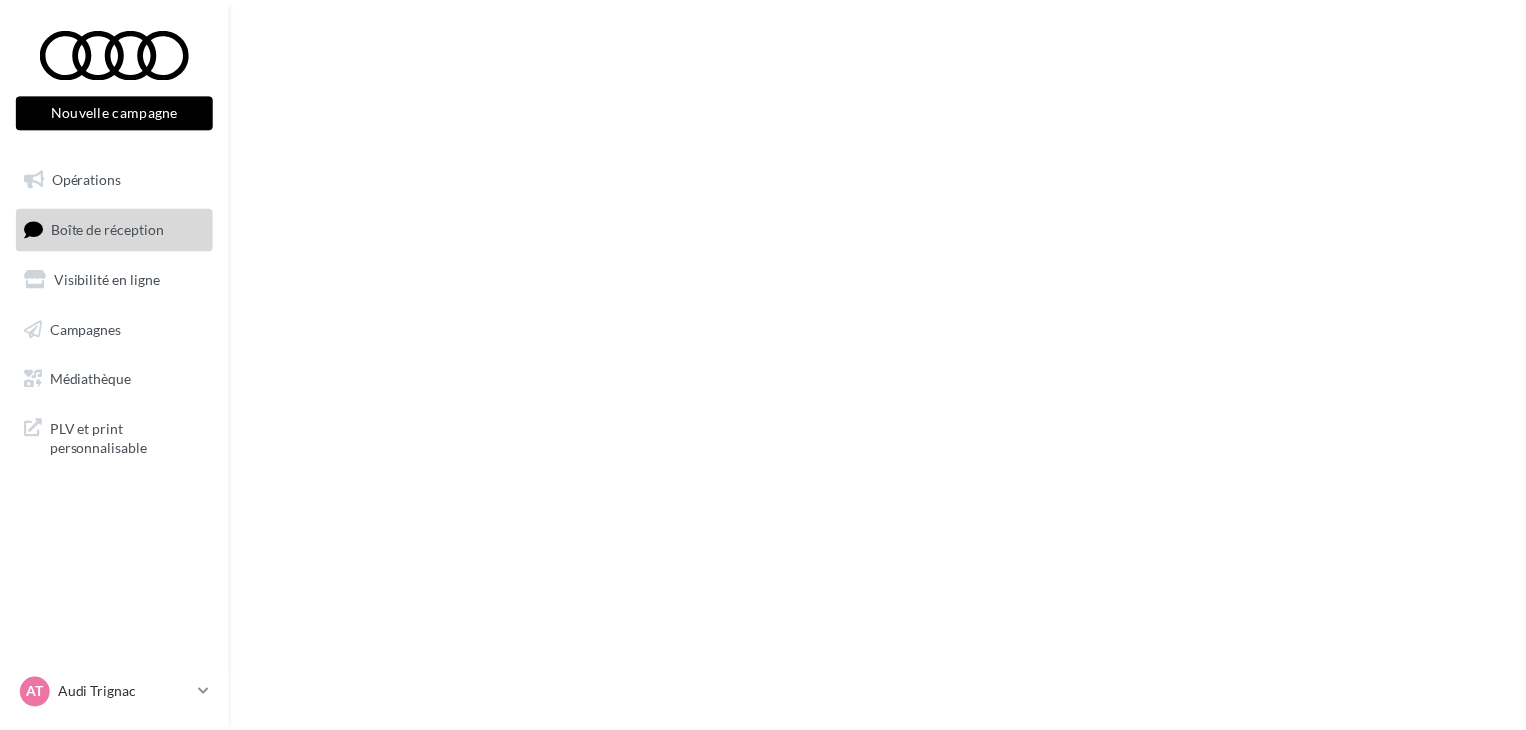 scroll, scrollTop: 0, scrollLeft: 0, axis: both 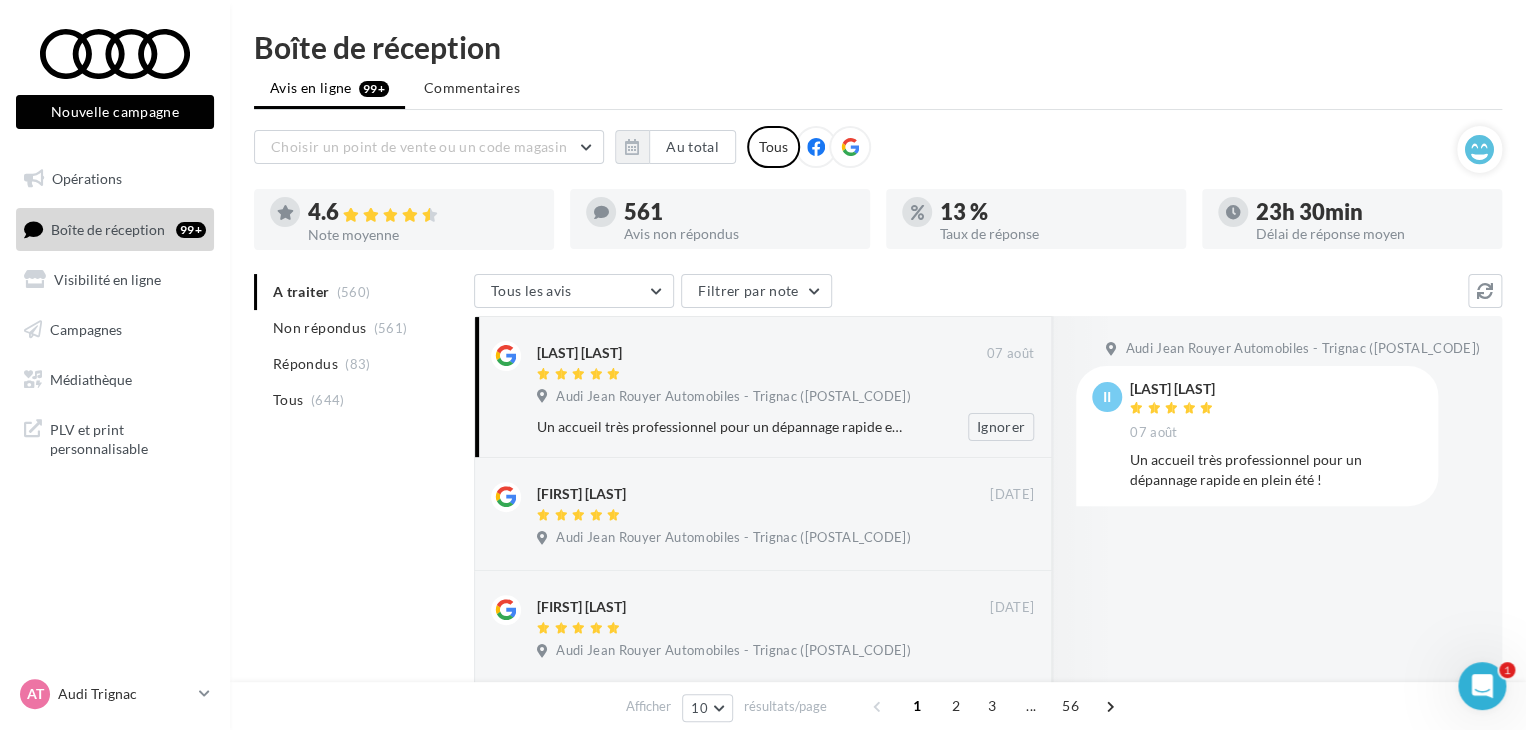 click at bounding box center (762, 375) 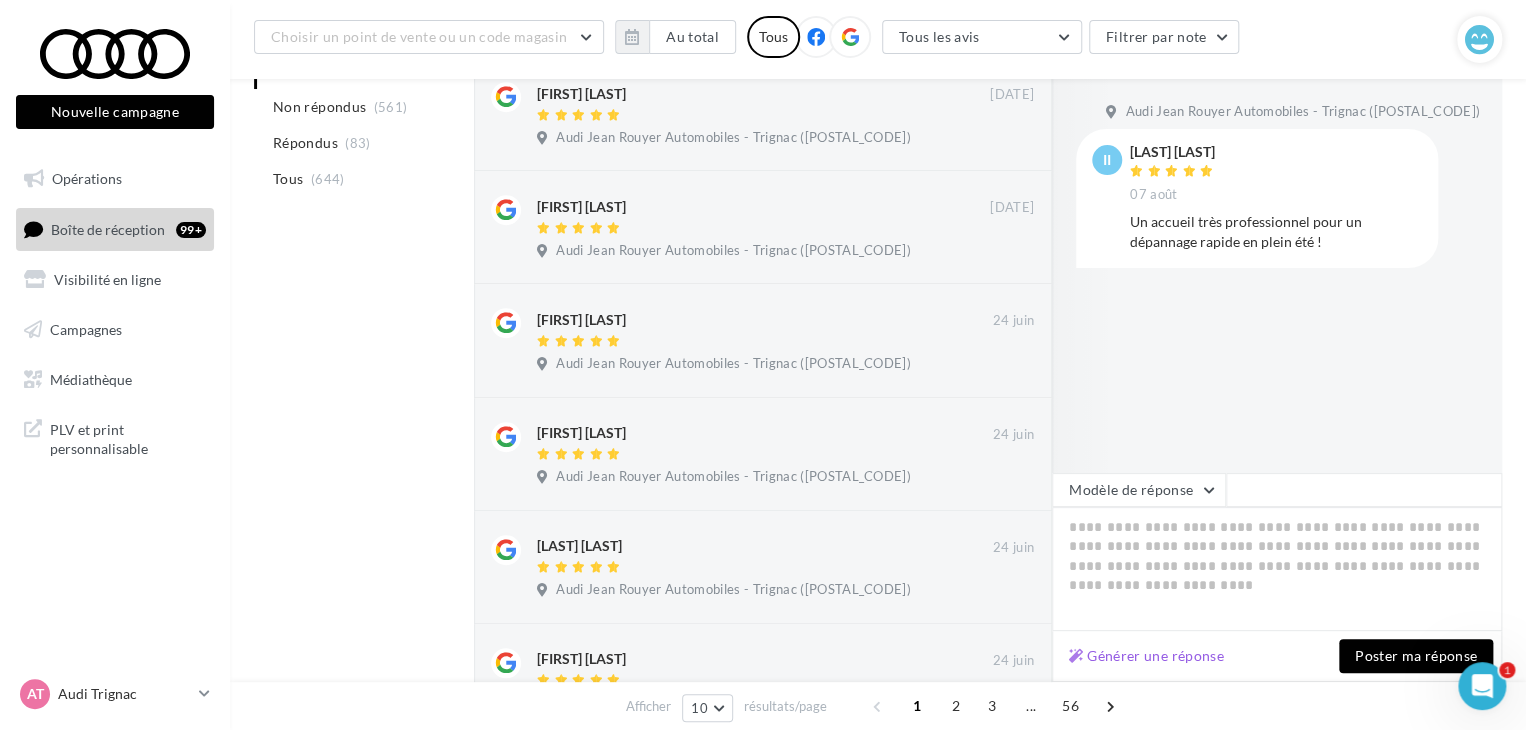 scroll, scrollTop: 420, scrollLeft: 0, axis: vertical 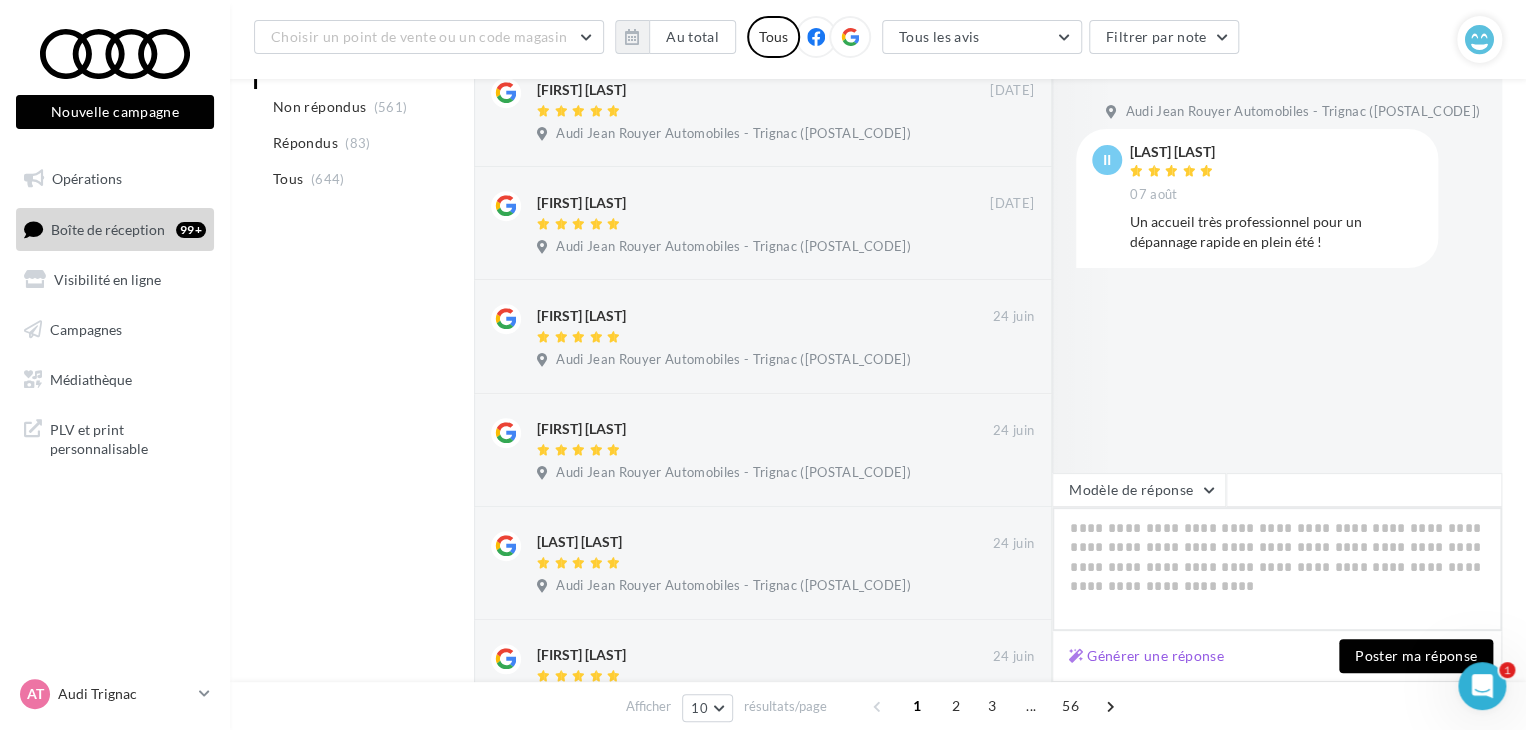 click at bounding box center (1277, 569) 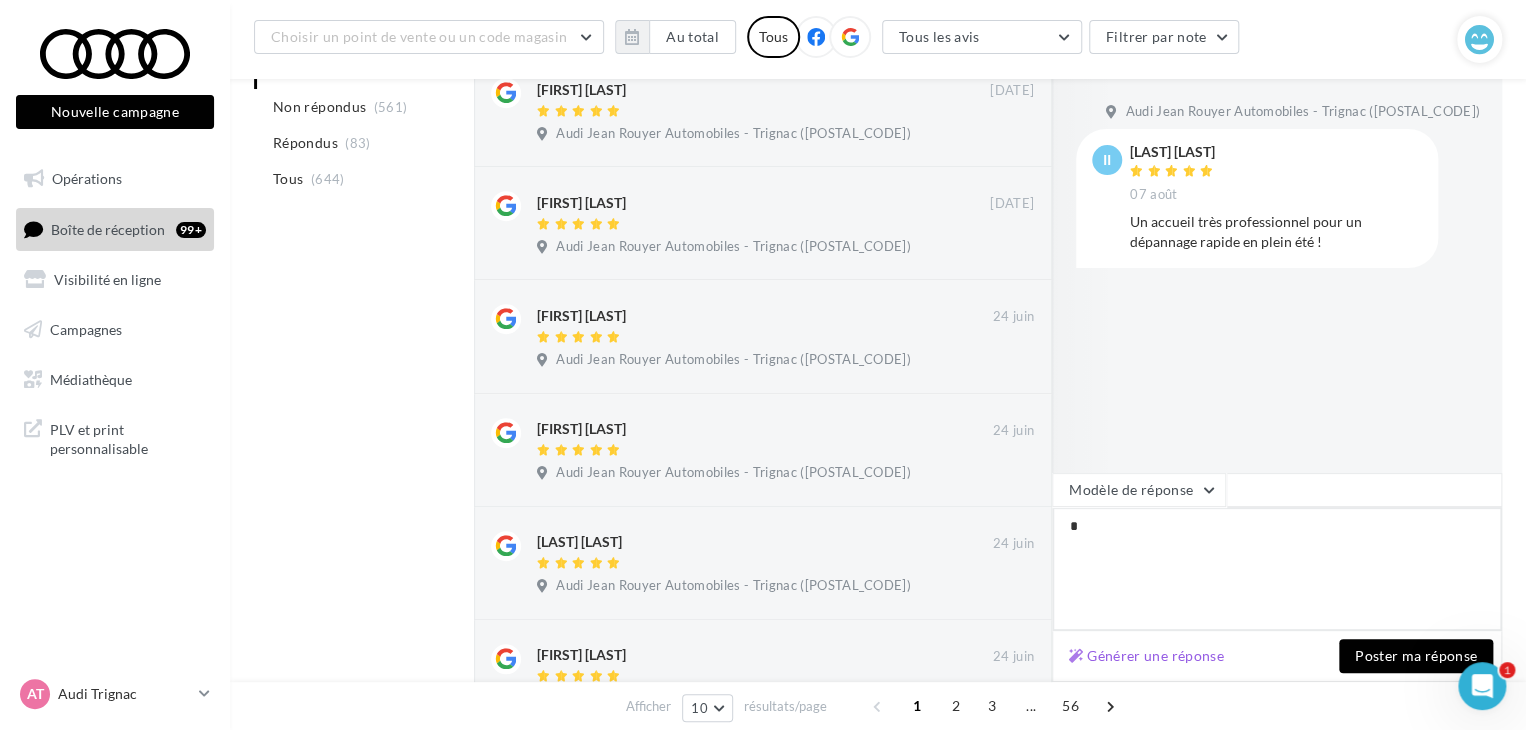 type on "**" 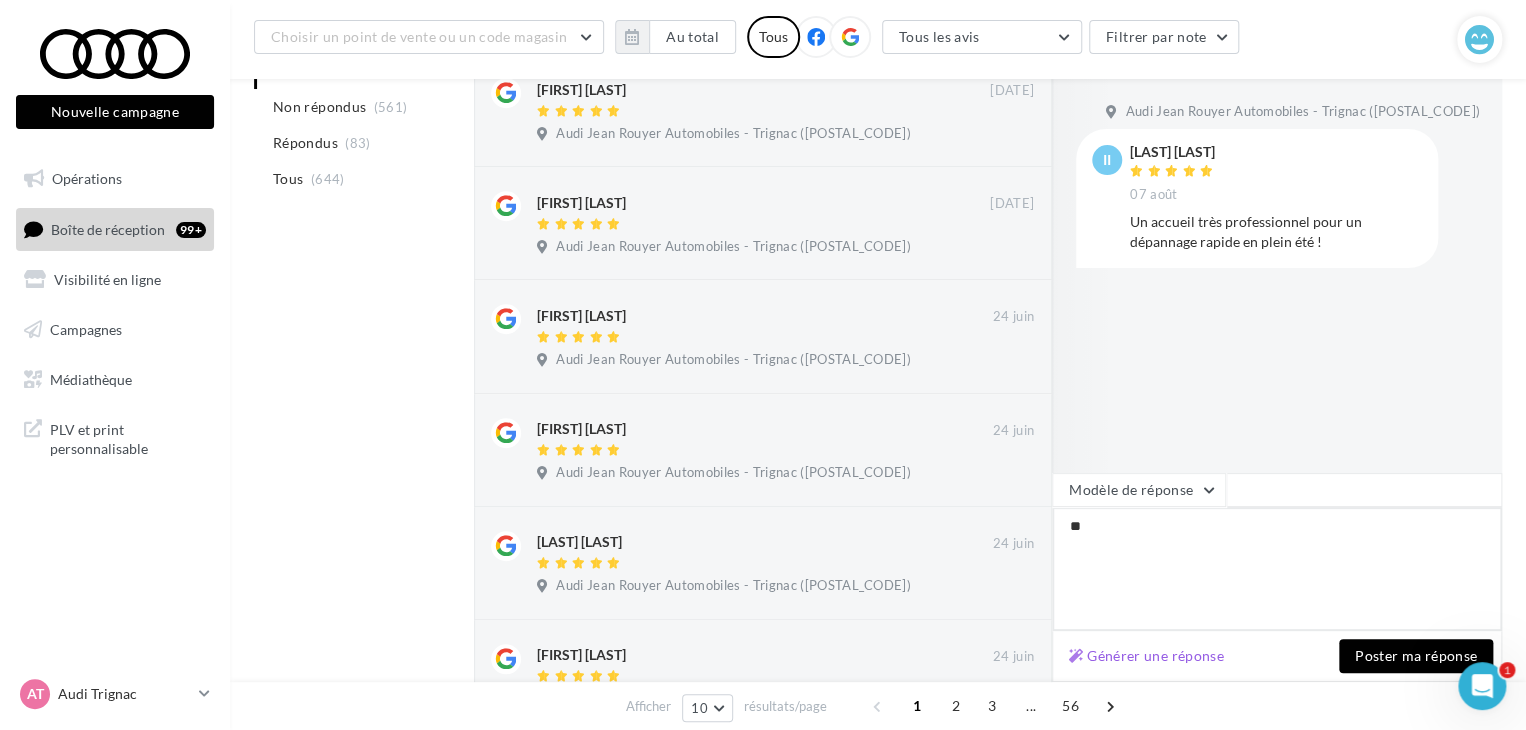 type on "***" 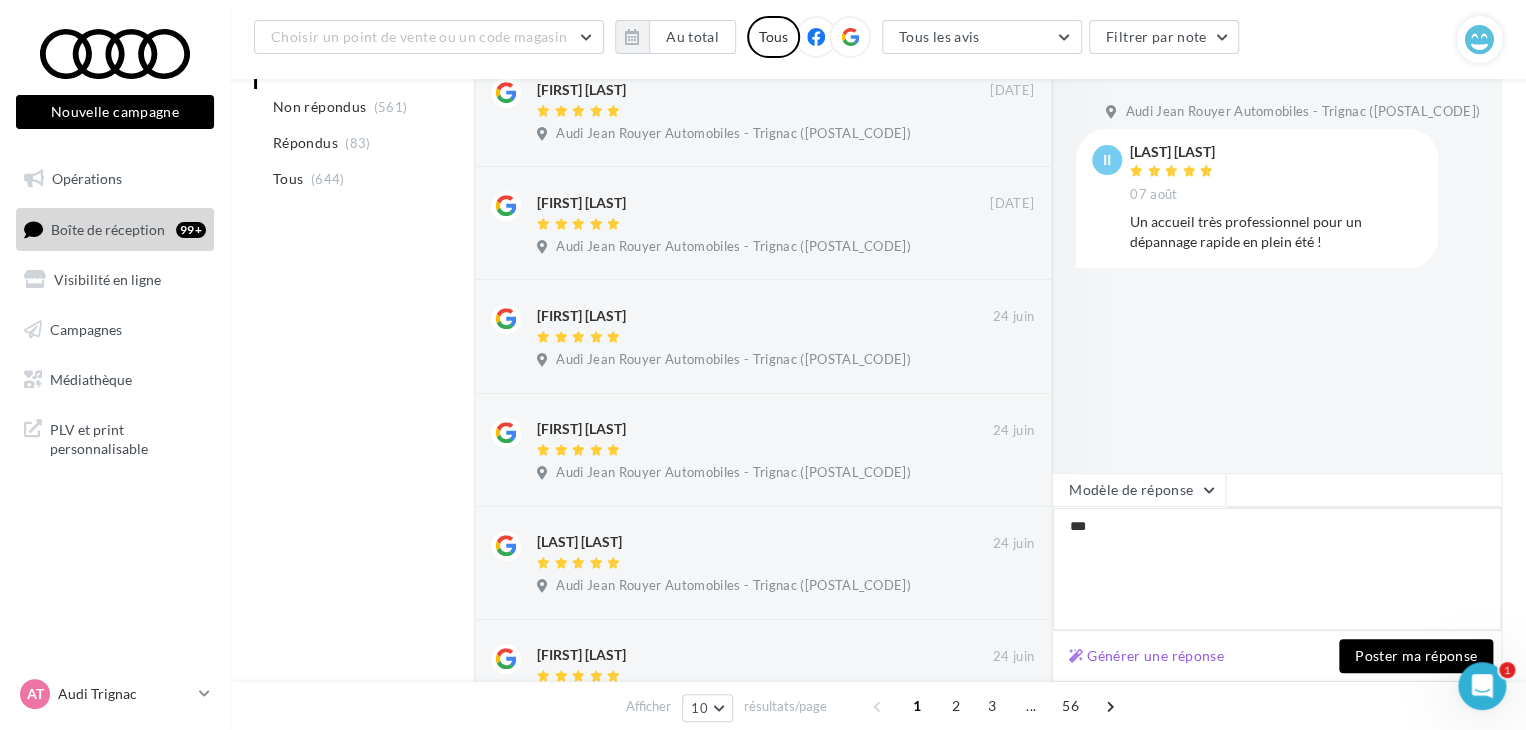 type on "****" 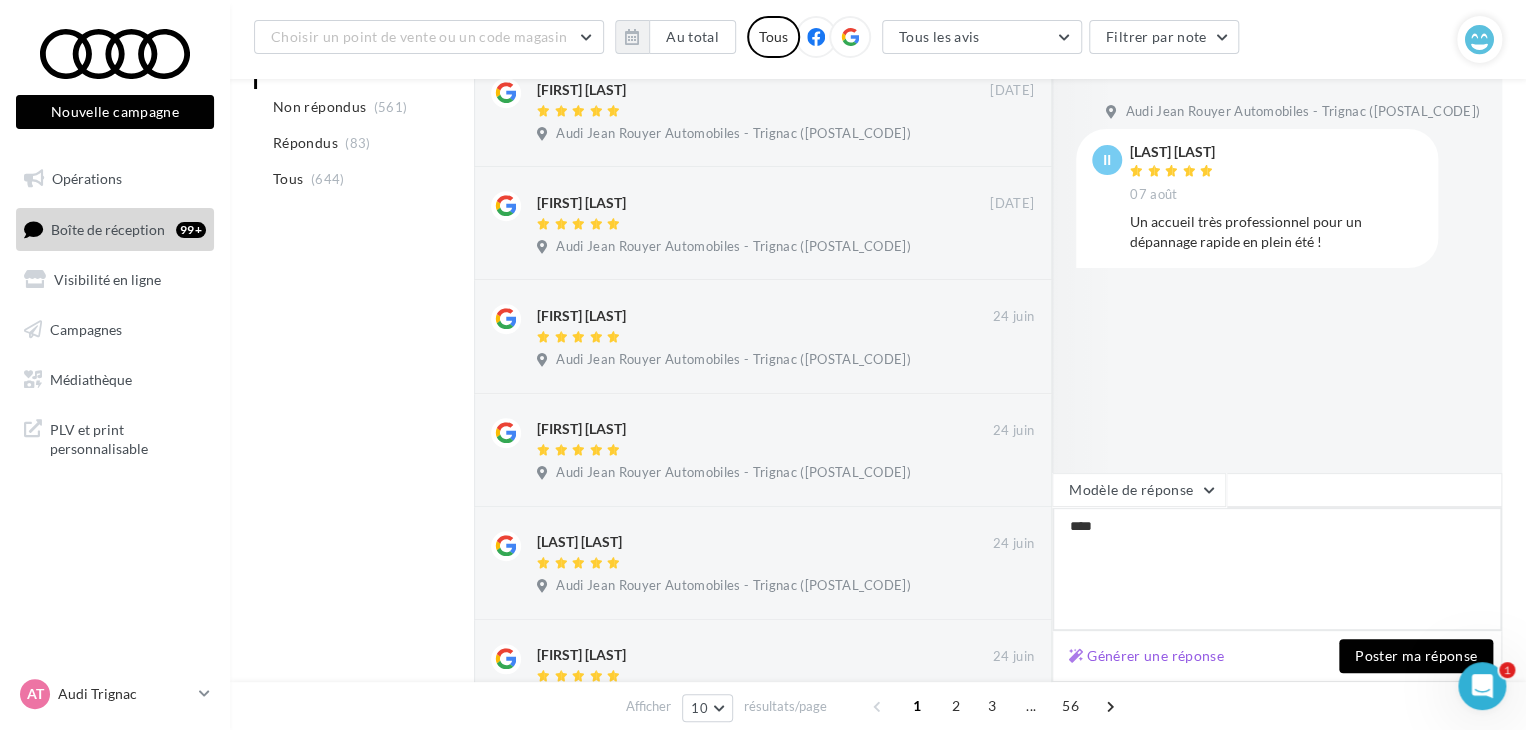 type on "*****" 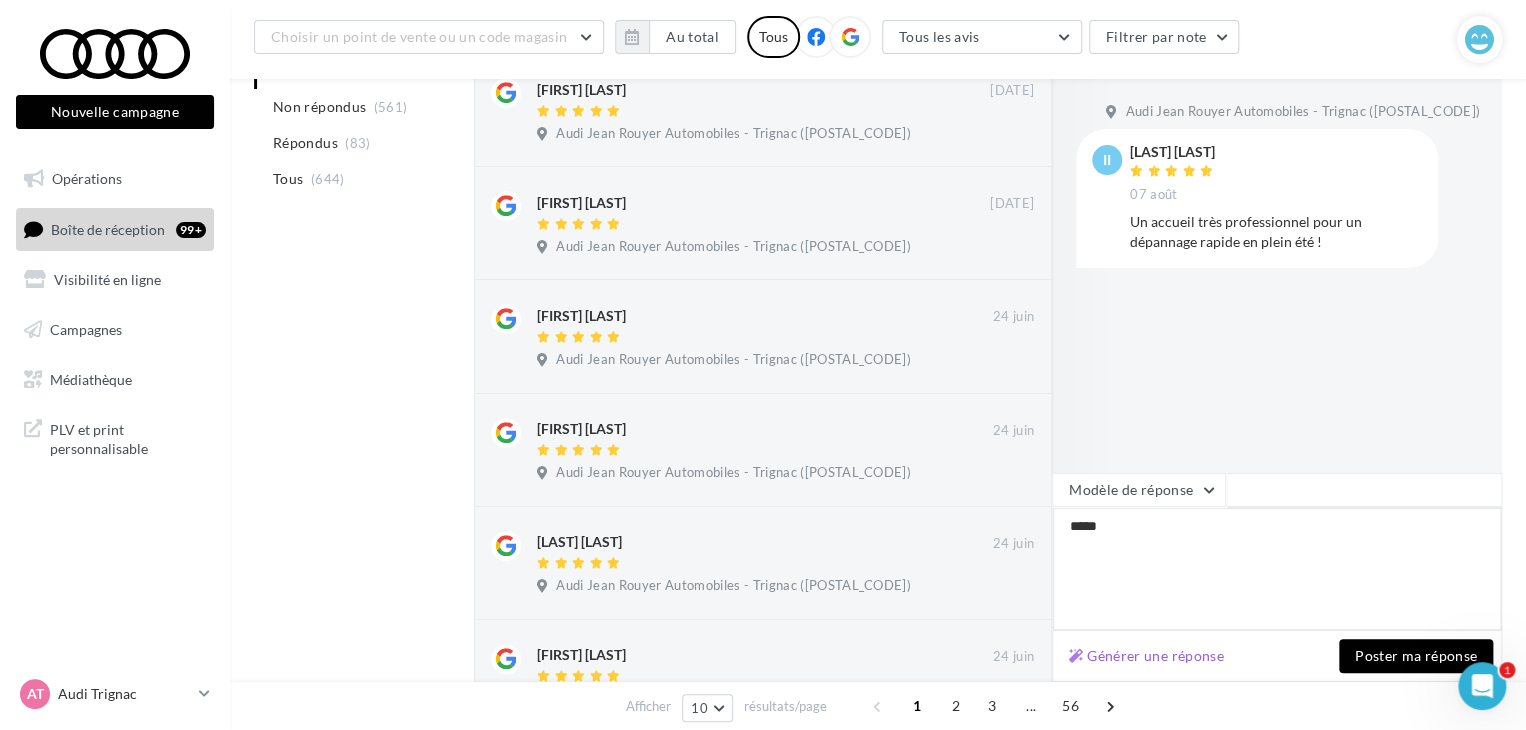 type on "******" 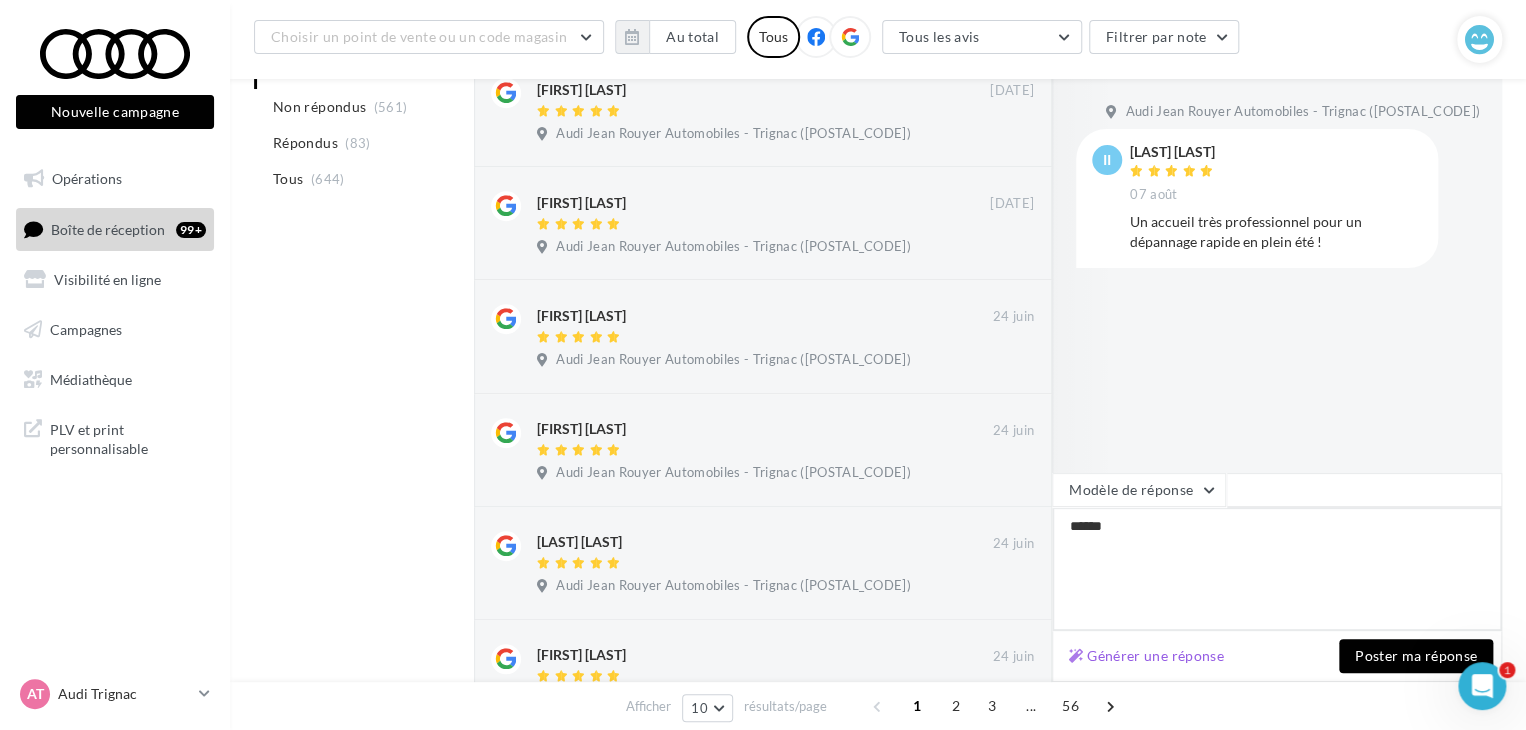 type on "*******" 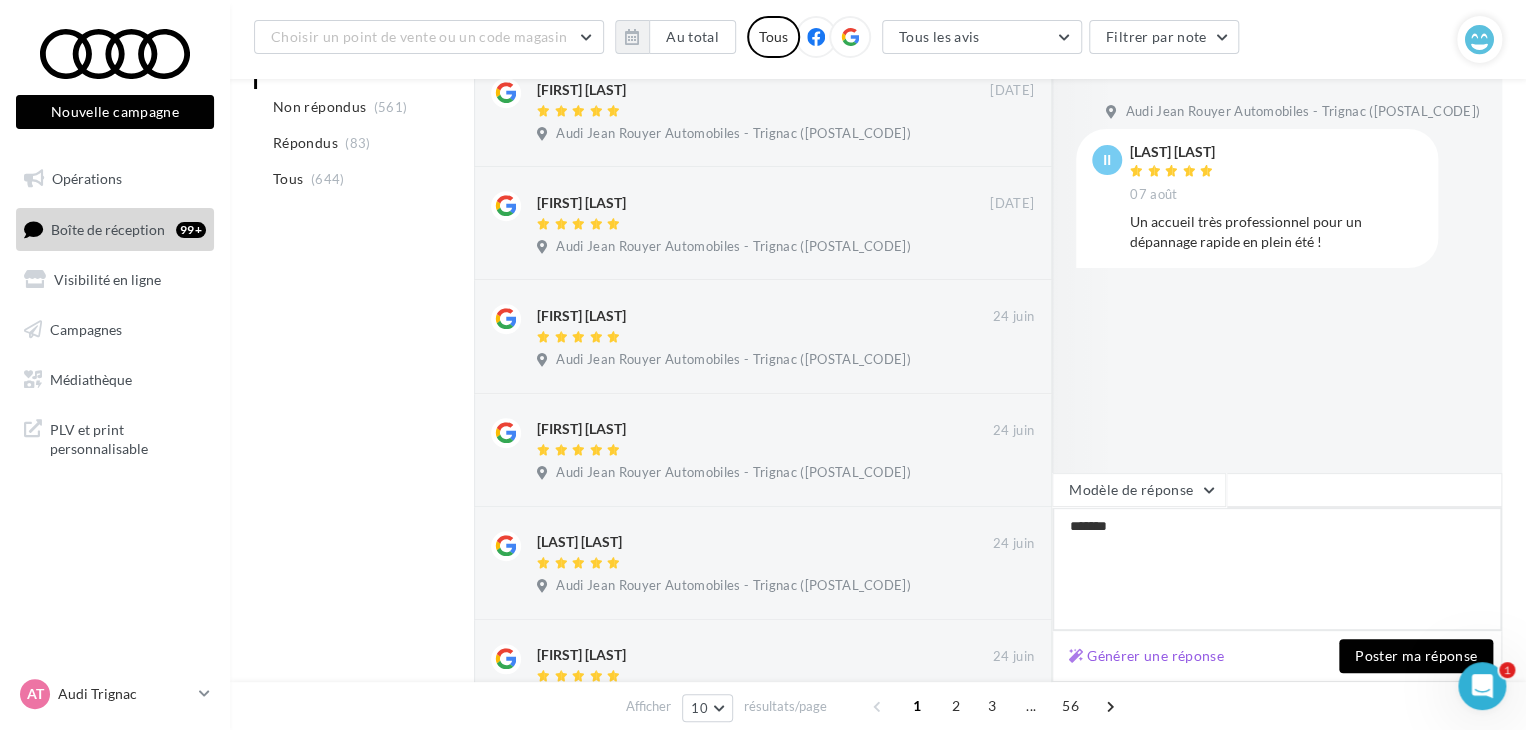 type on "*******" 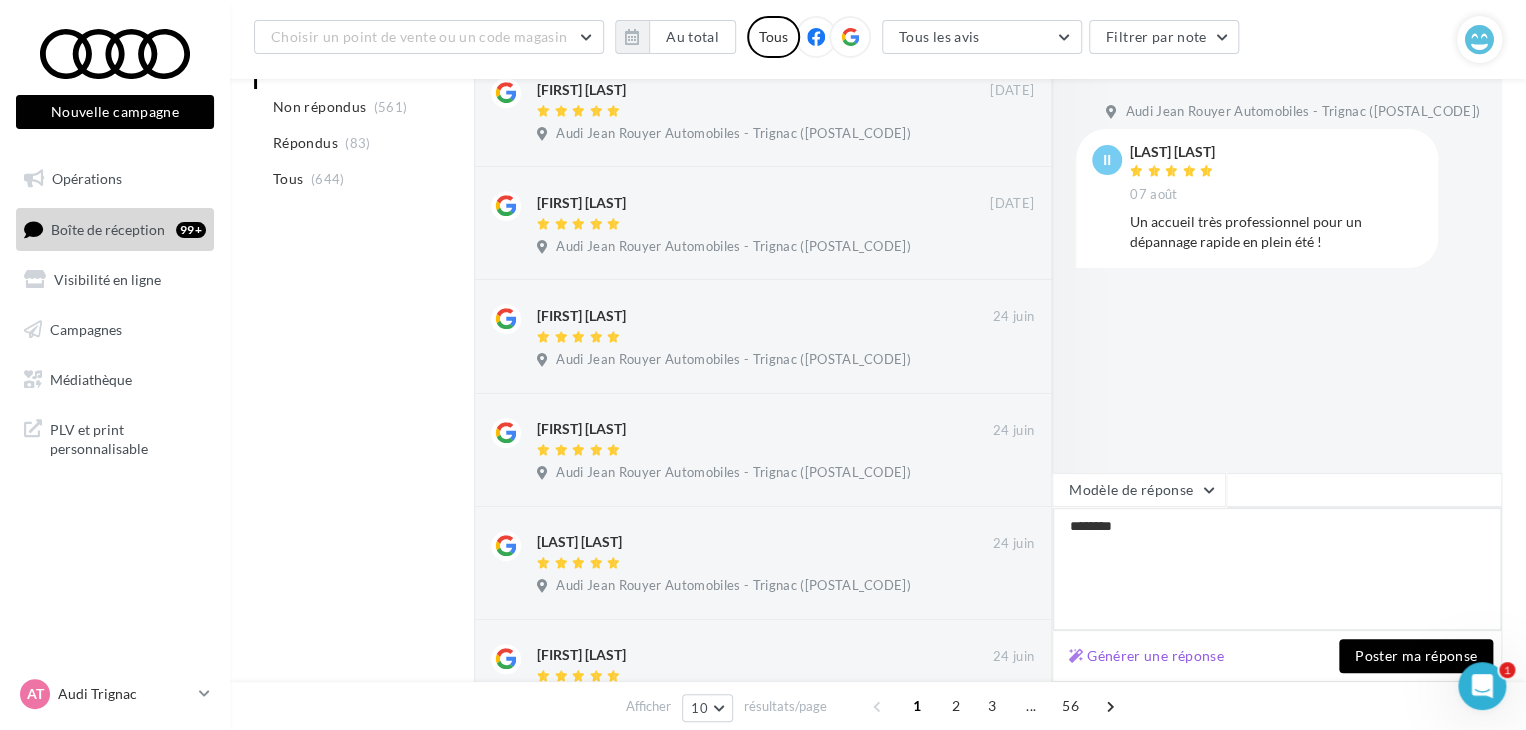 type on "*******" 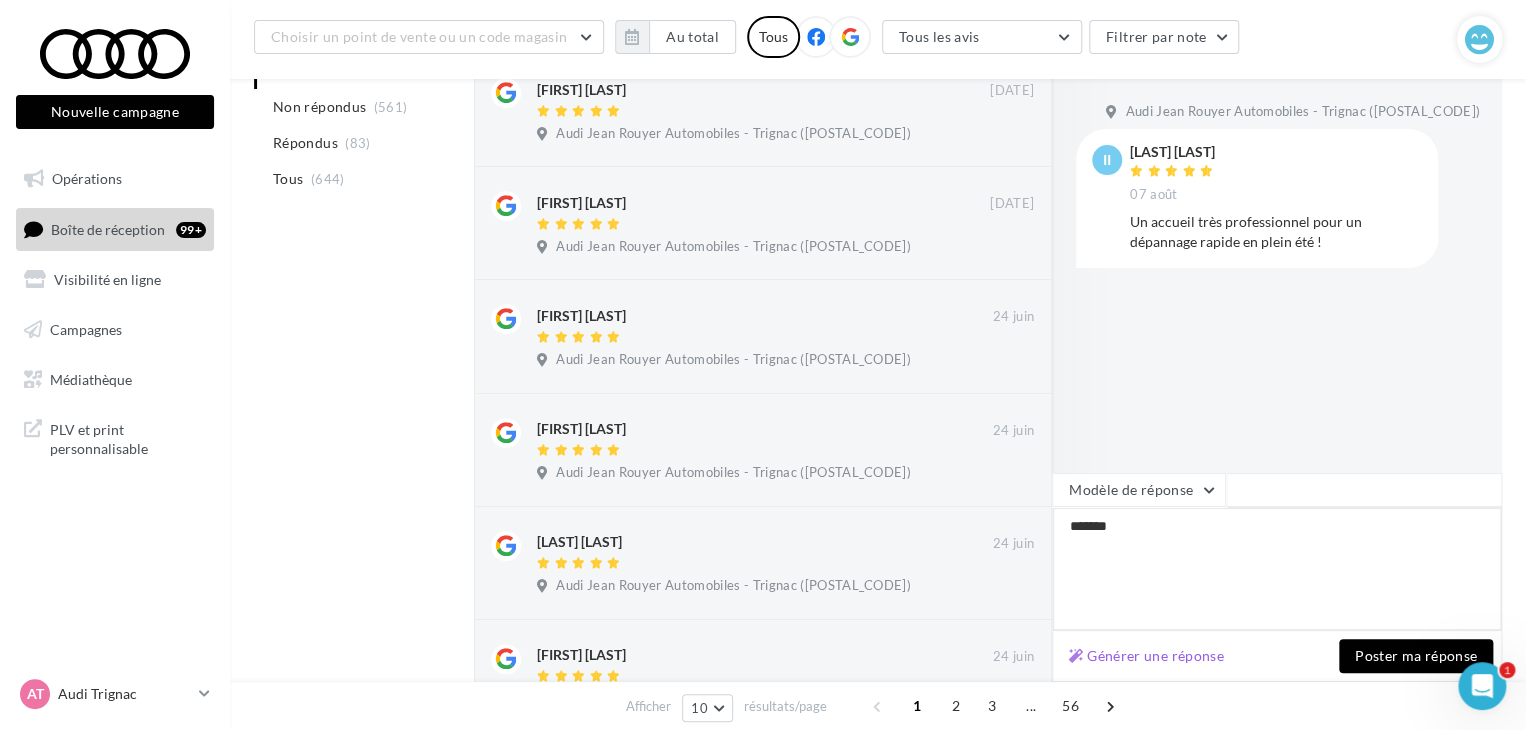 type on "********" 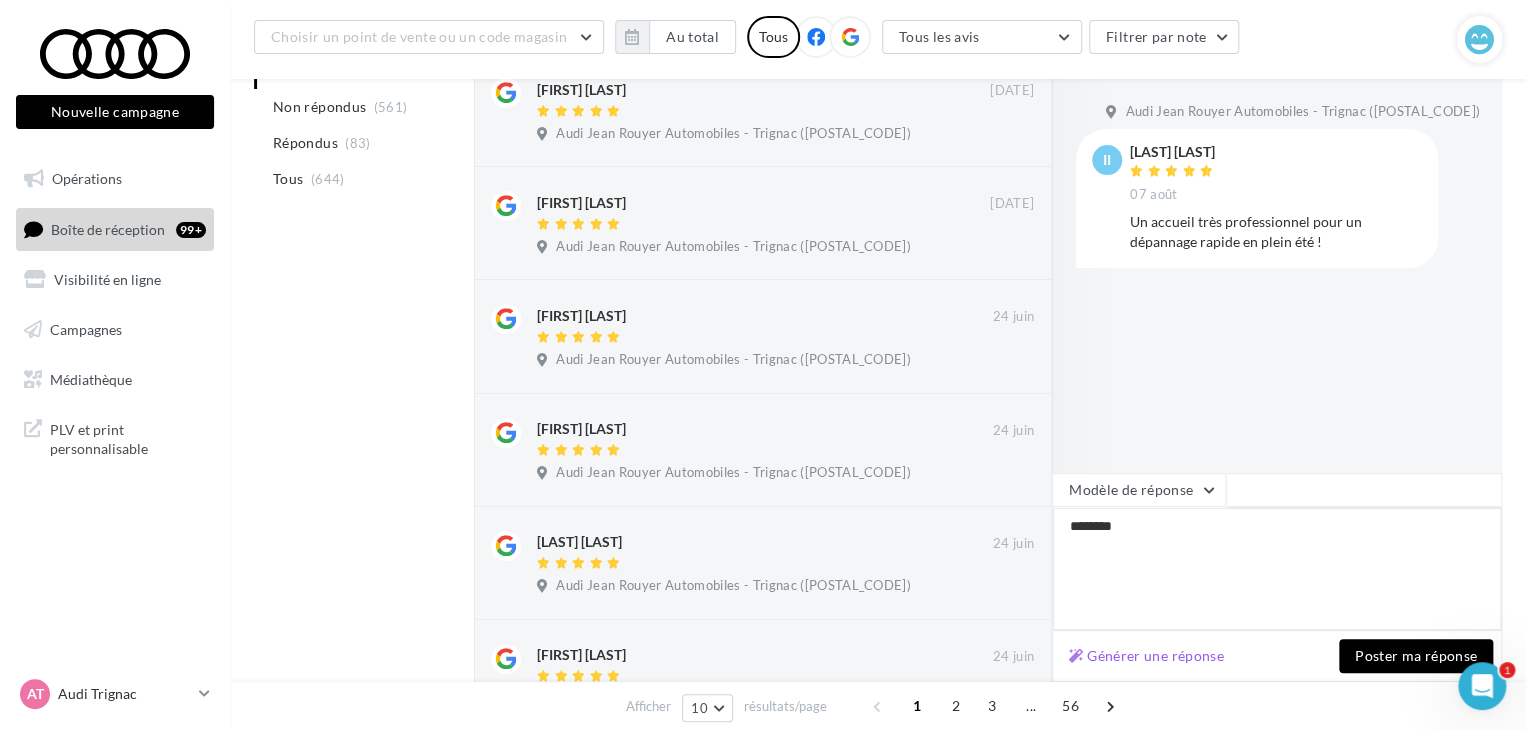 type on "********" 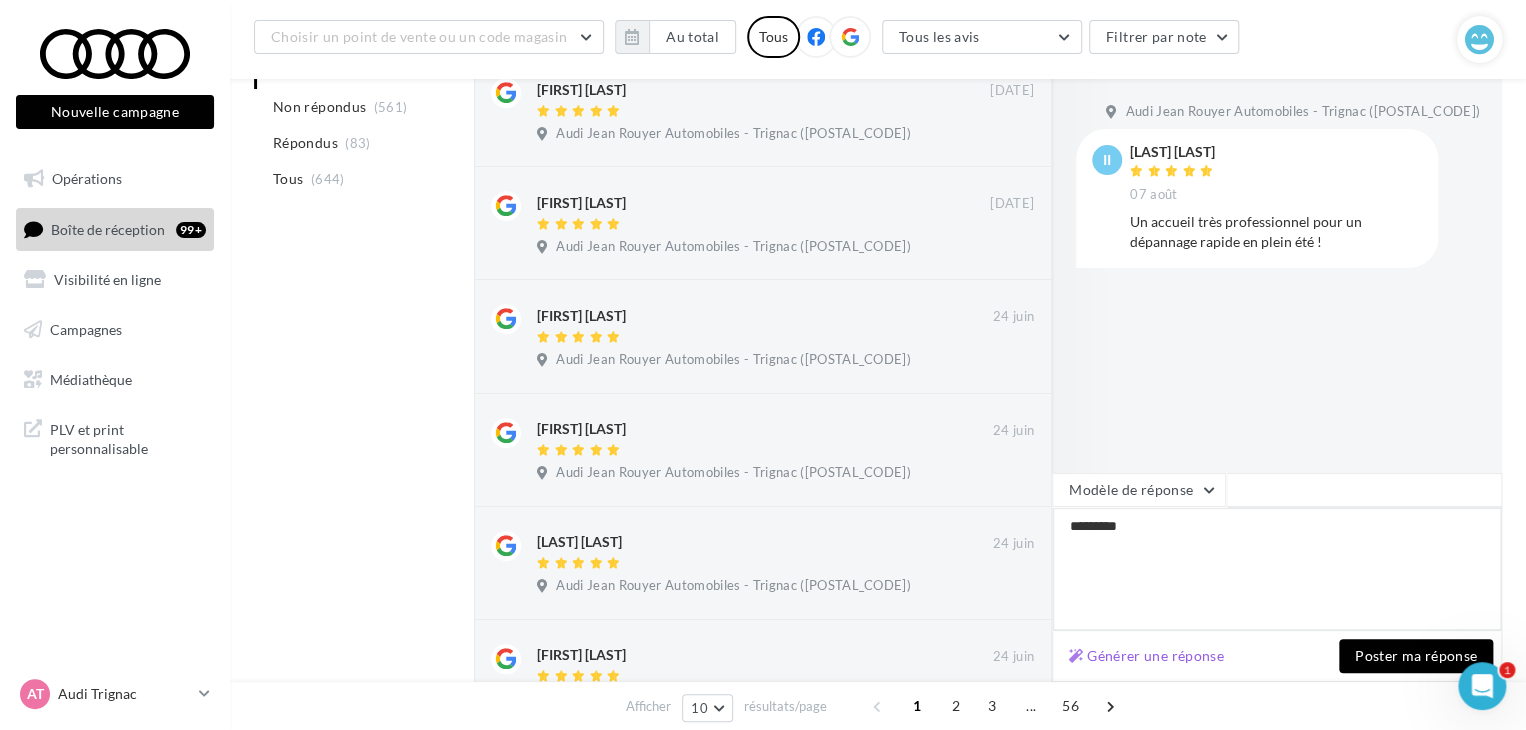 type on "********
*" 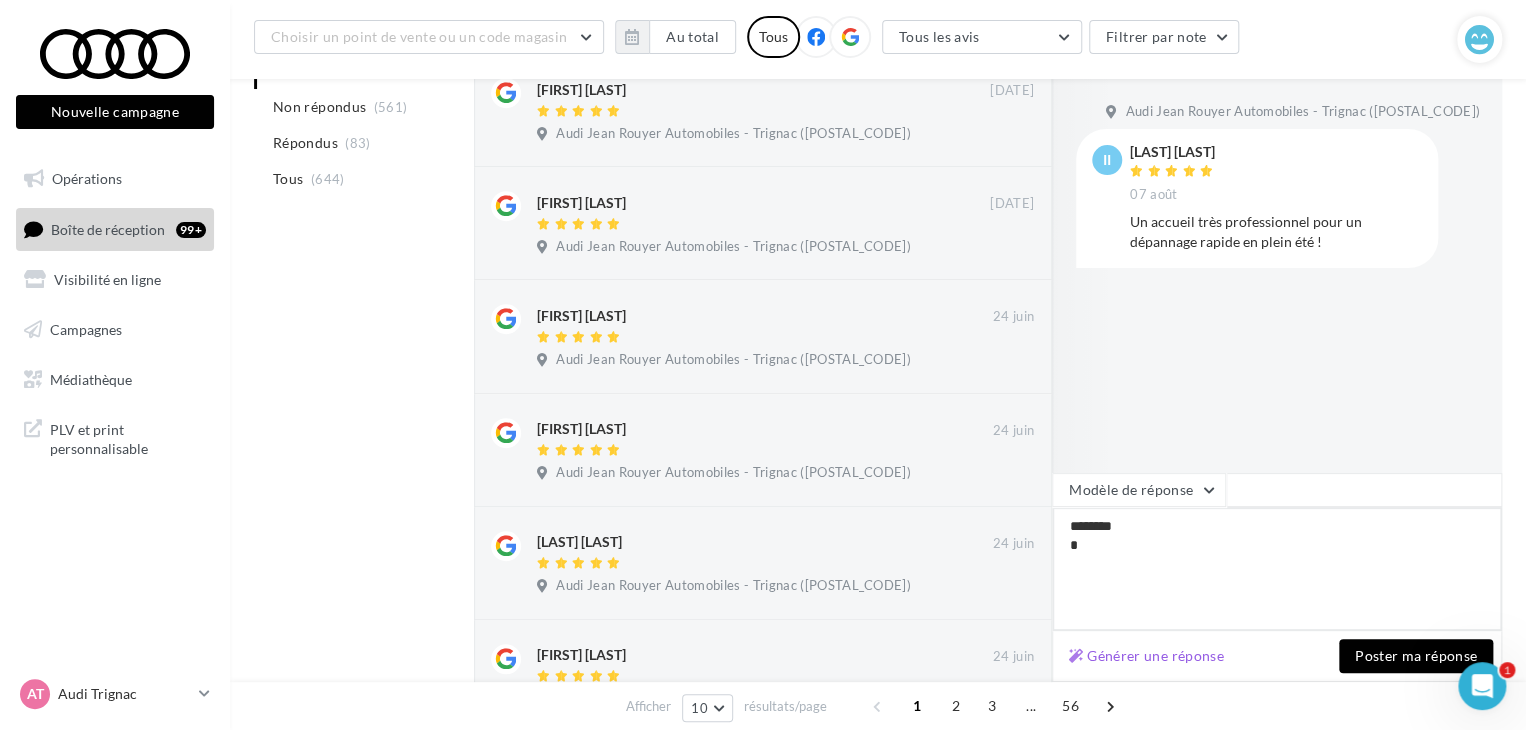 type on "********
**" 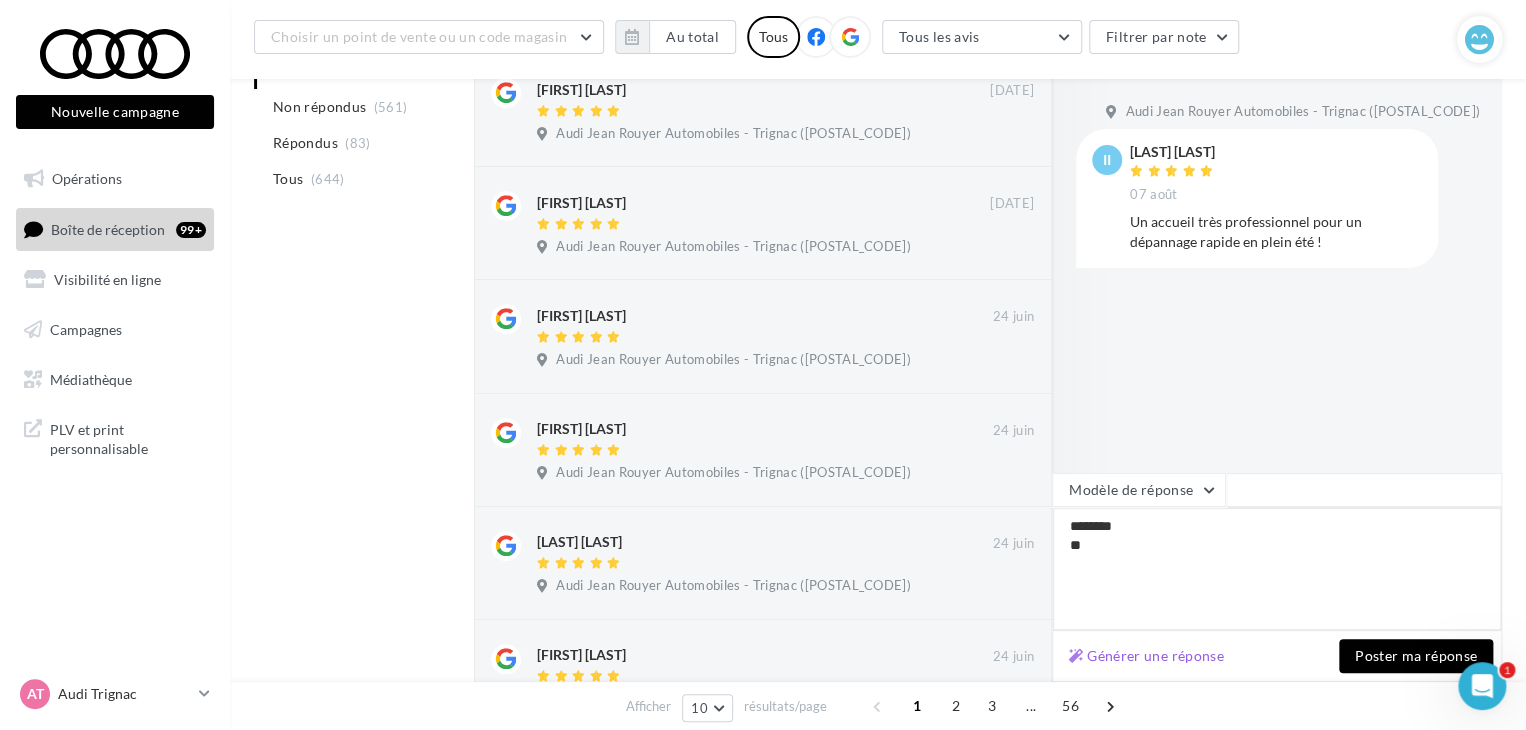 type on "********
***" 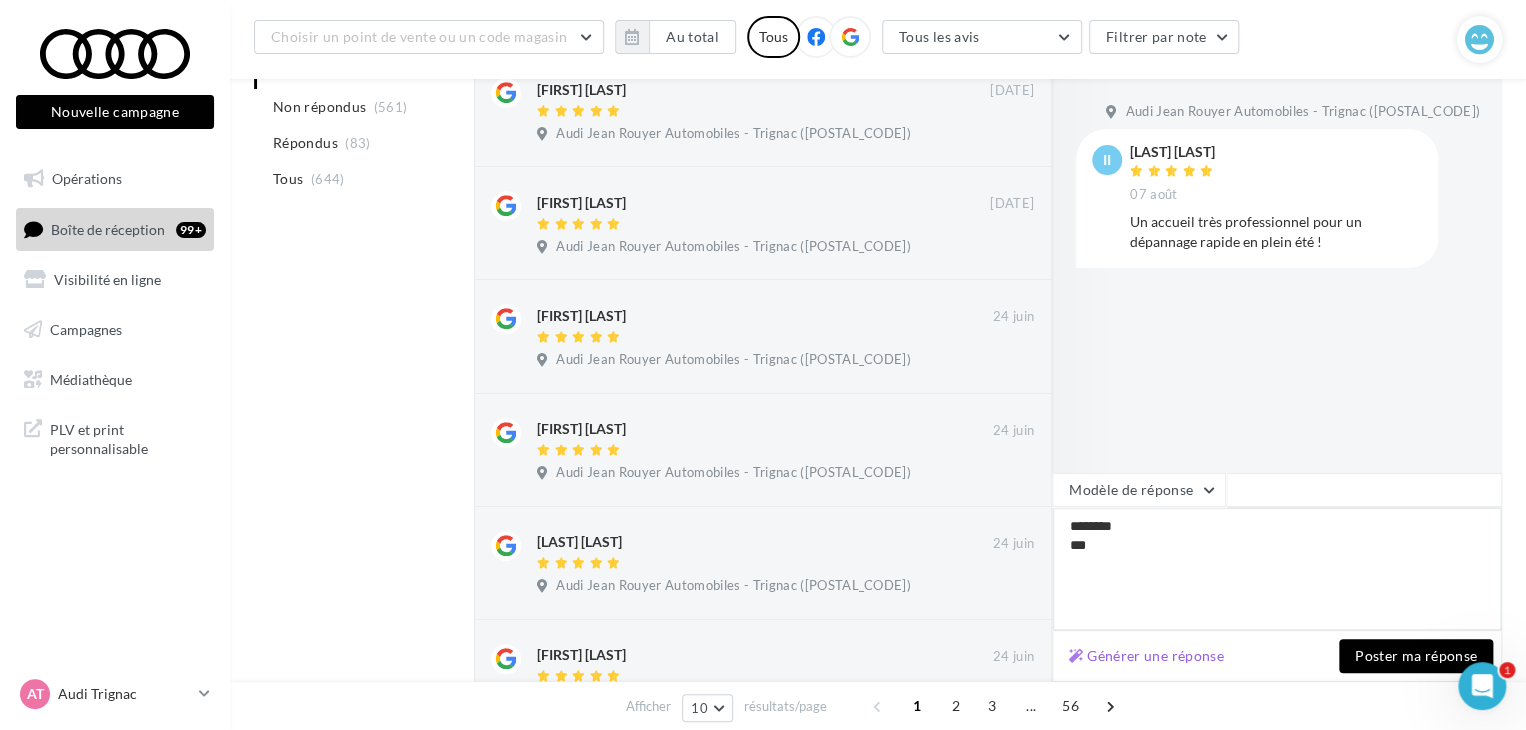 type on "********
****" 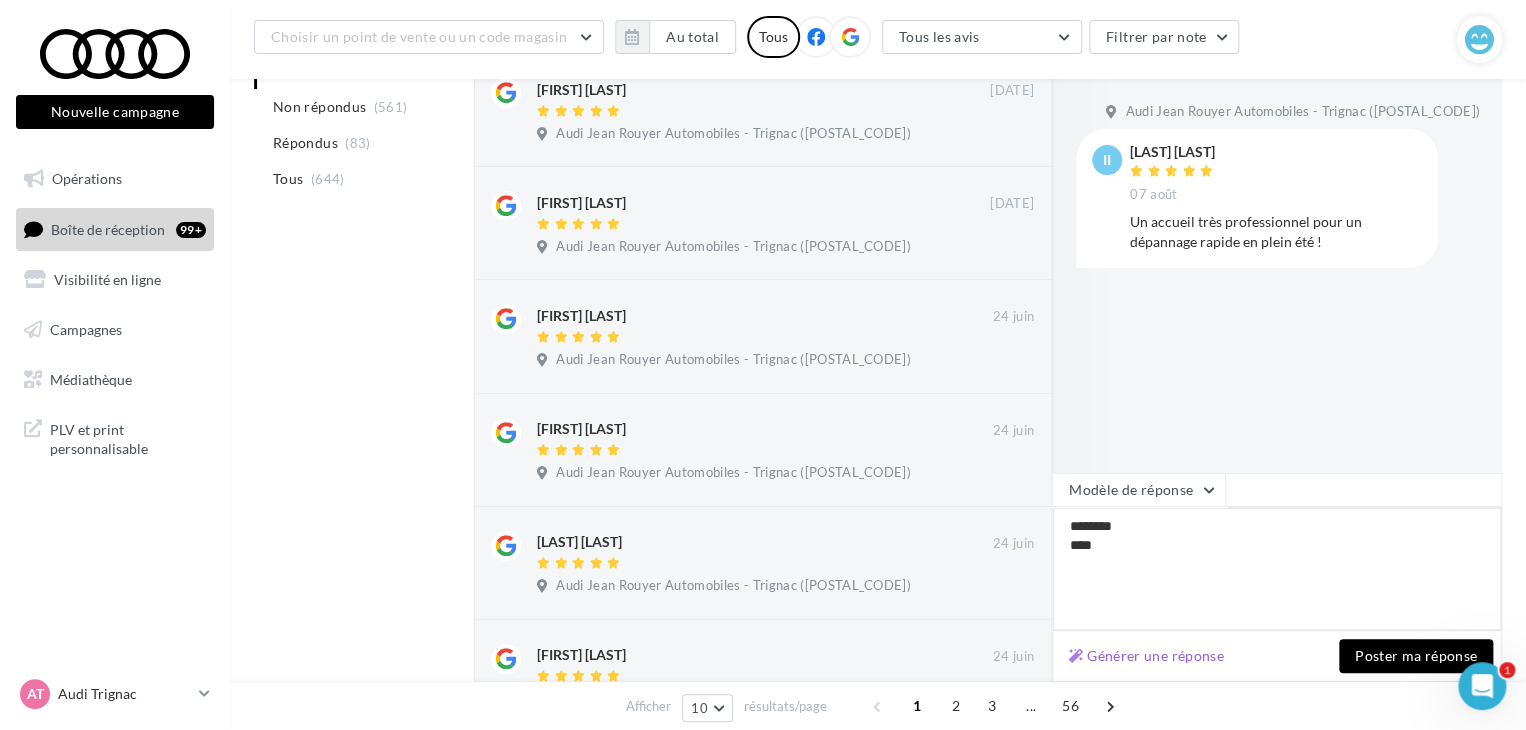 type on "********
****" 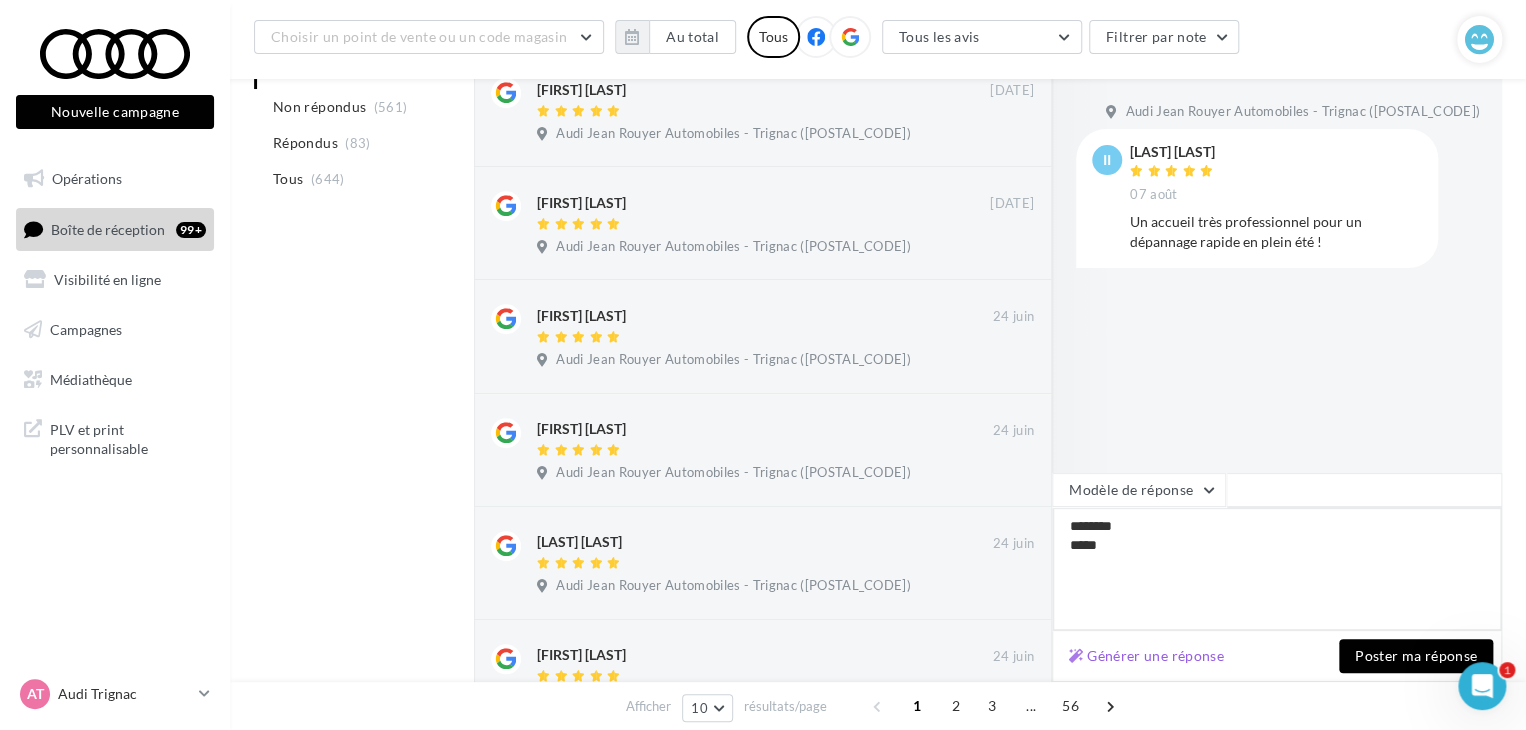 type on "********
******" 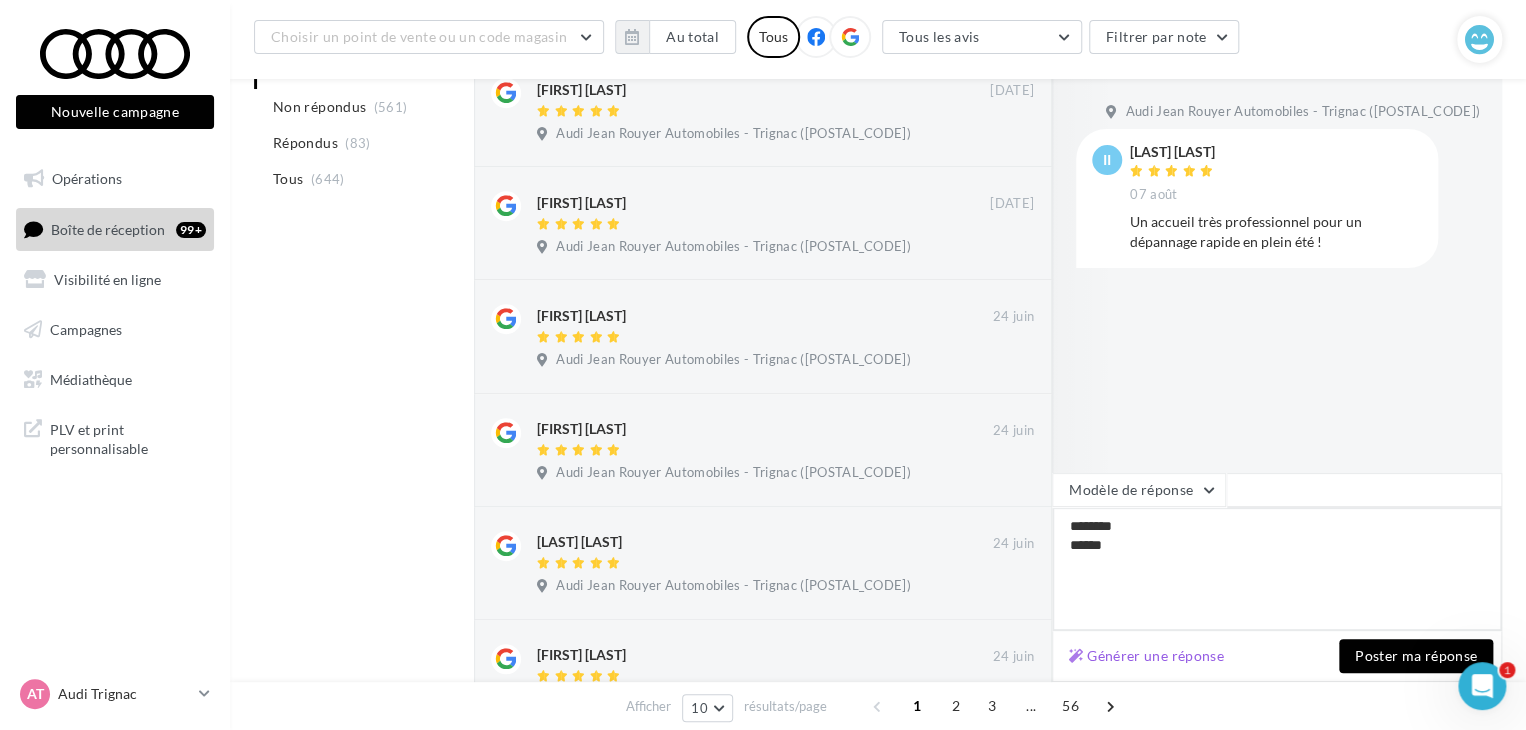type on "********
*******" 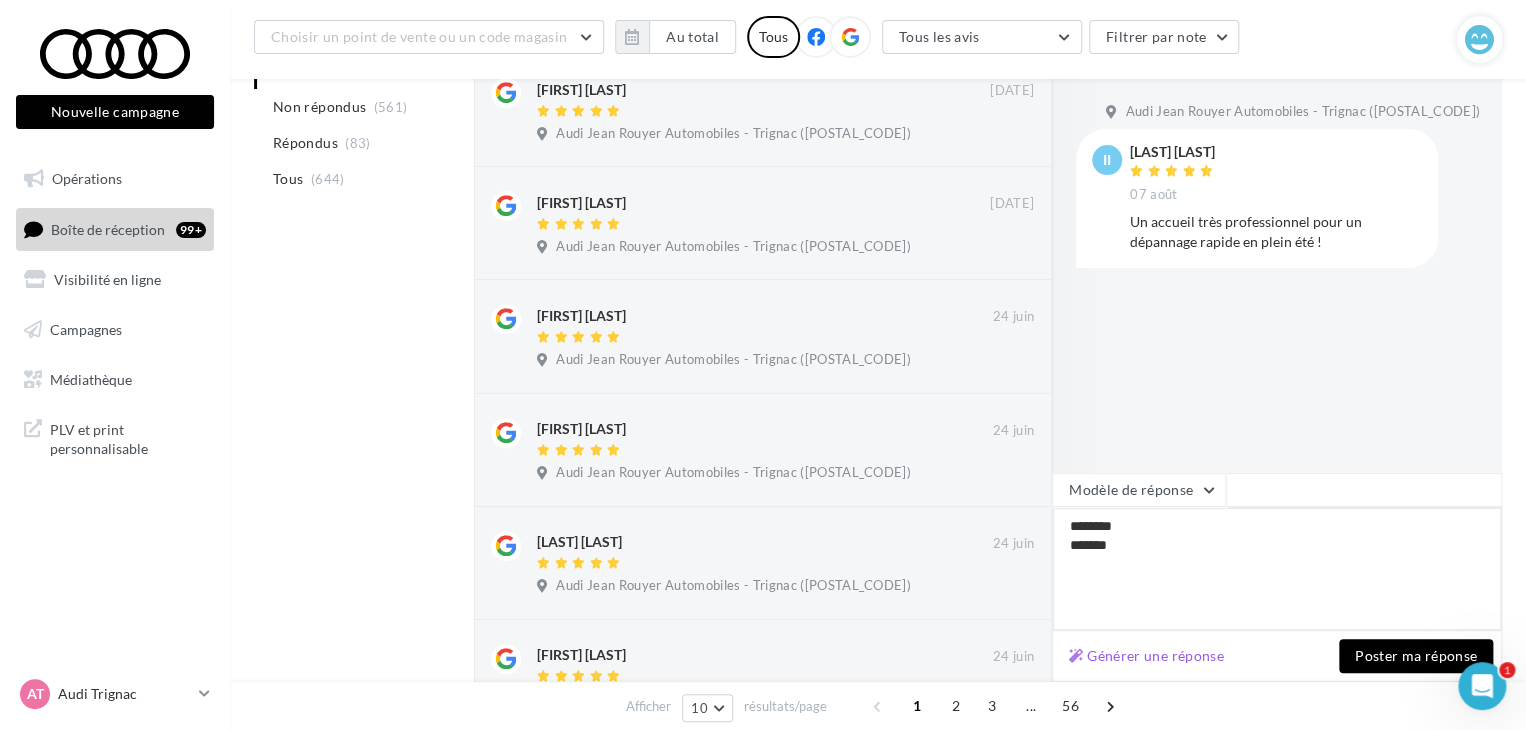 type on "********
********" 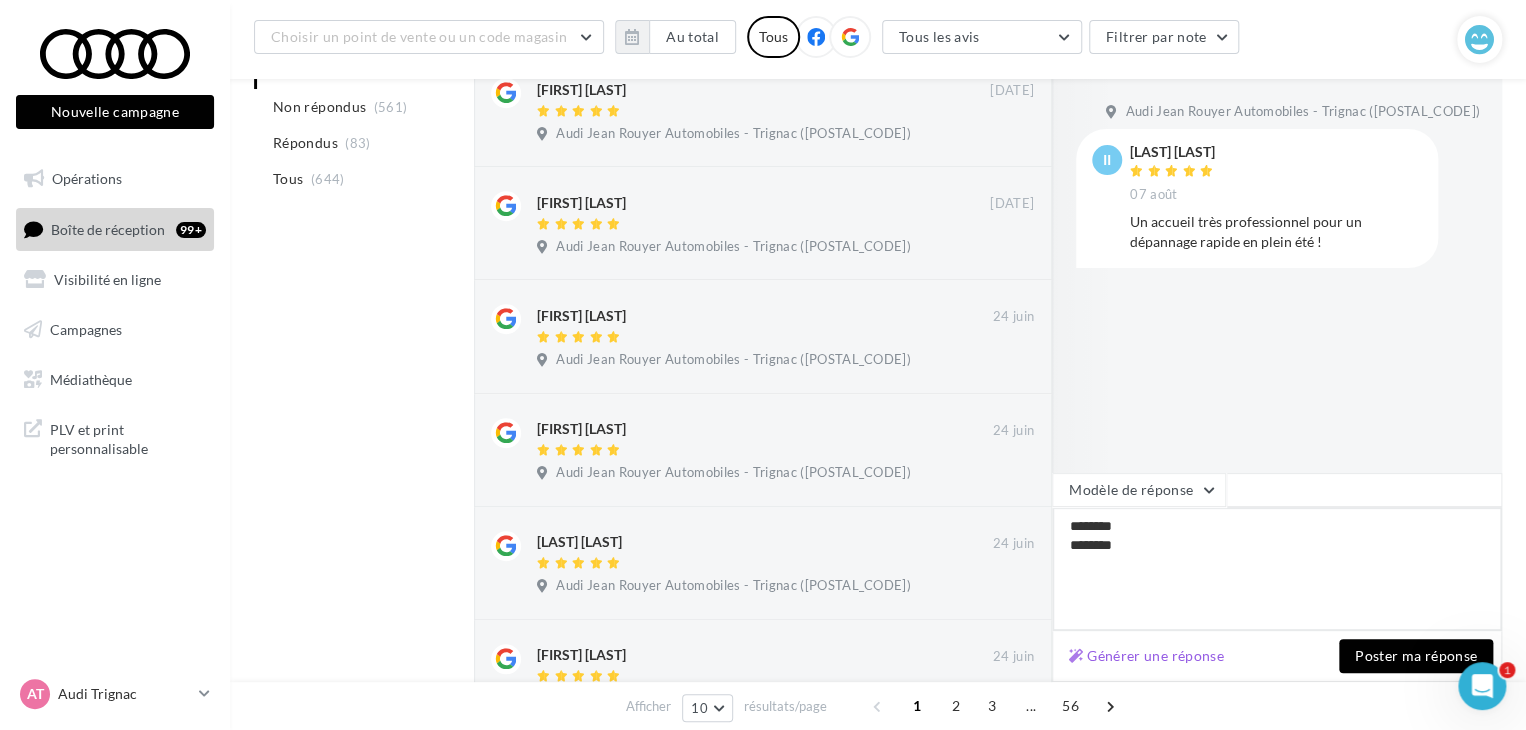 type on "********
*********" 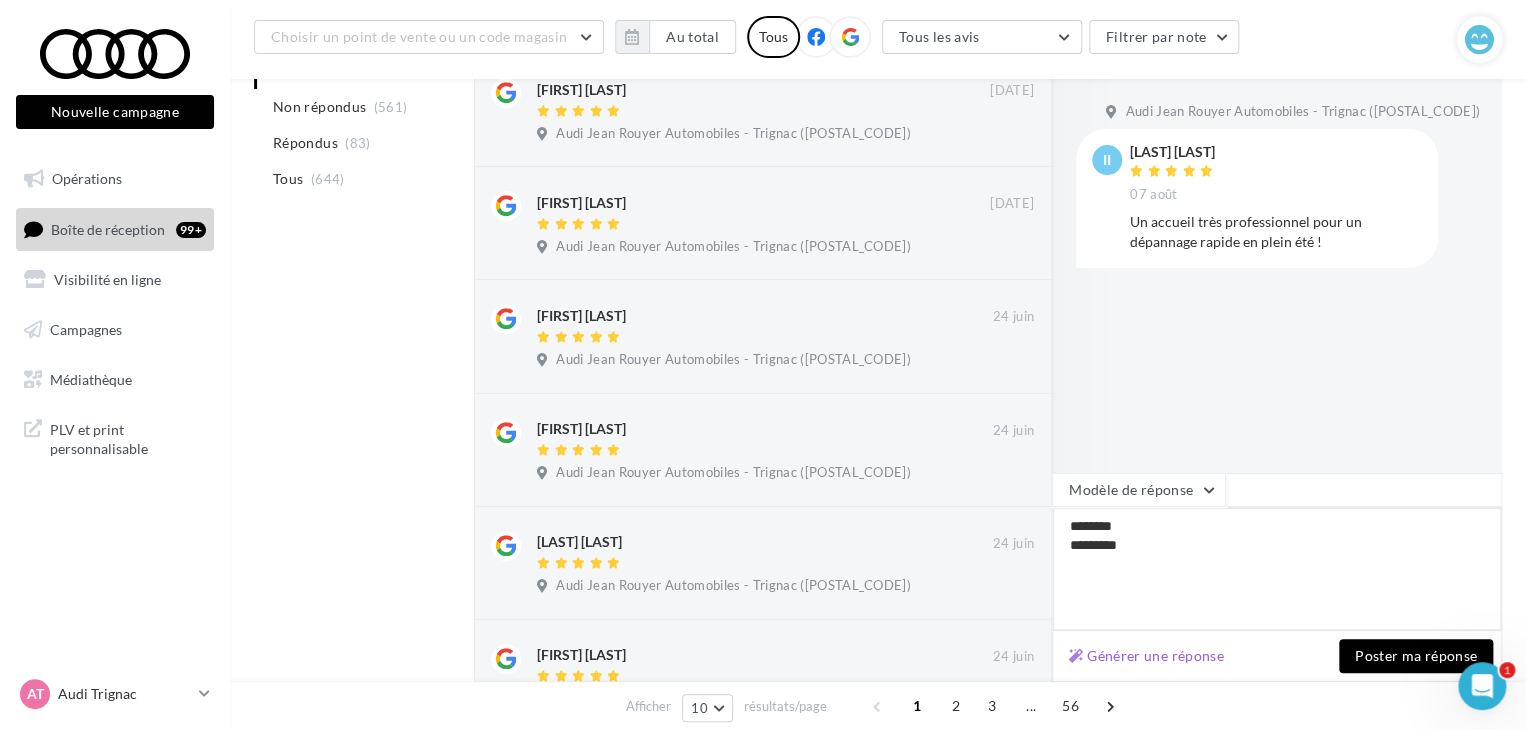 type on "**********" 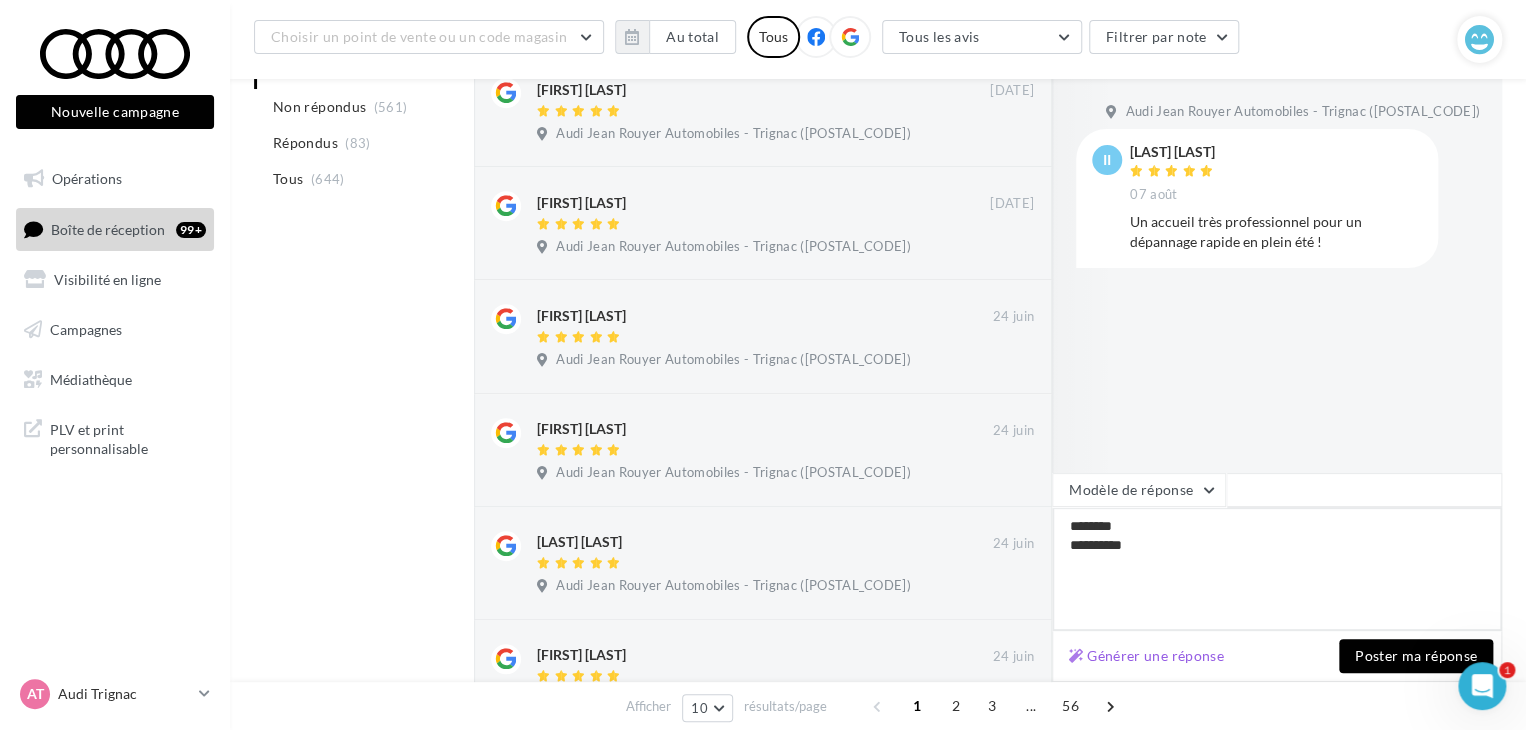 type on "**********" 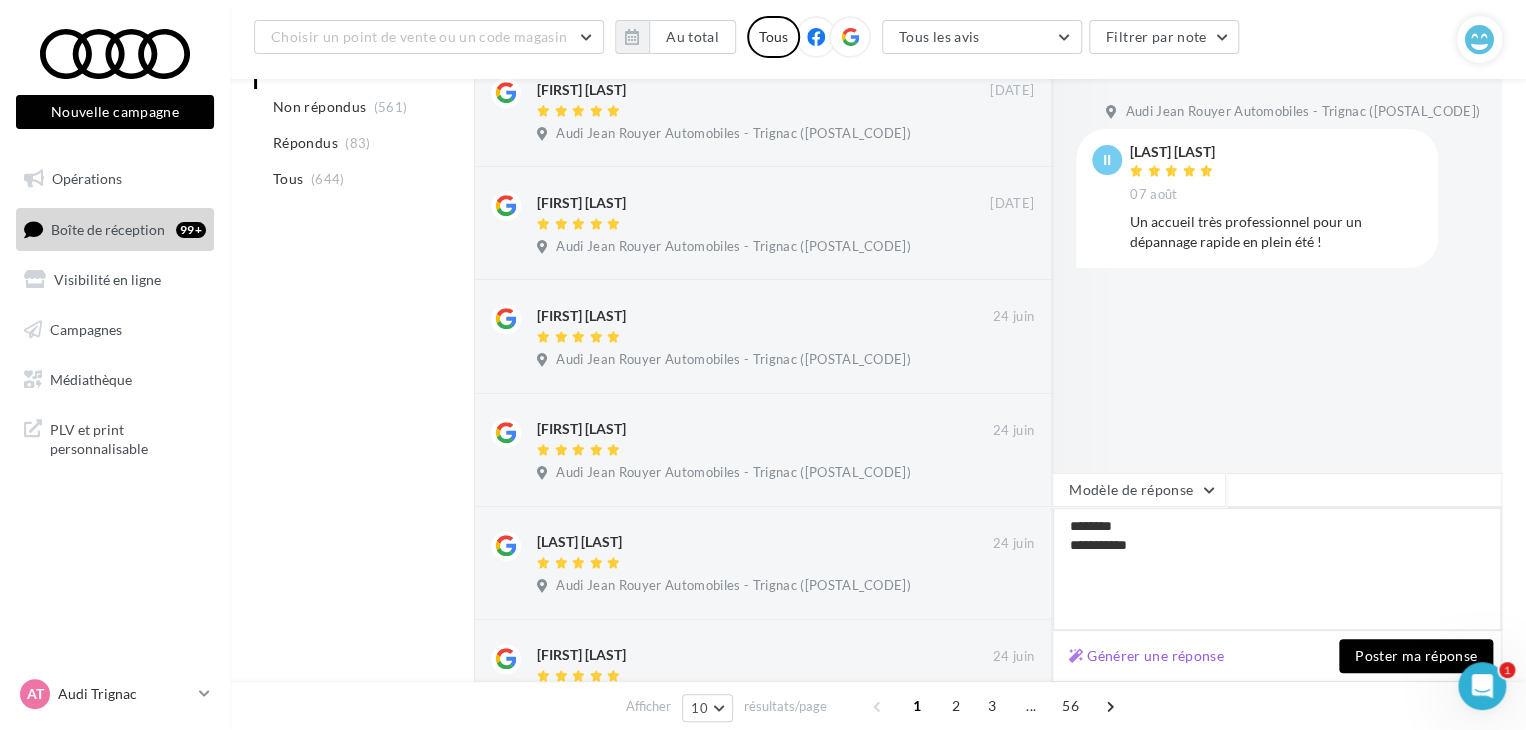 type on "**********" 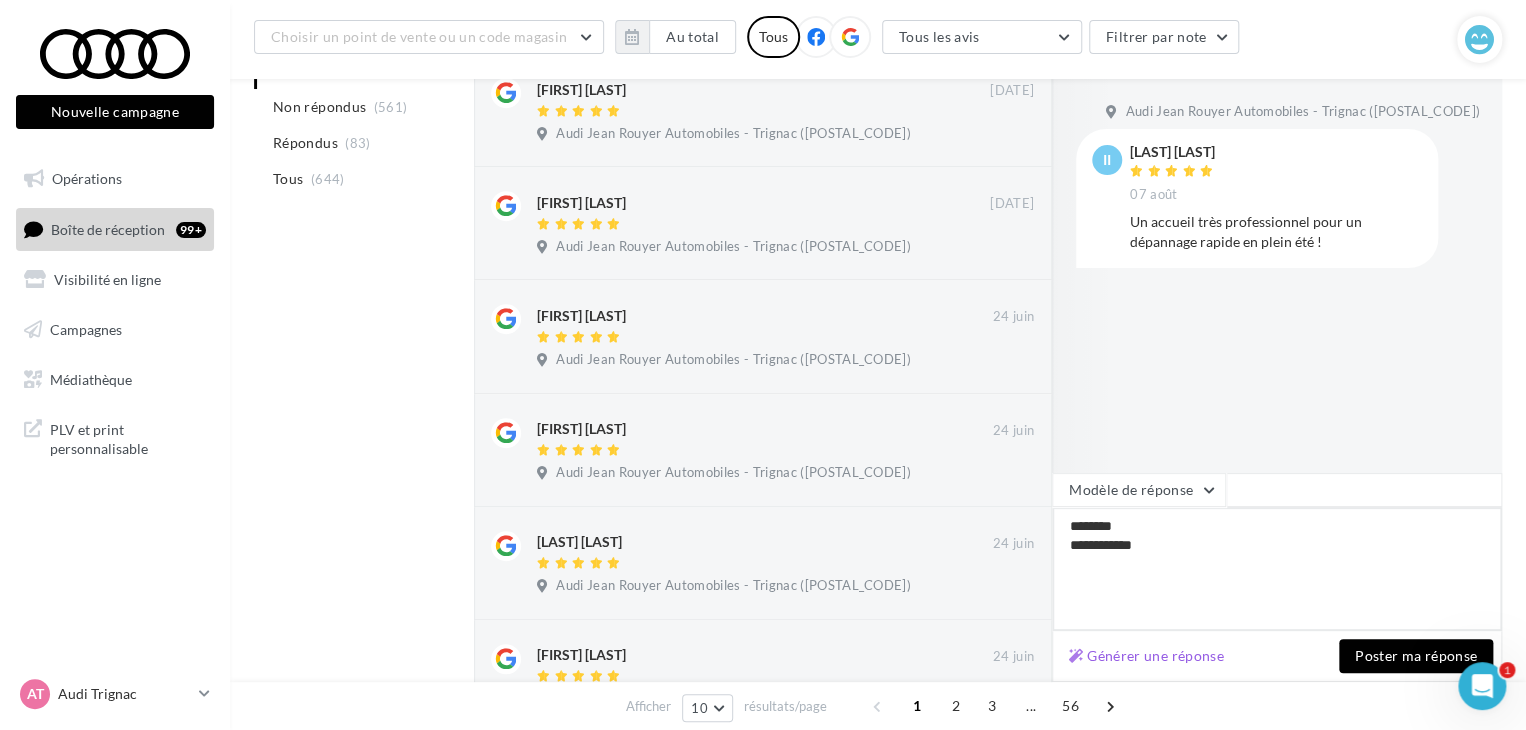 type on "**********" 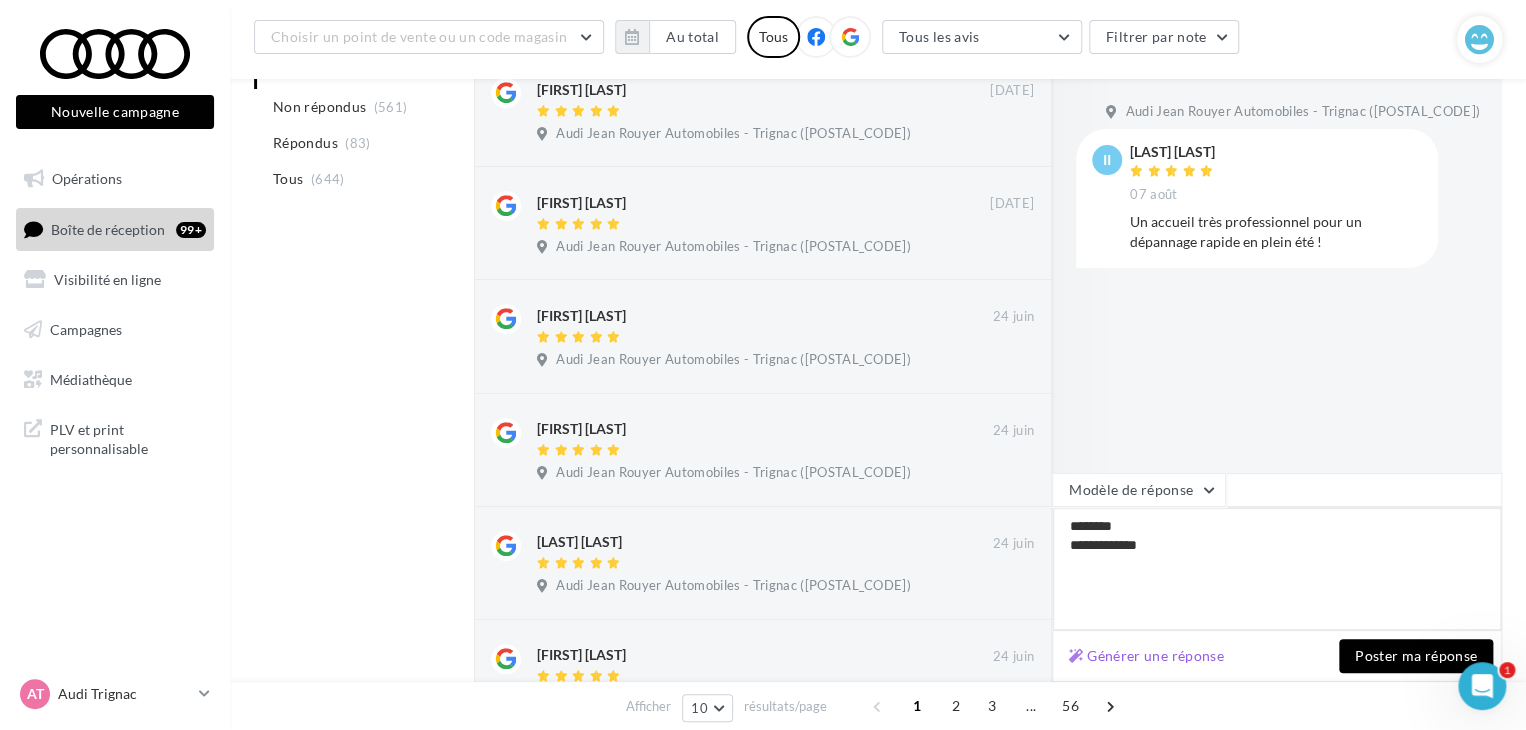 type on "**********" 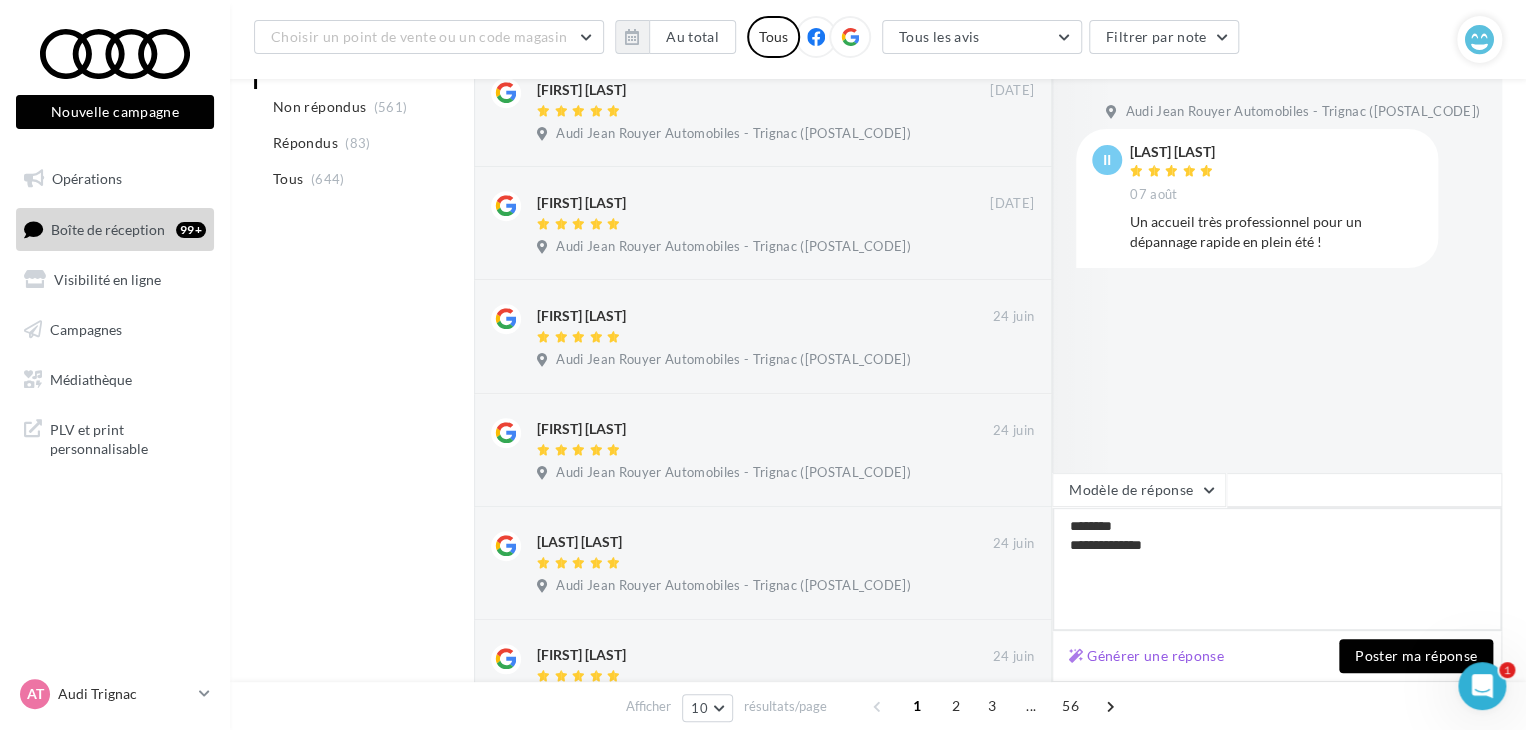type on "**********" 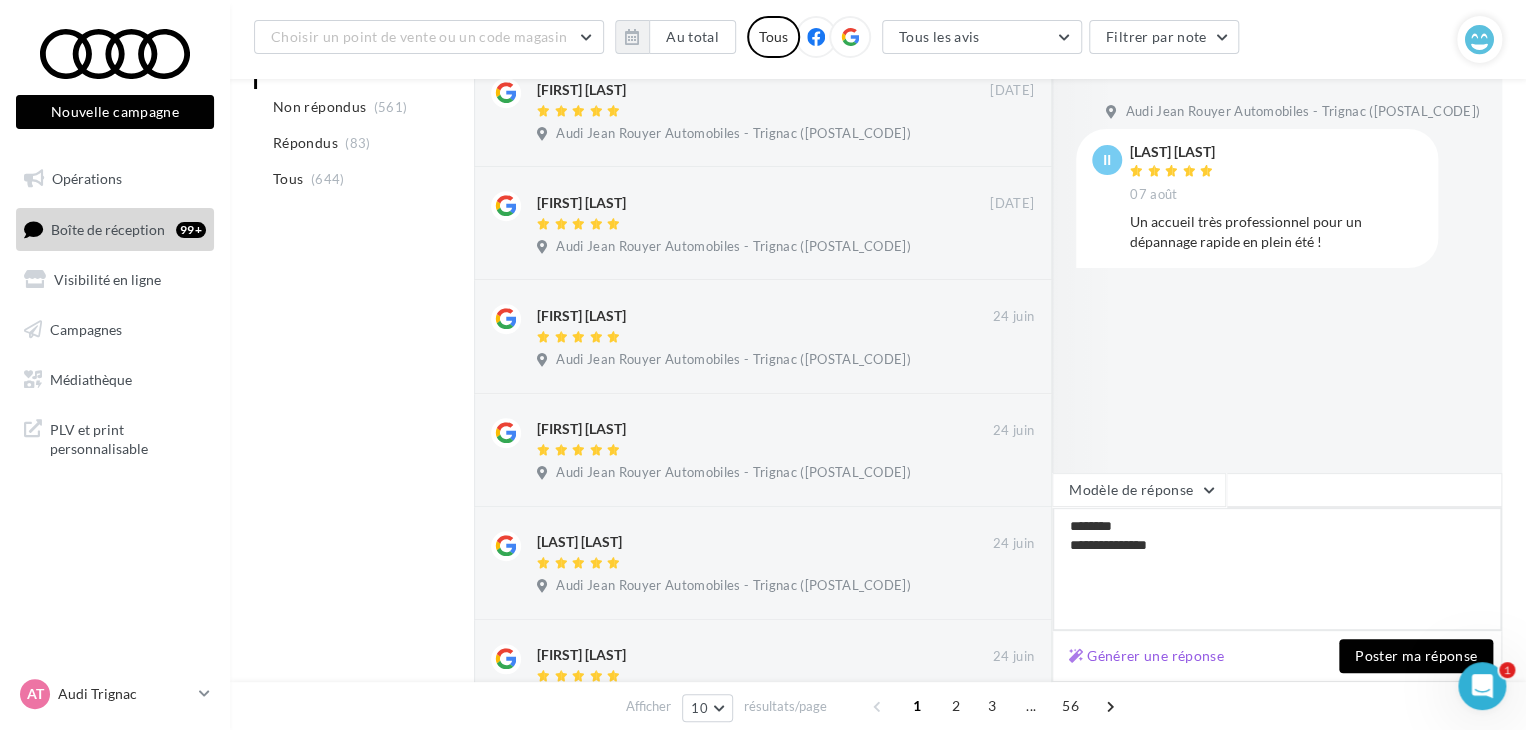 type on "**********" 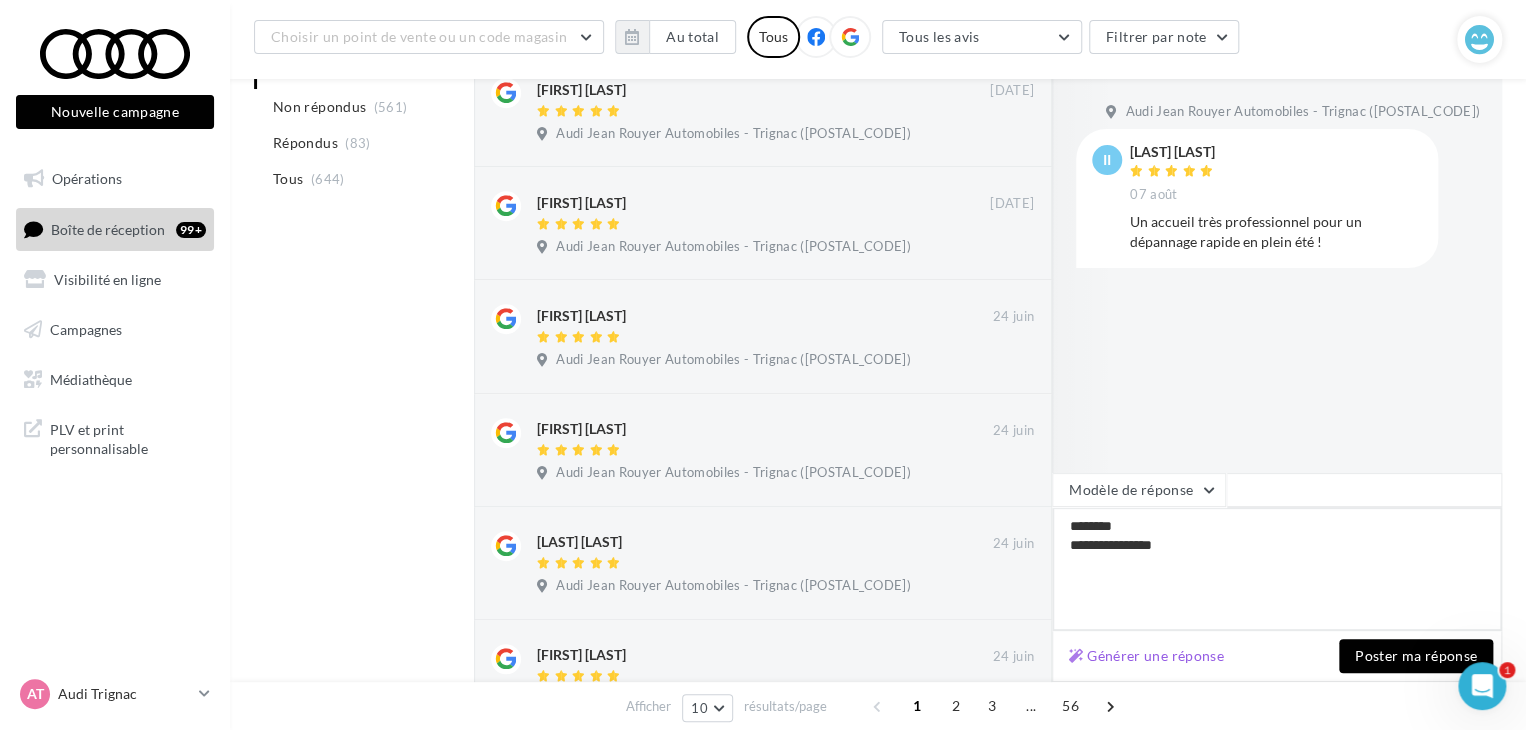 type on "**********" 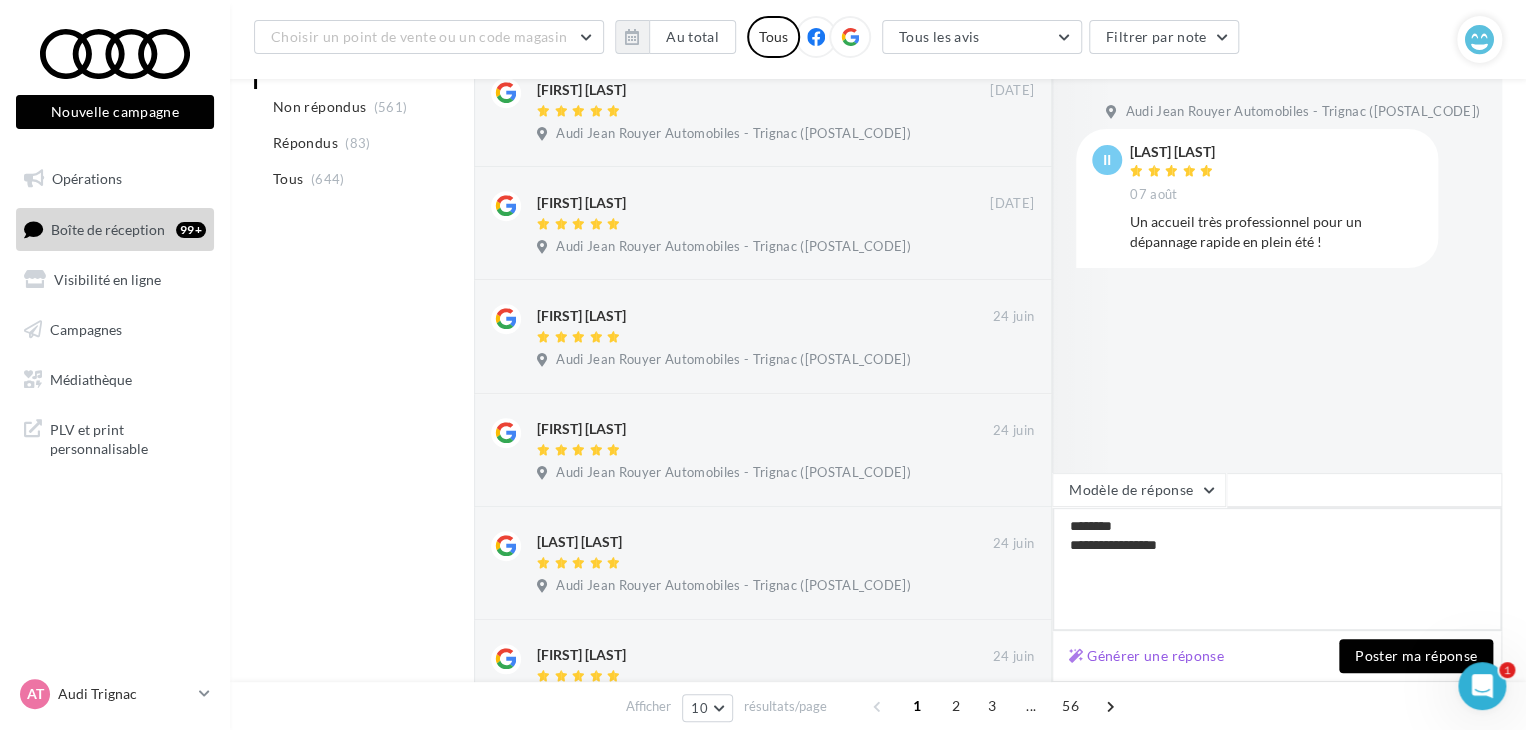 type on "**********" 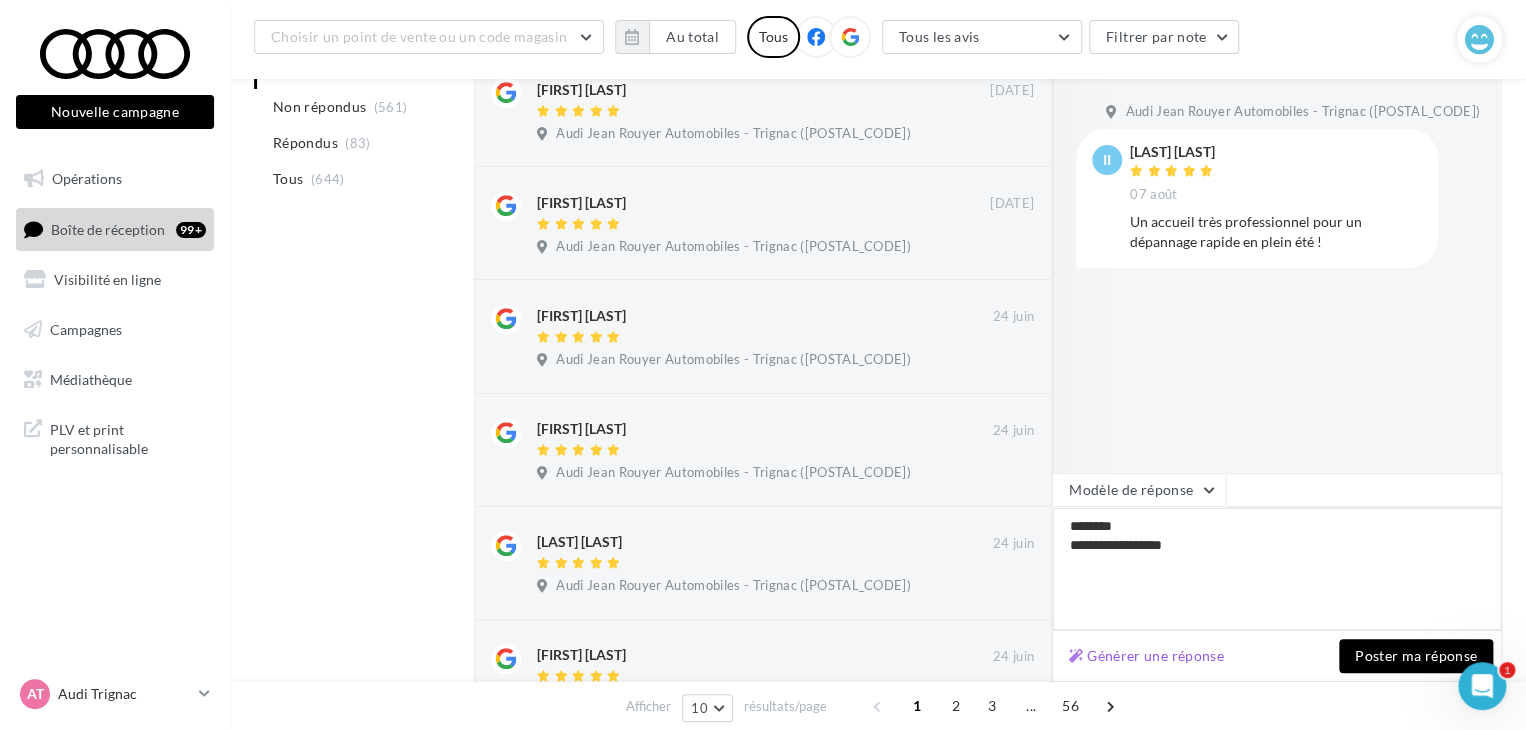 type on "**********" 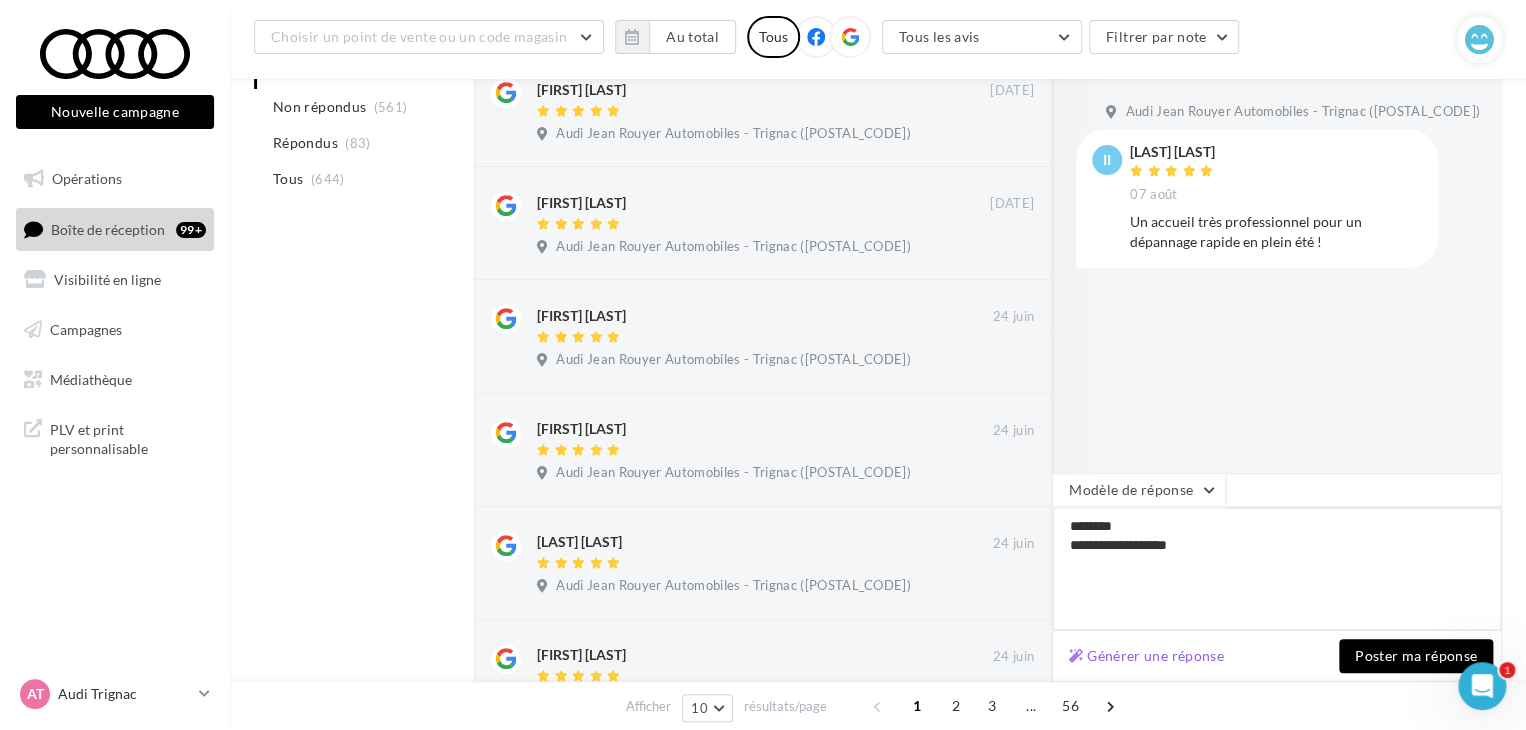 type on "**********" 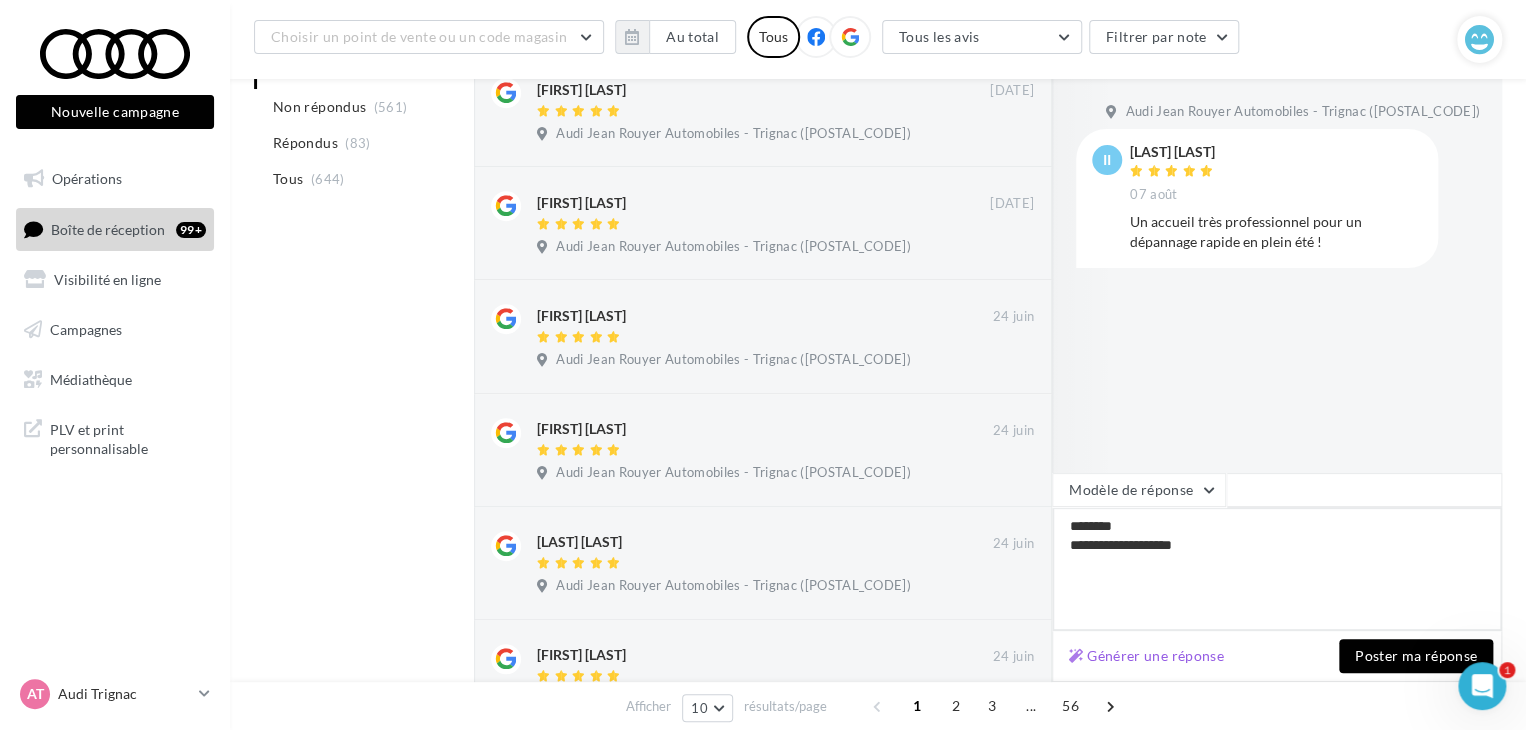 type on "**********" 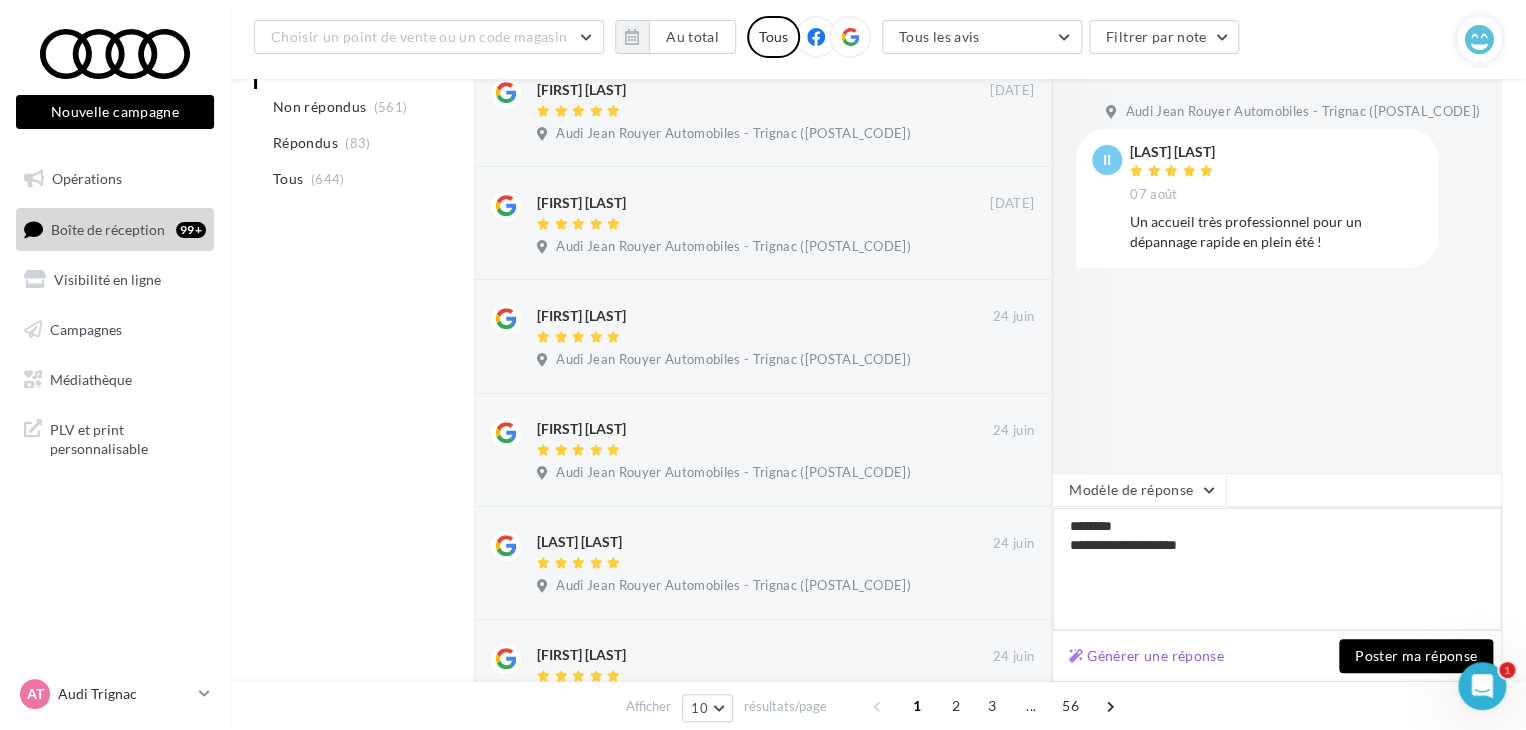type on "**********" 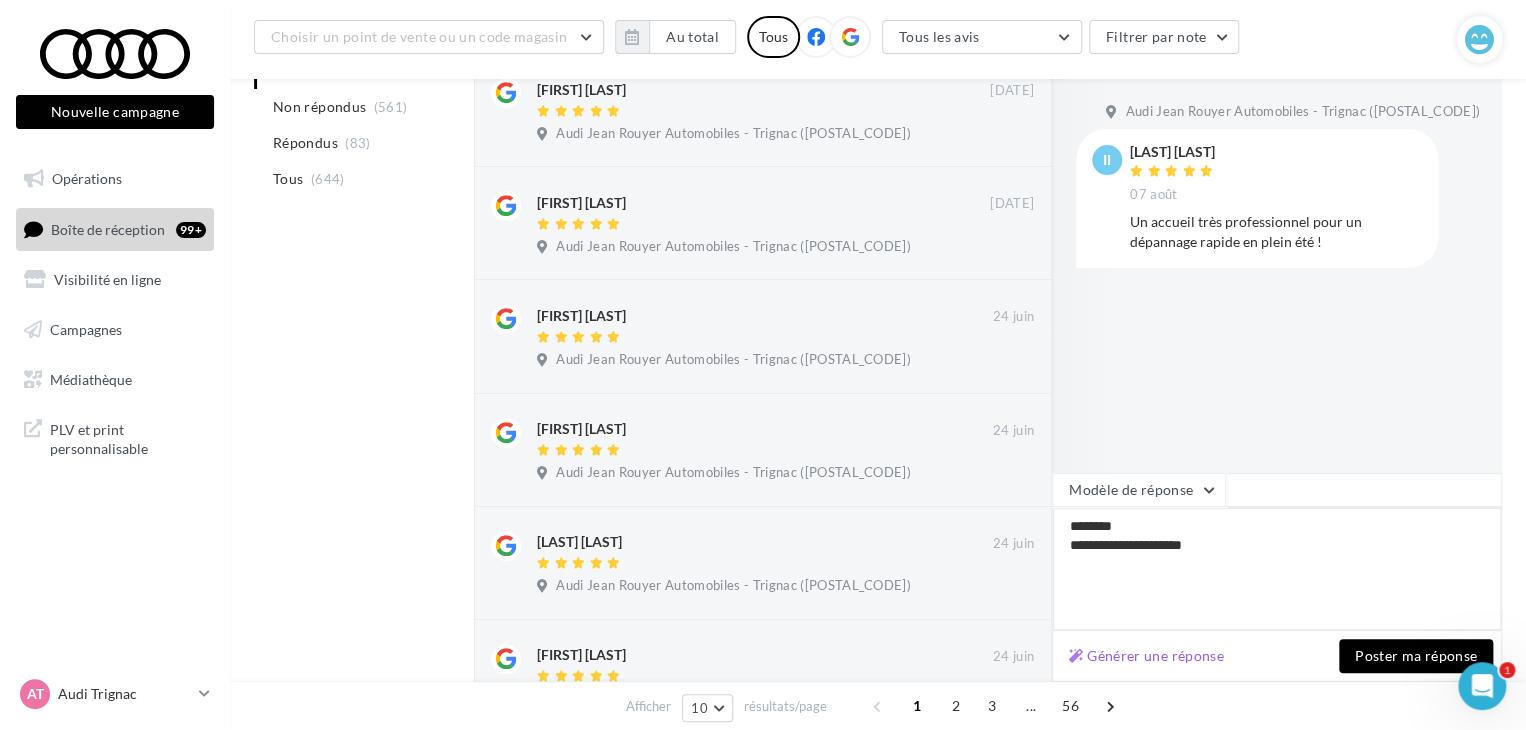 type on "**********" 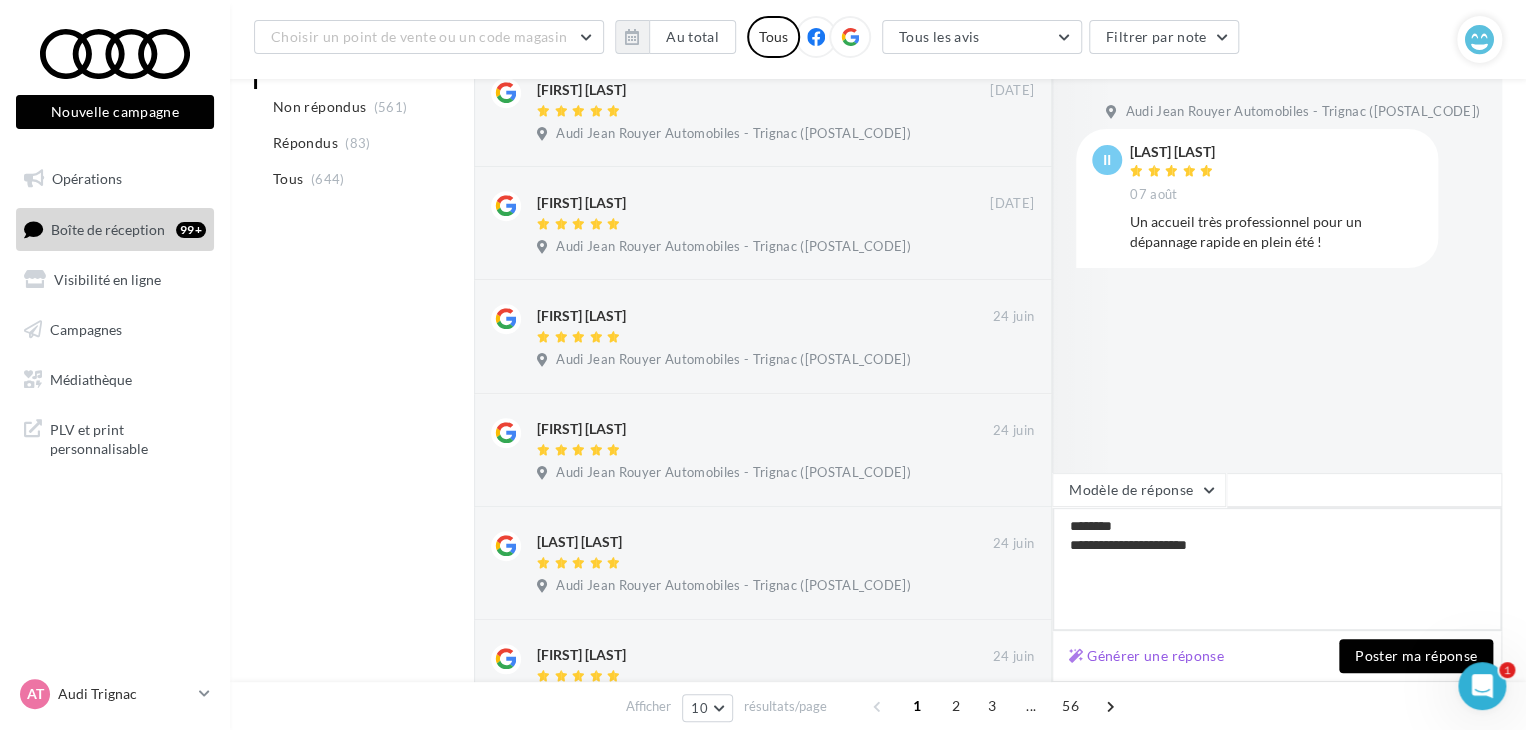 type on "**********" 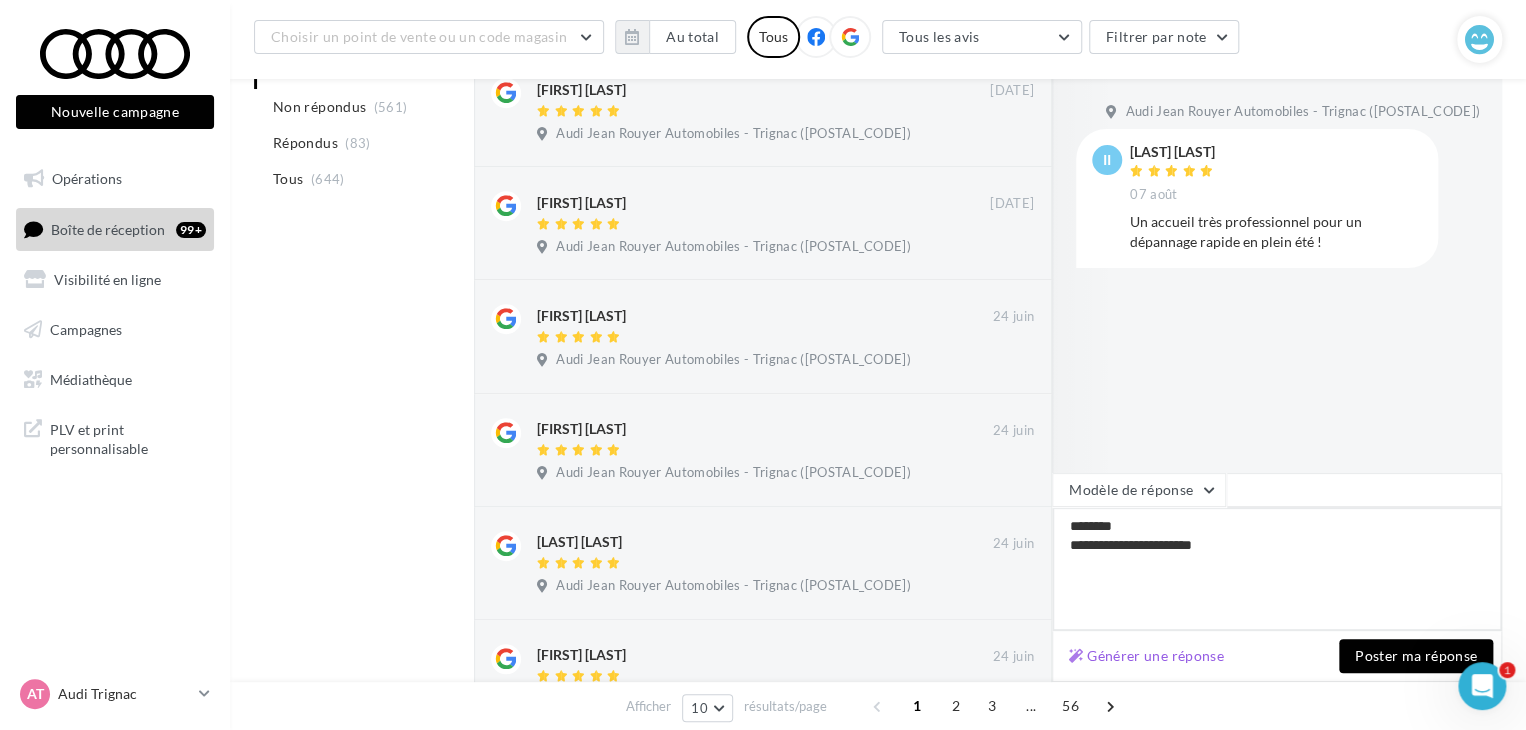 type on "**********" 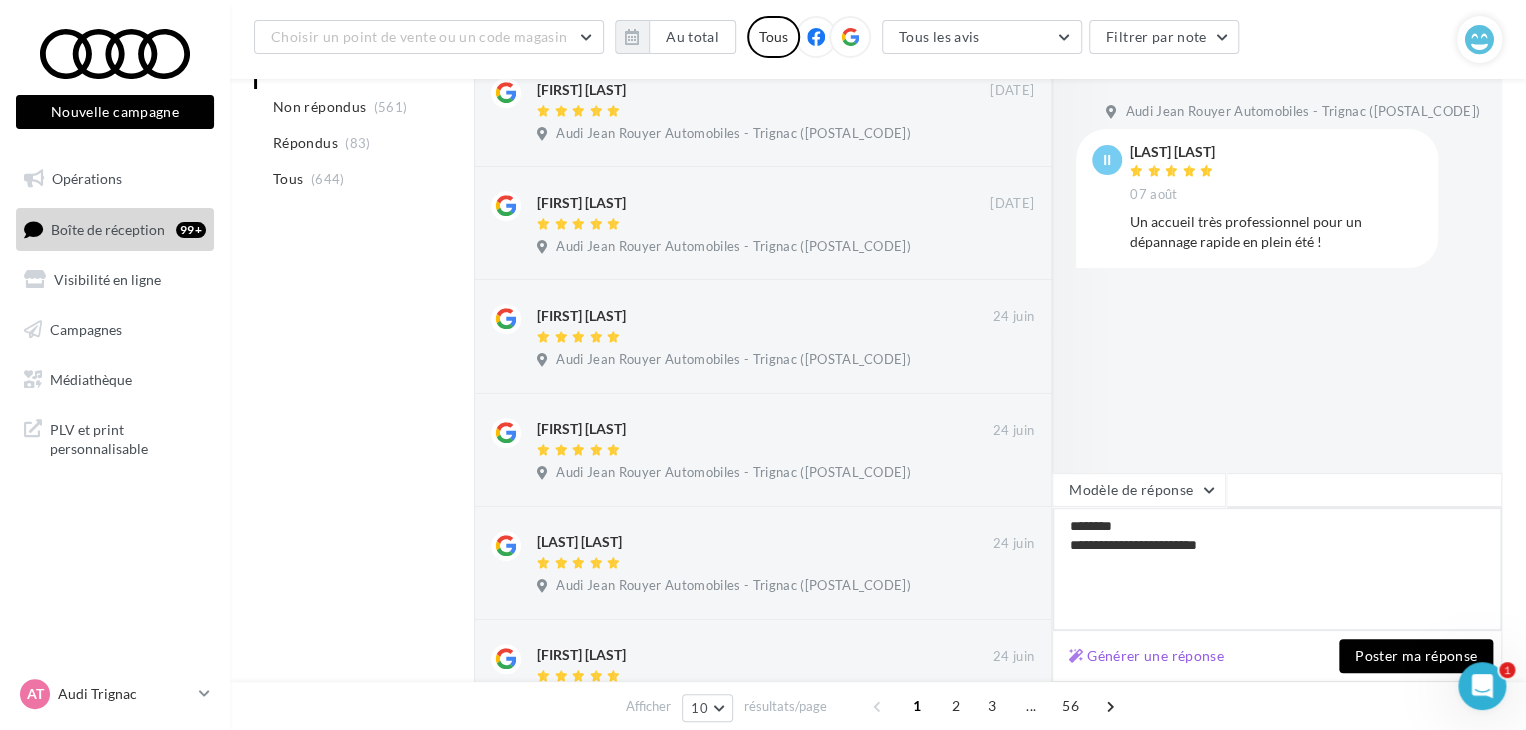 type on "**********" 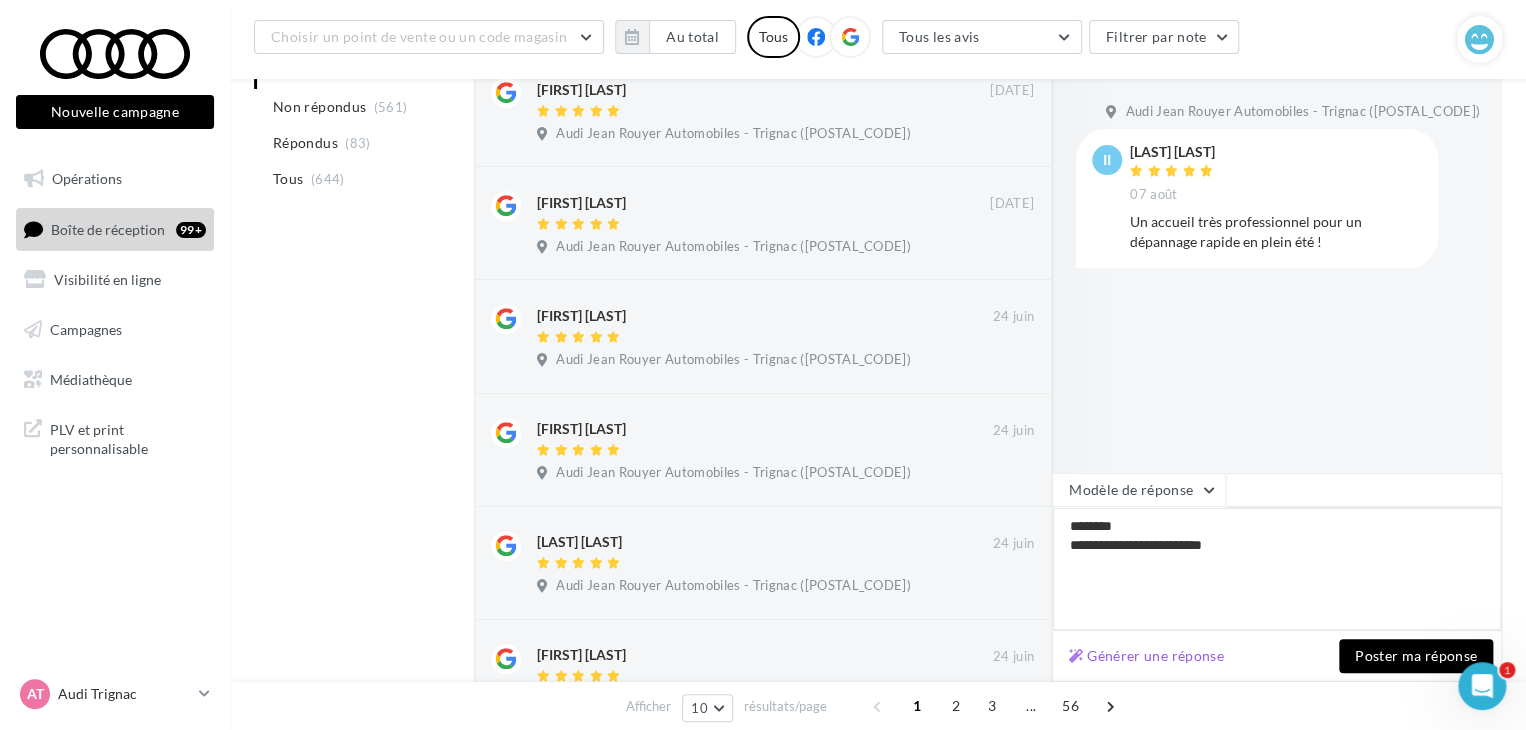 type on "**********" 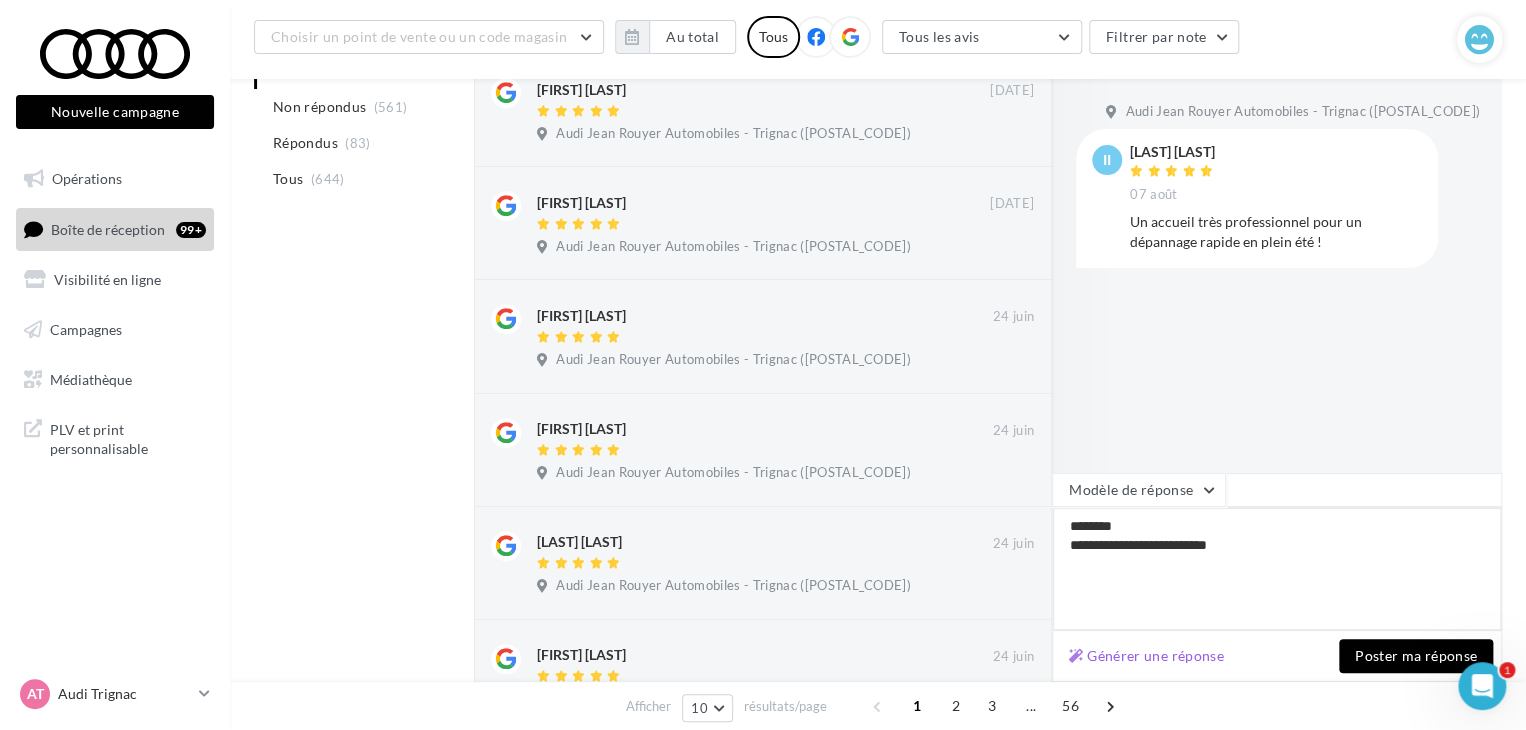 type on "**********" 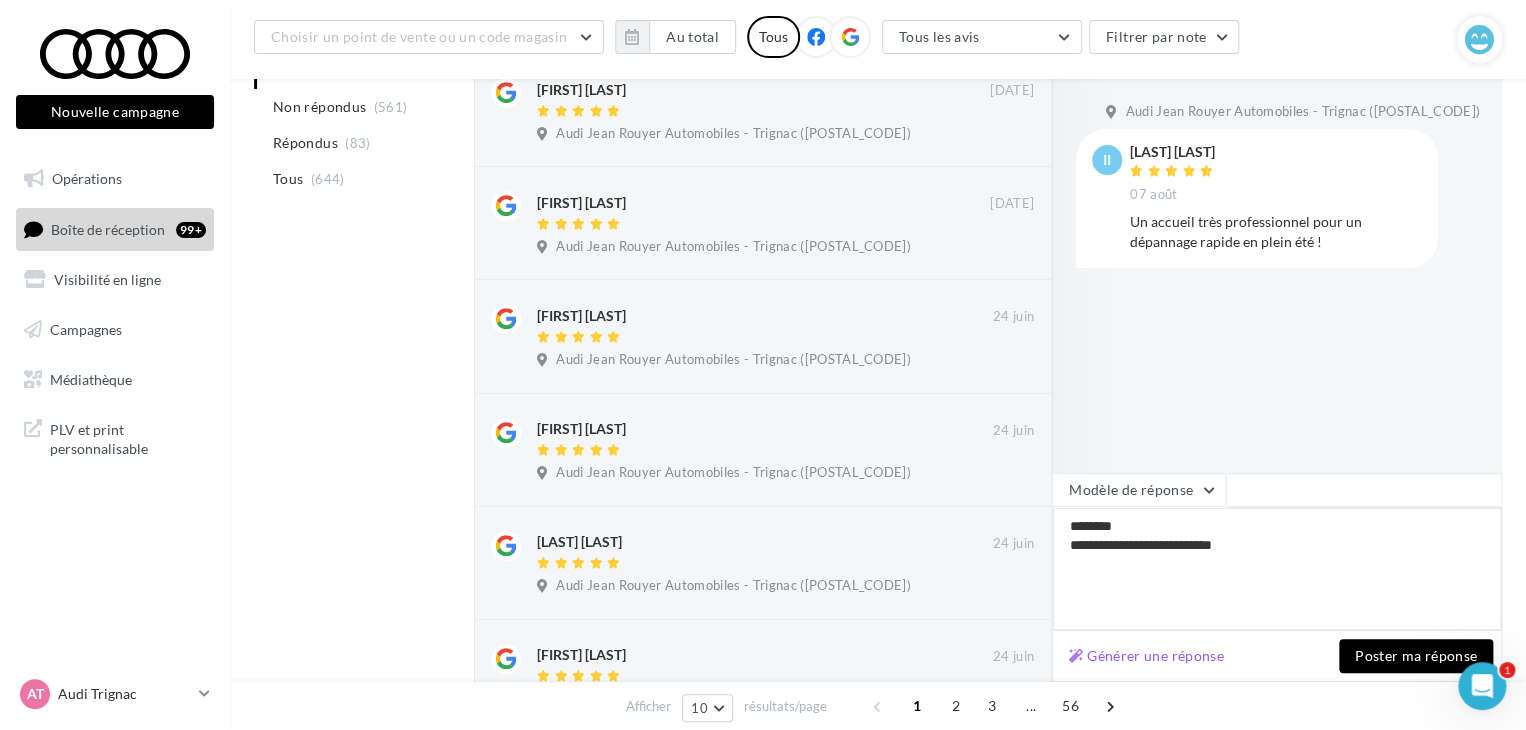 type on "**********" 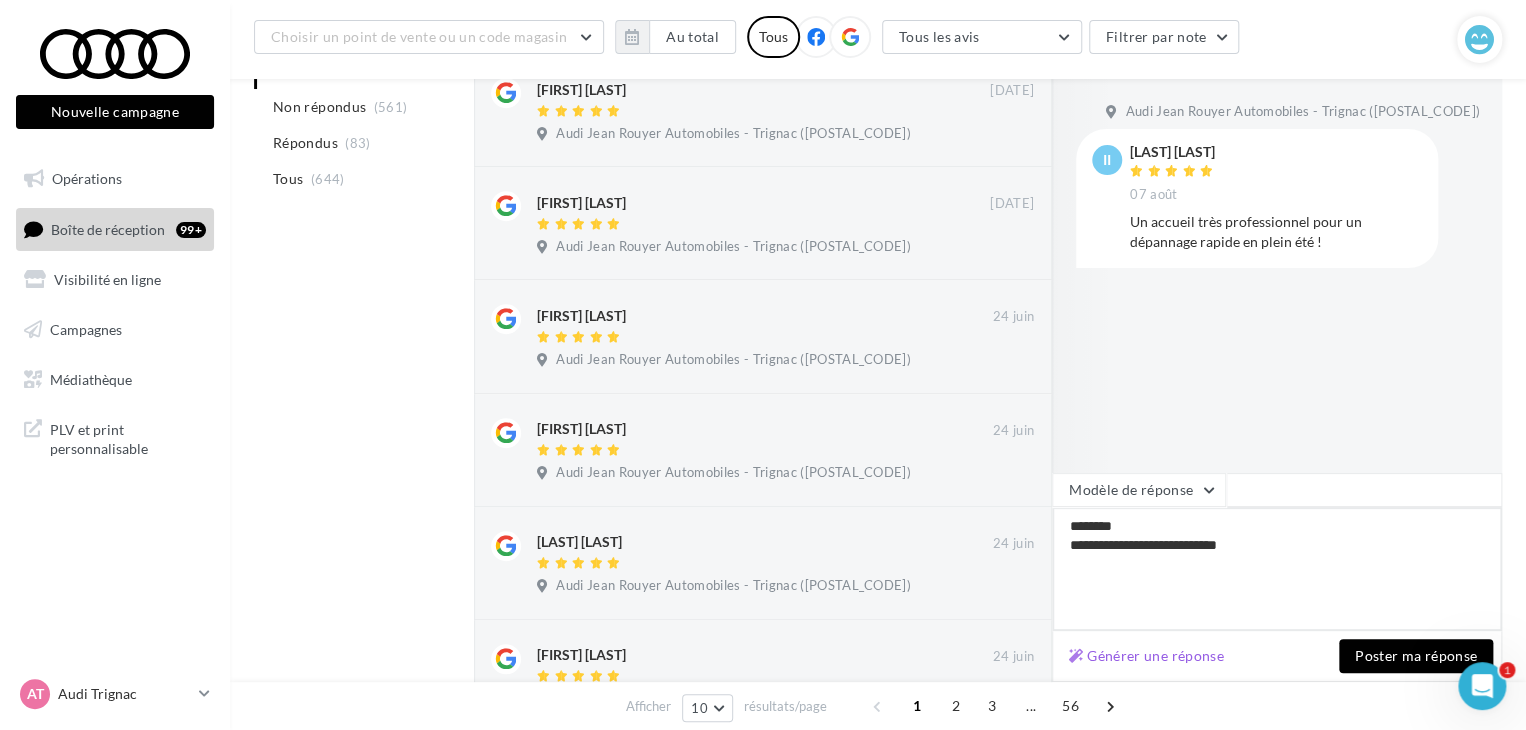 type on "**********" 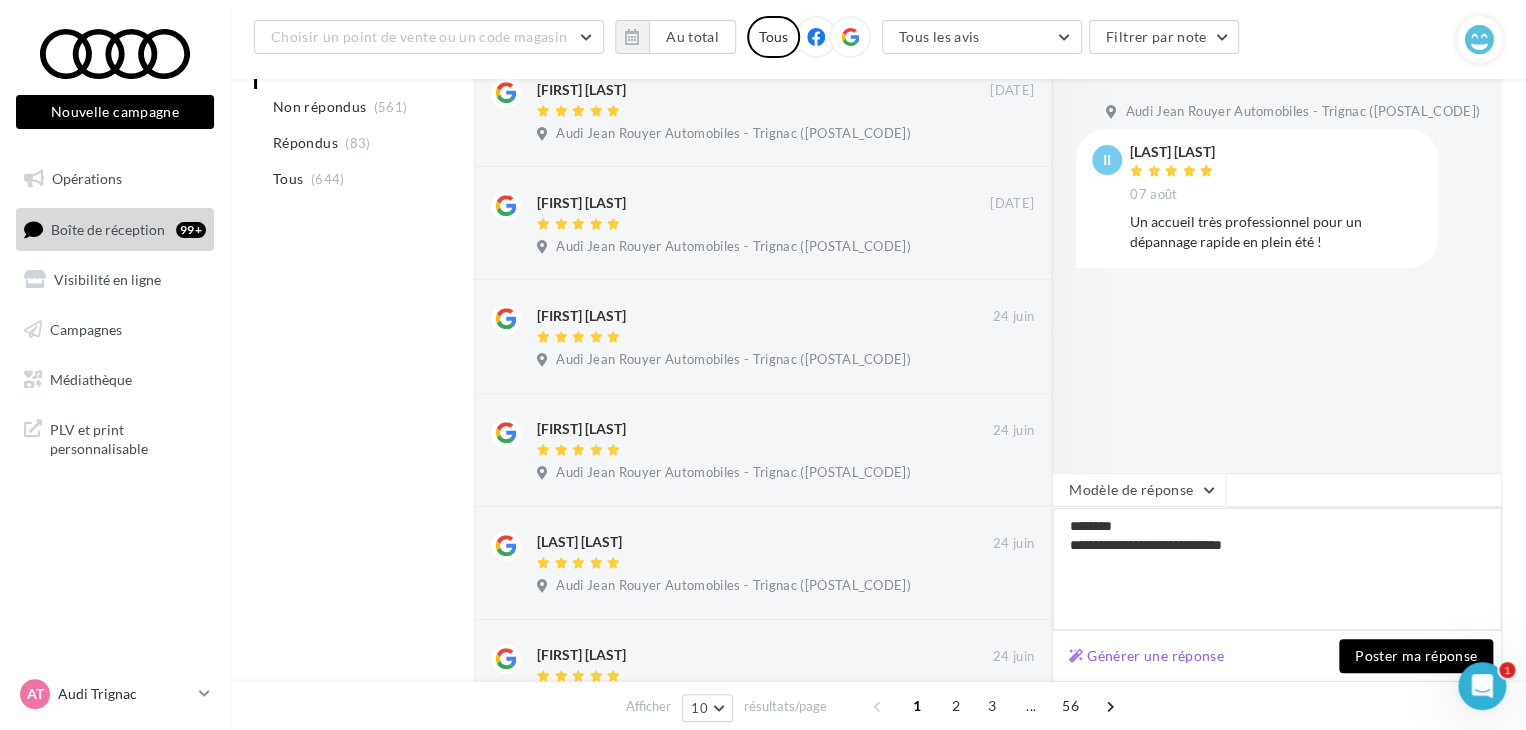 type on "**********" 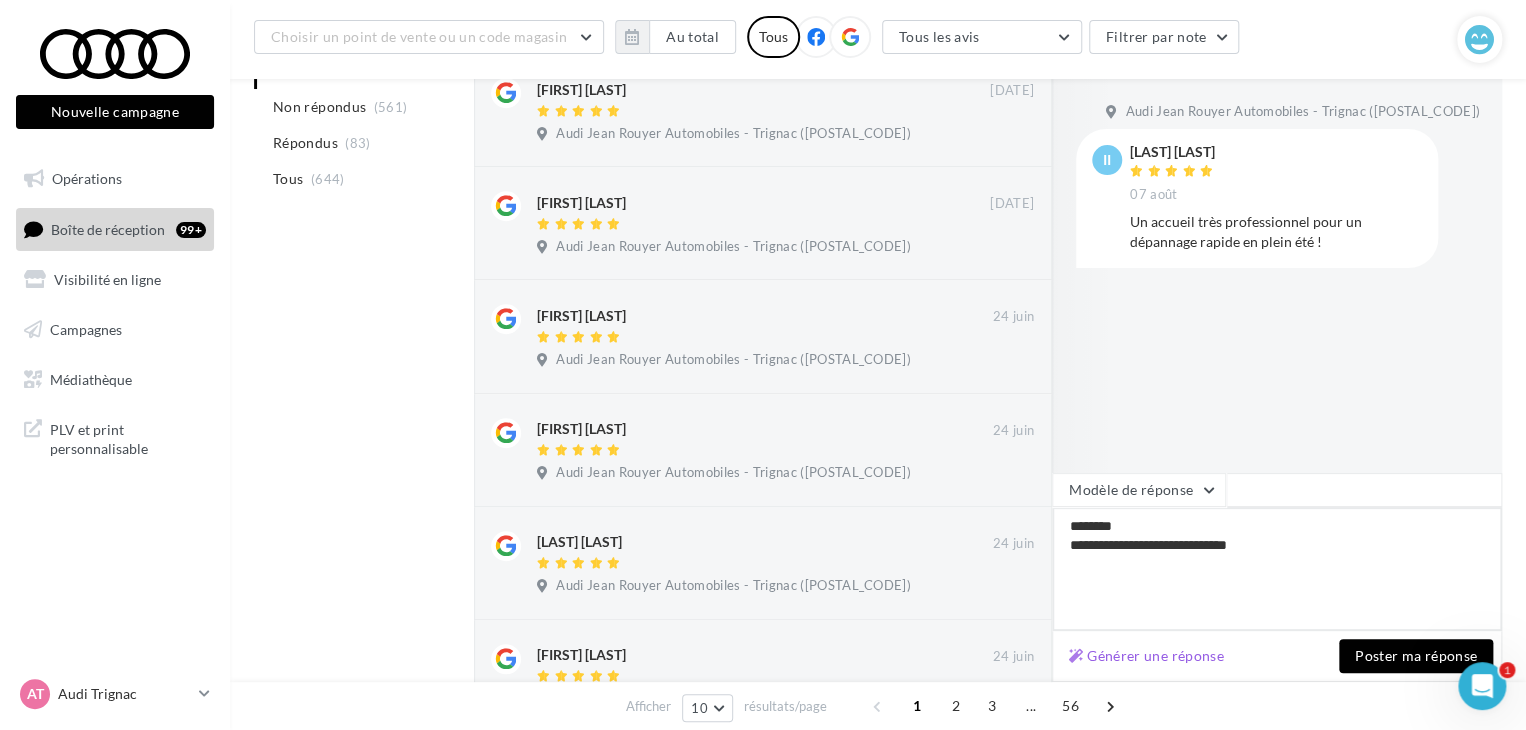 type on "**********" 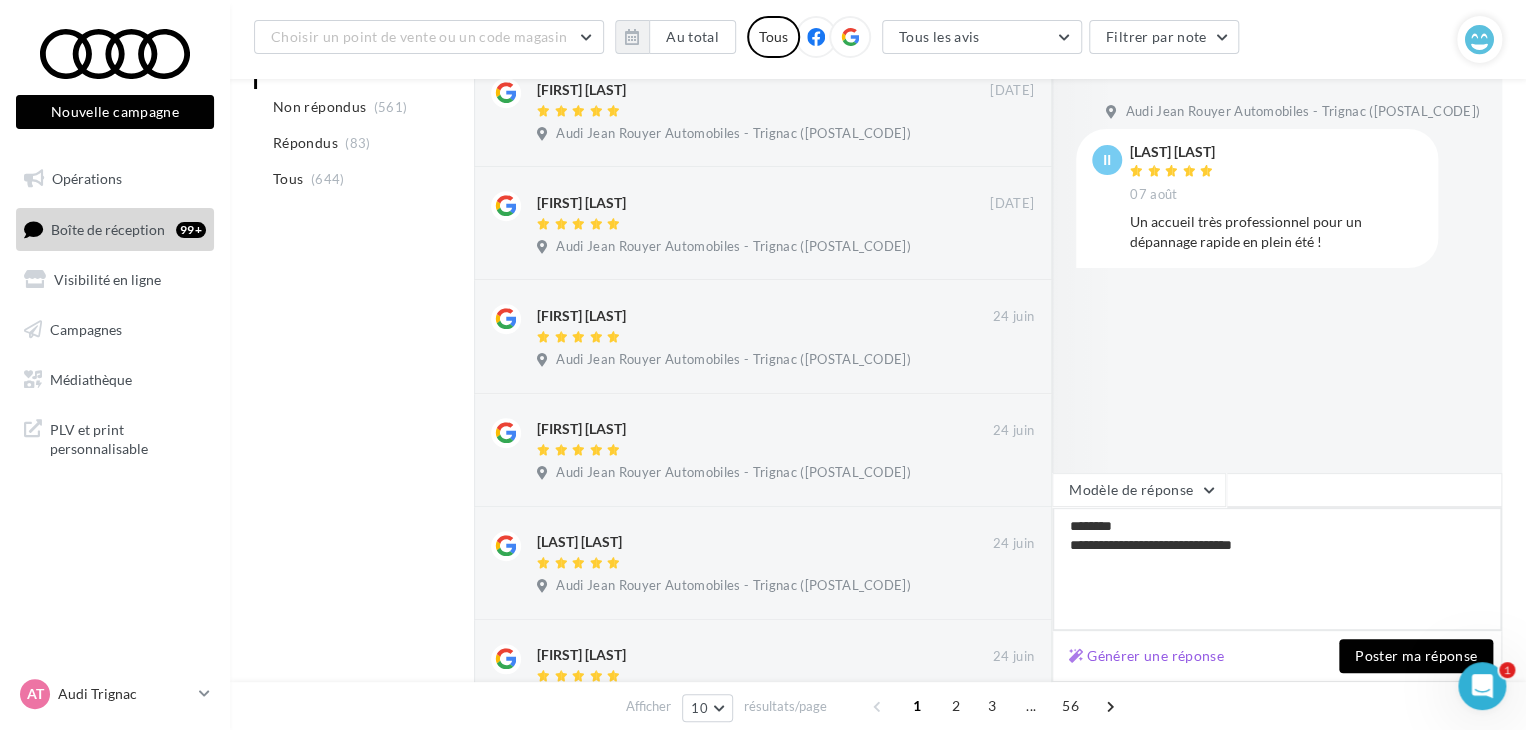 type on "**********" 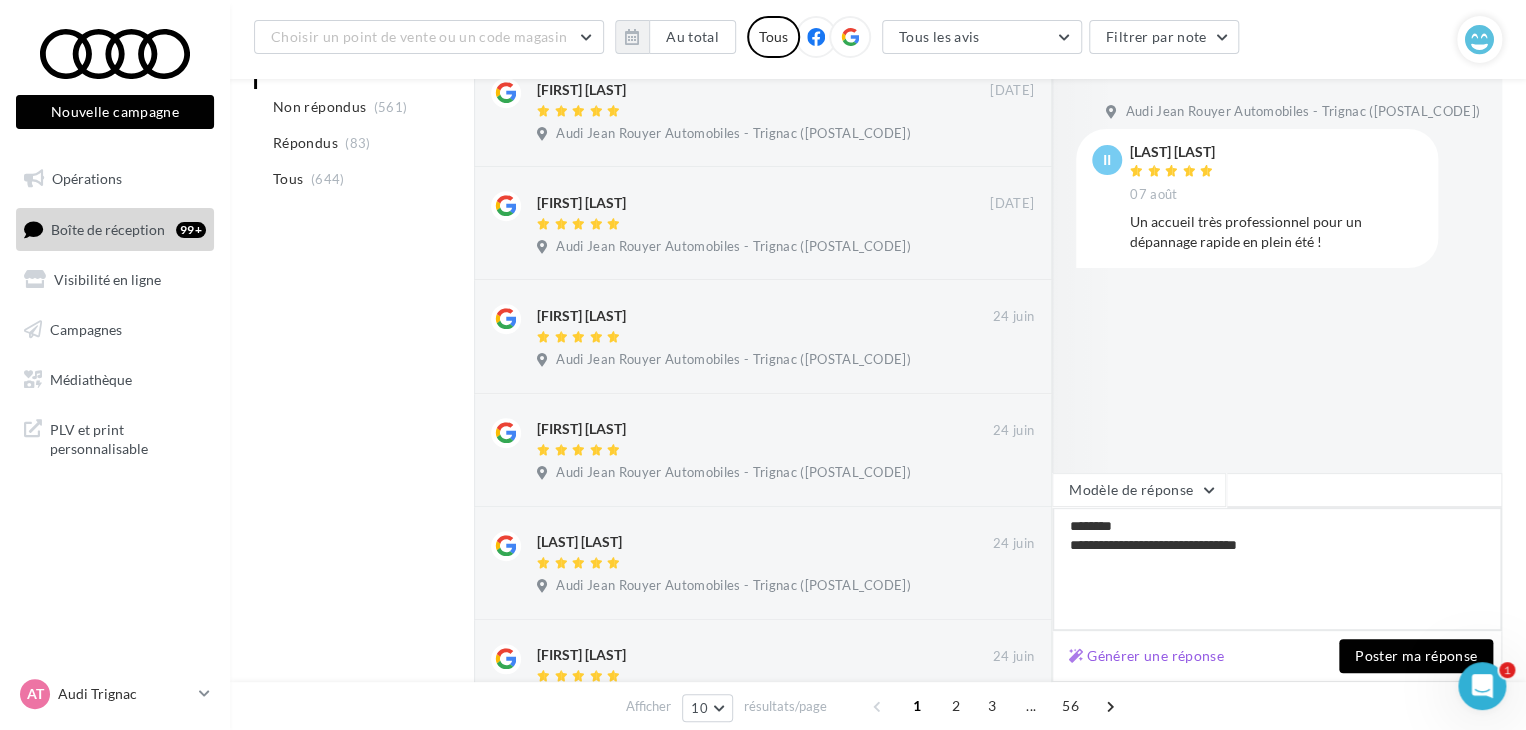 type on "**********" 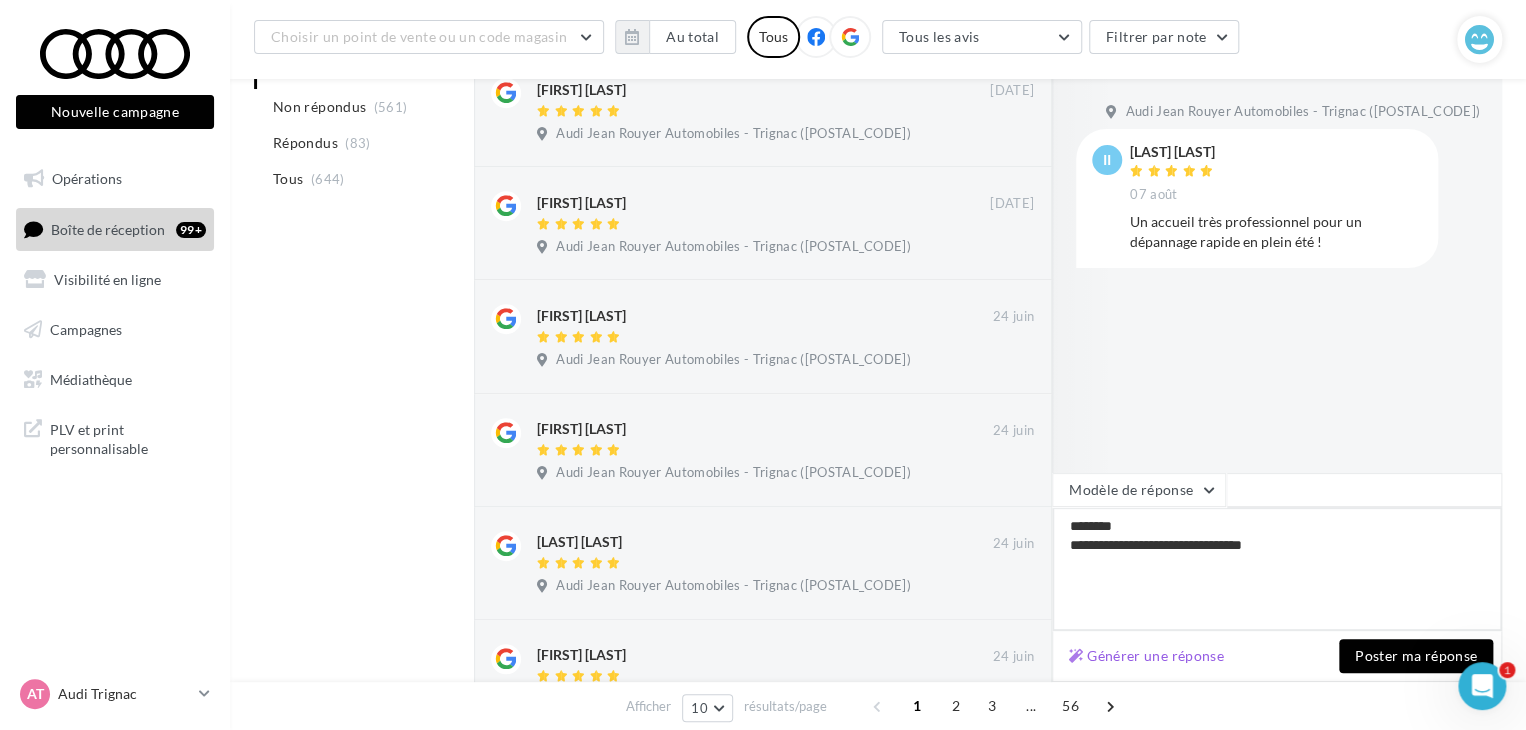 type on "**********" 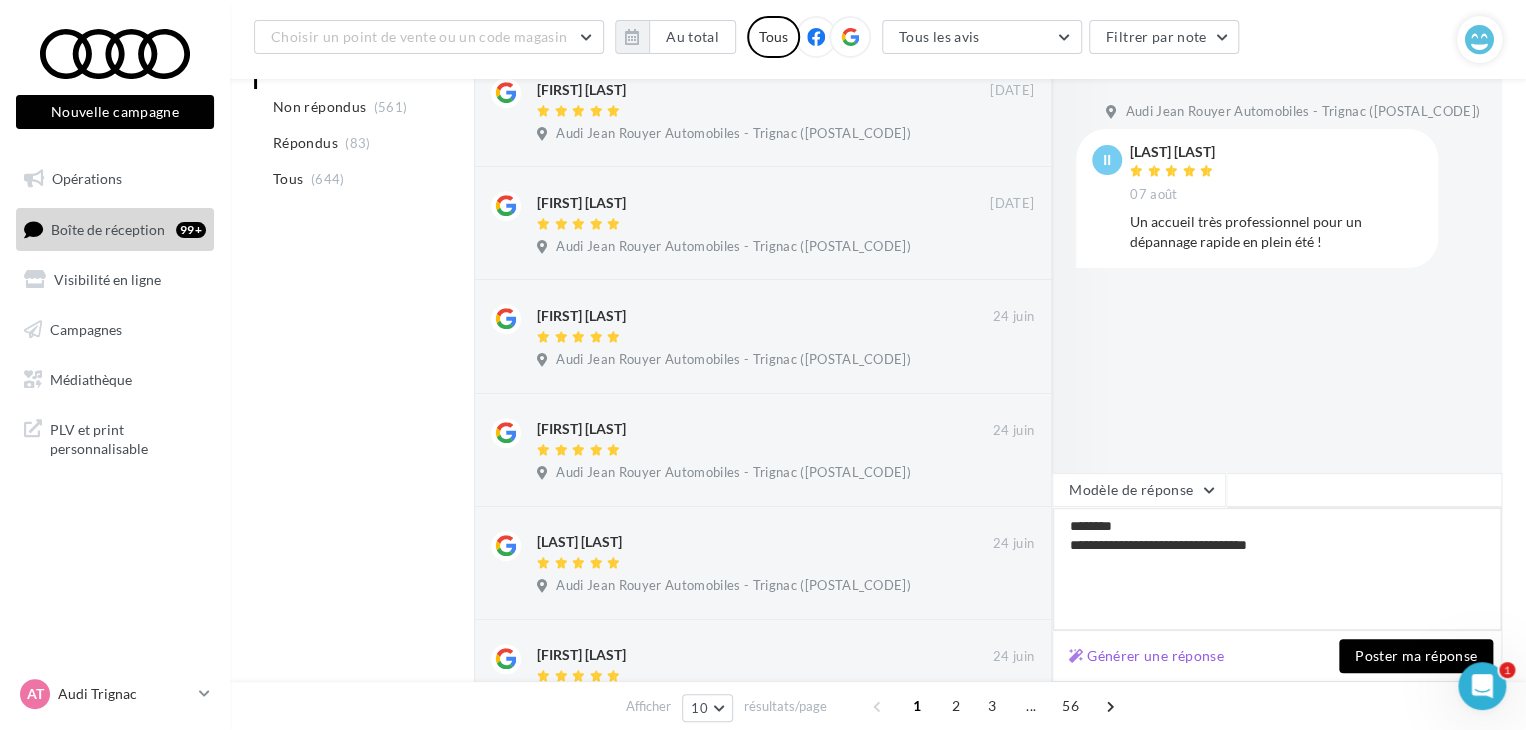 type on "**********" 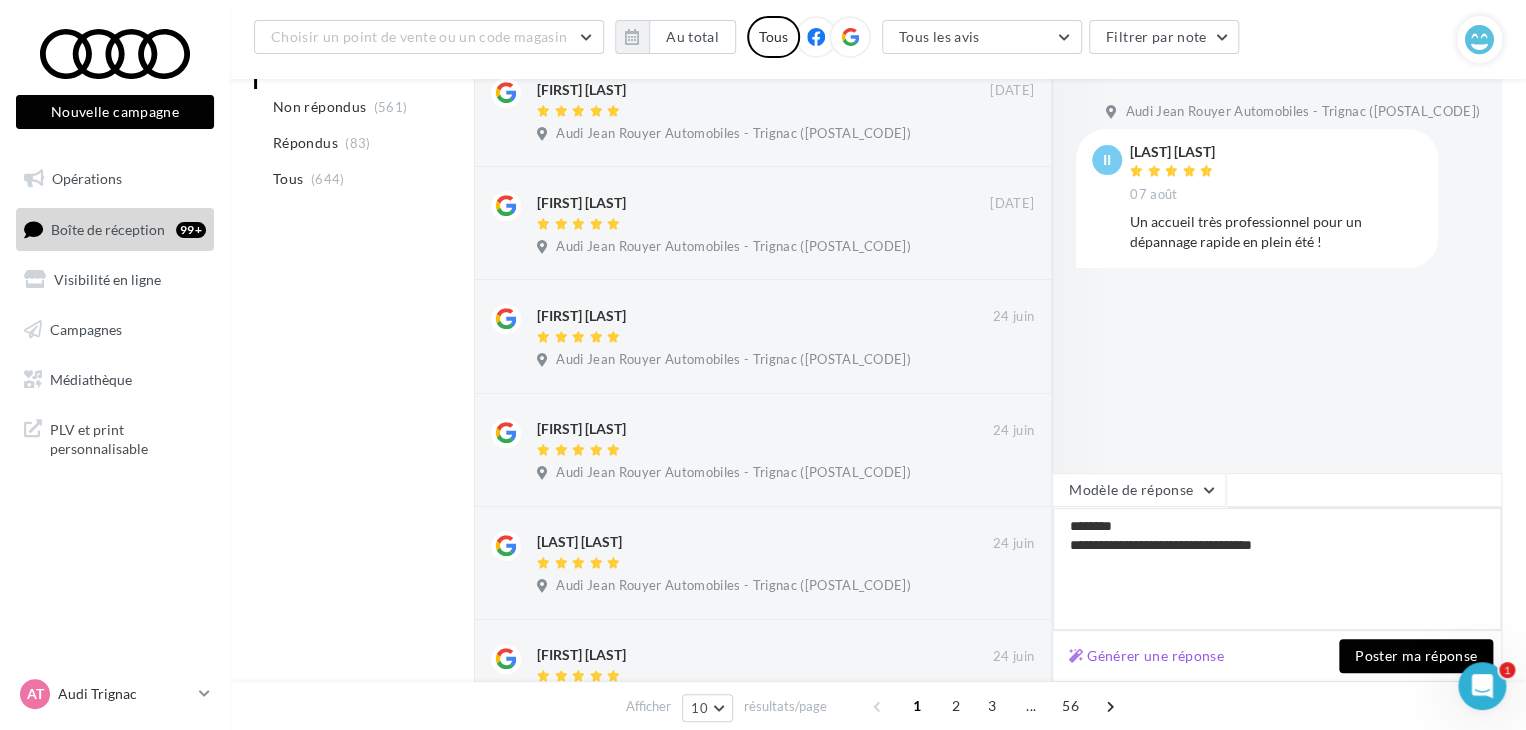 type on "**********" 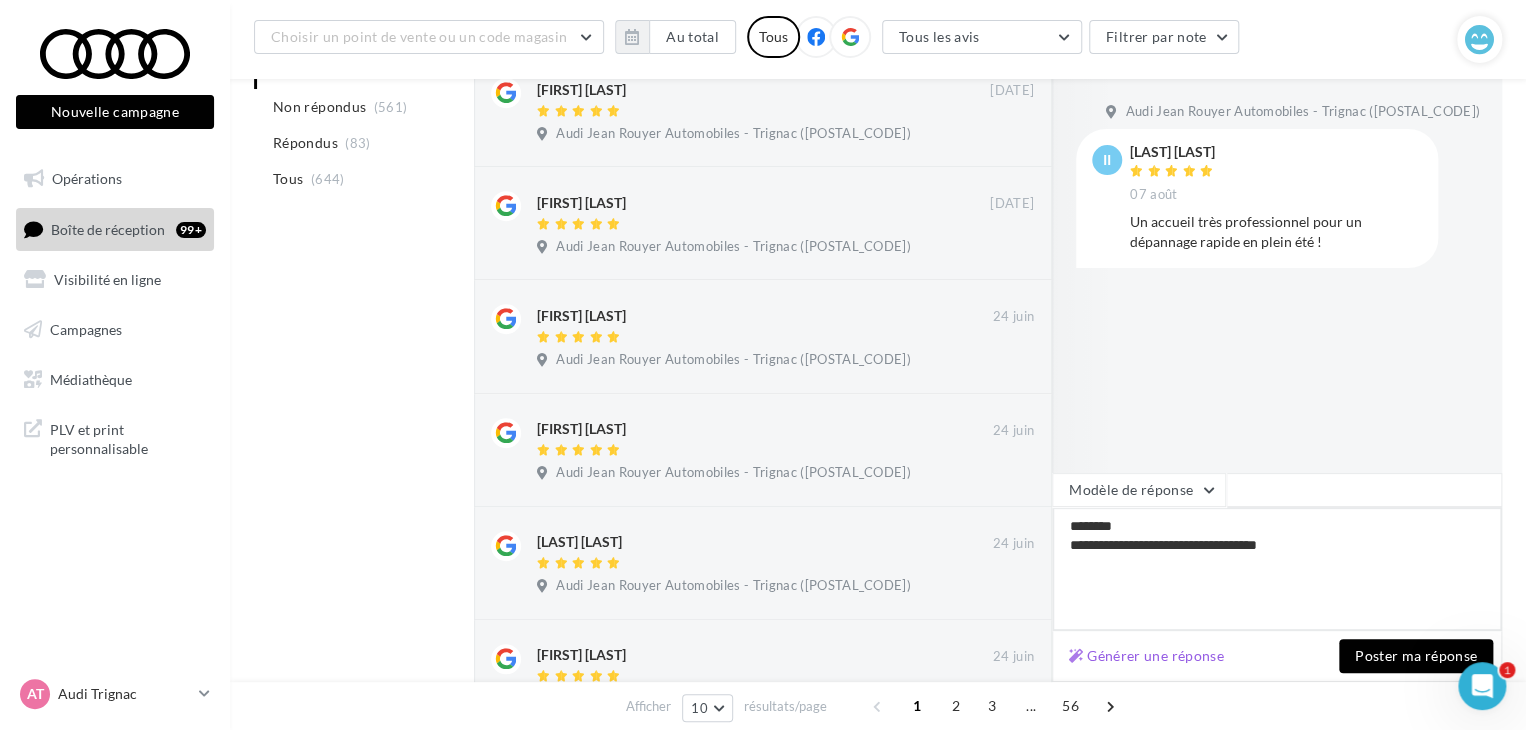 type on "**********" 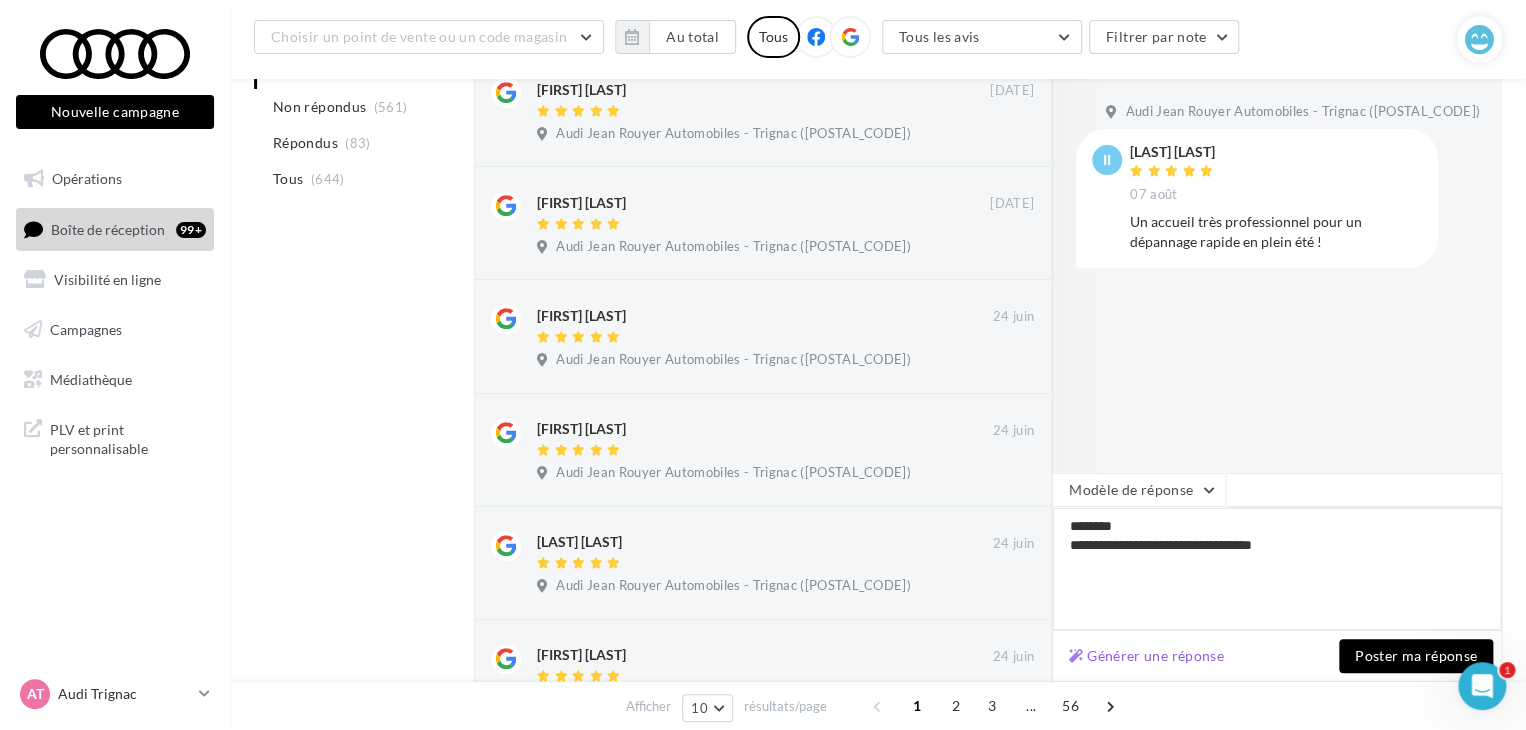 type on "**********" 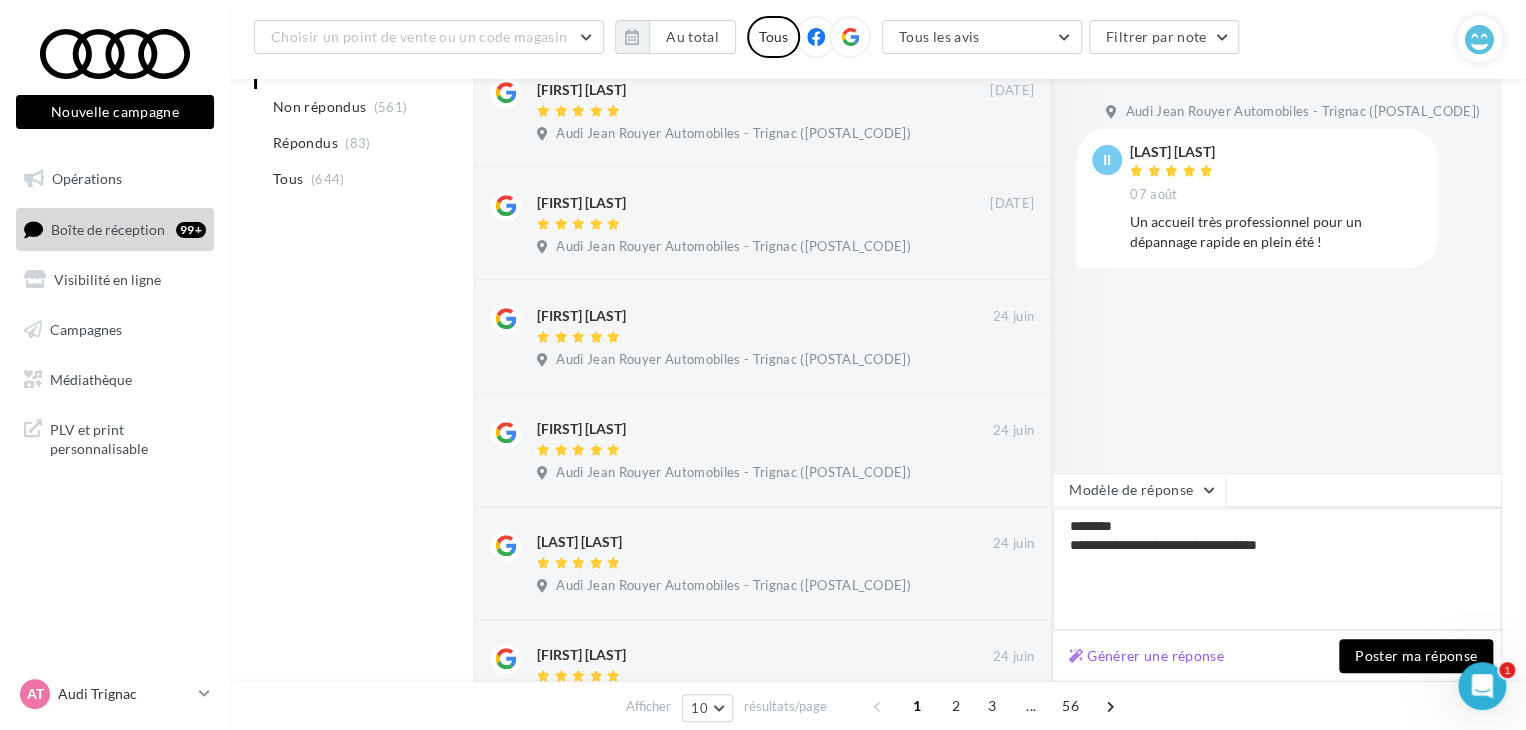 type on "**********" 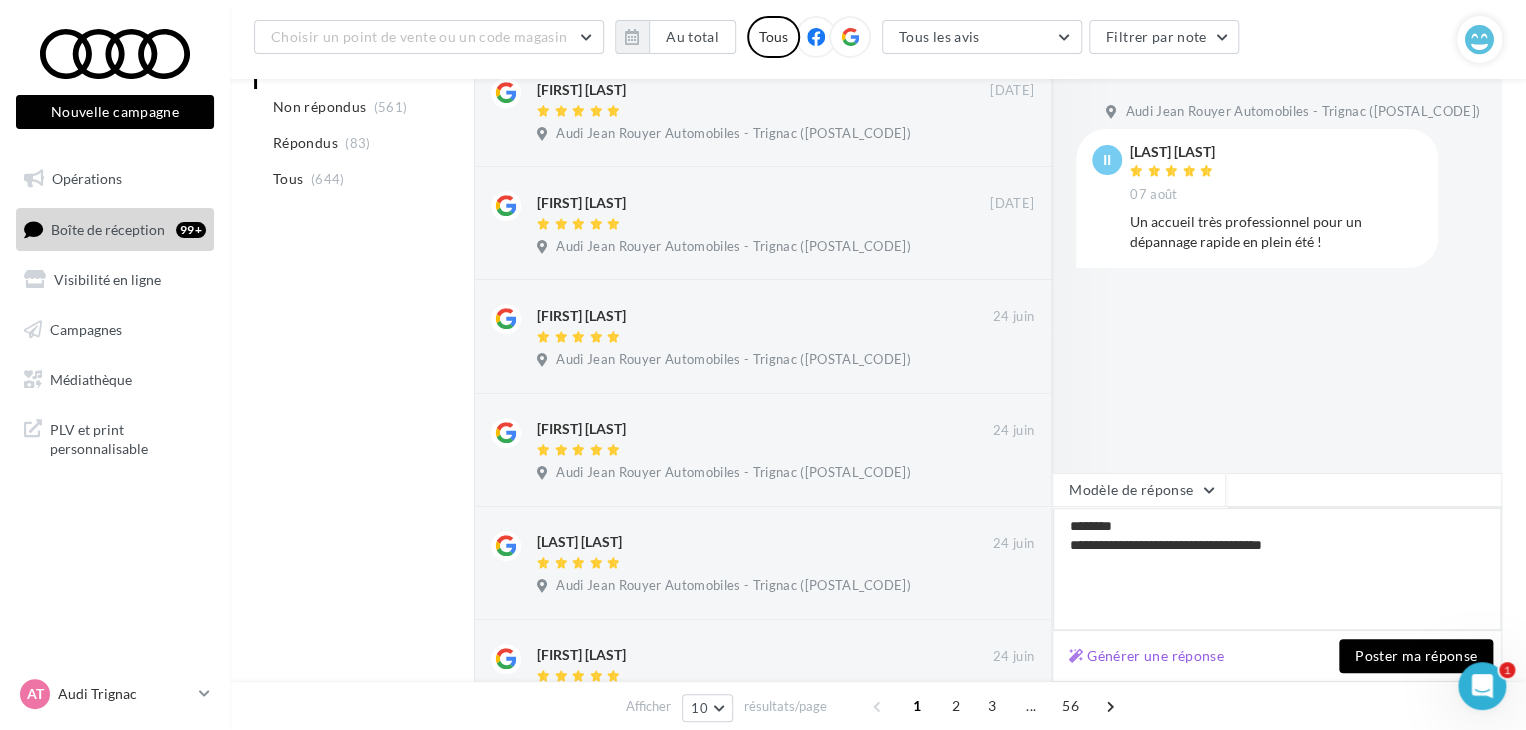 type on "**********" 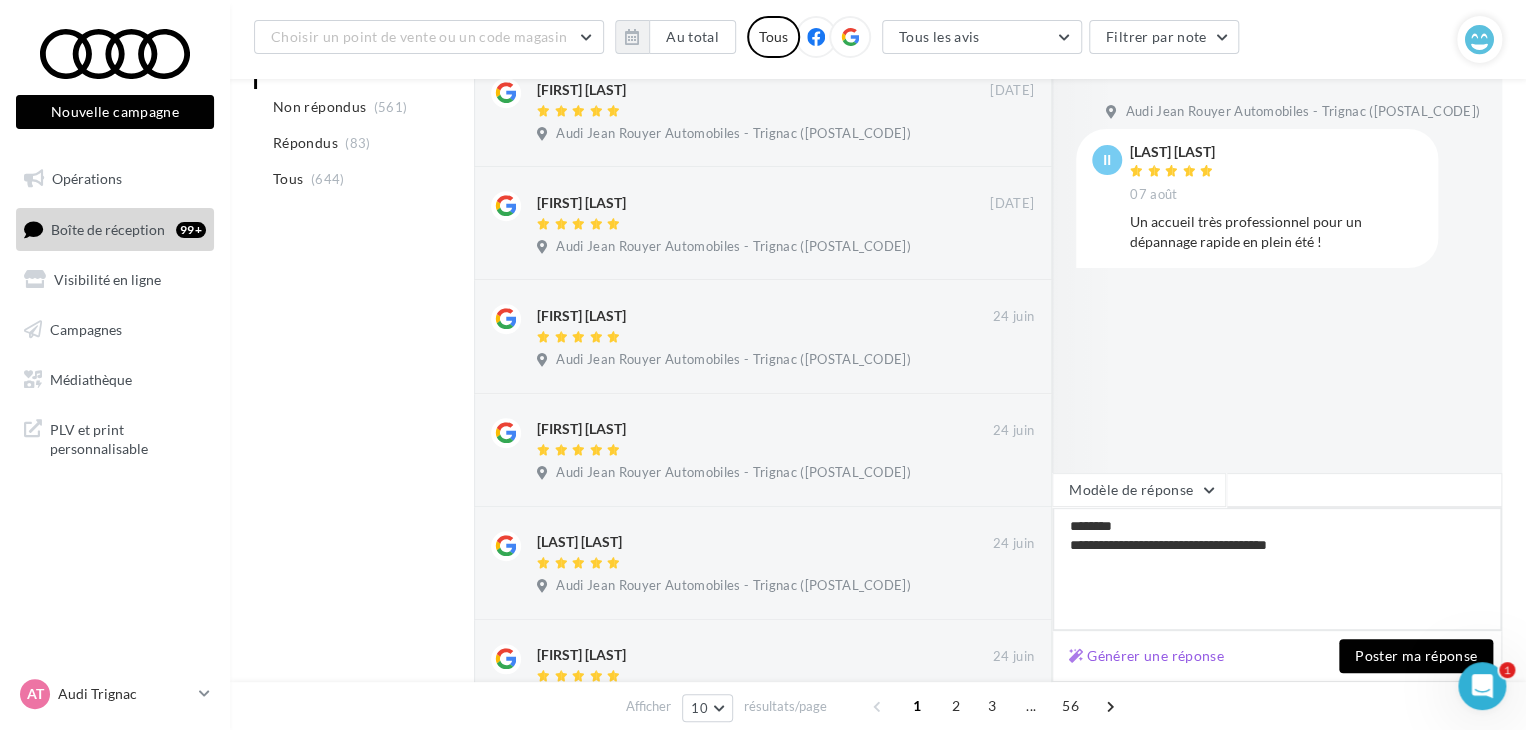 type on "**********" 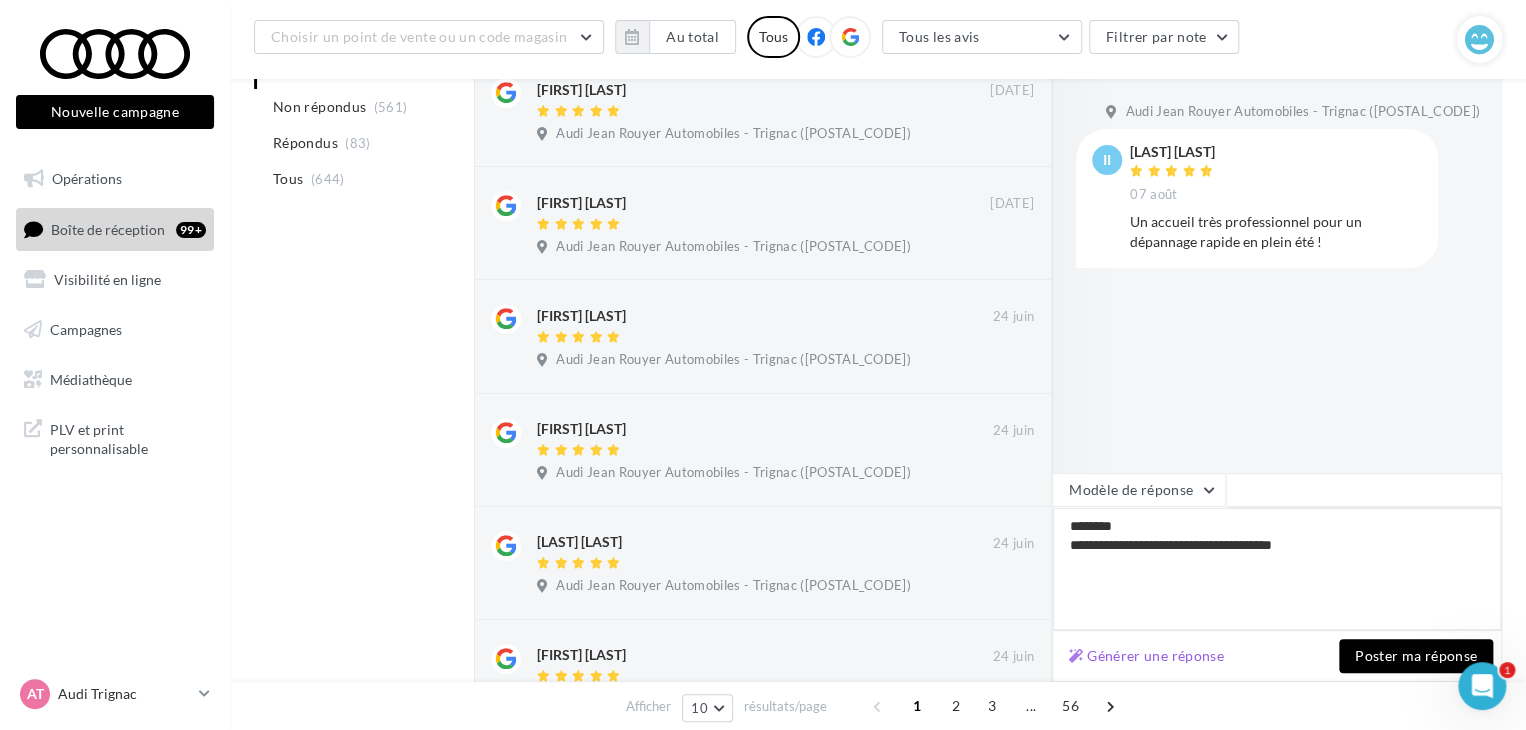 type on "**********" 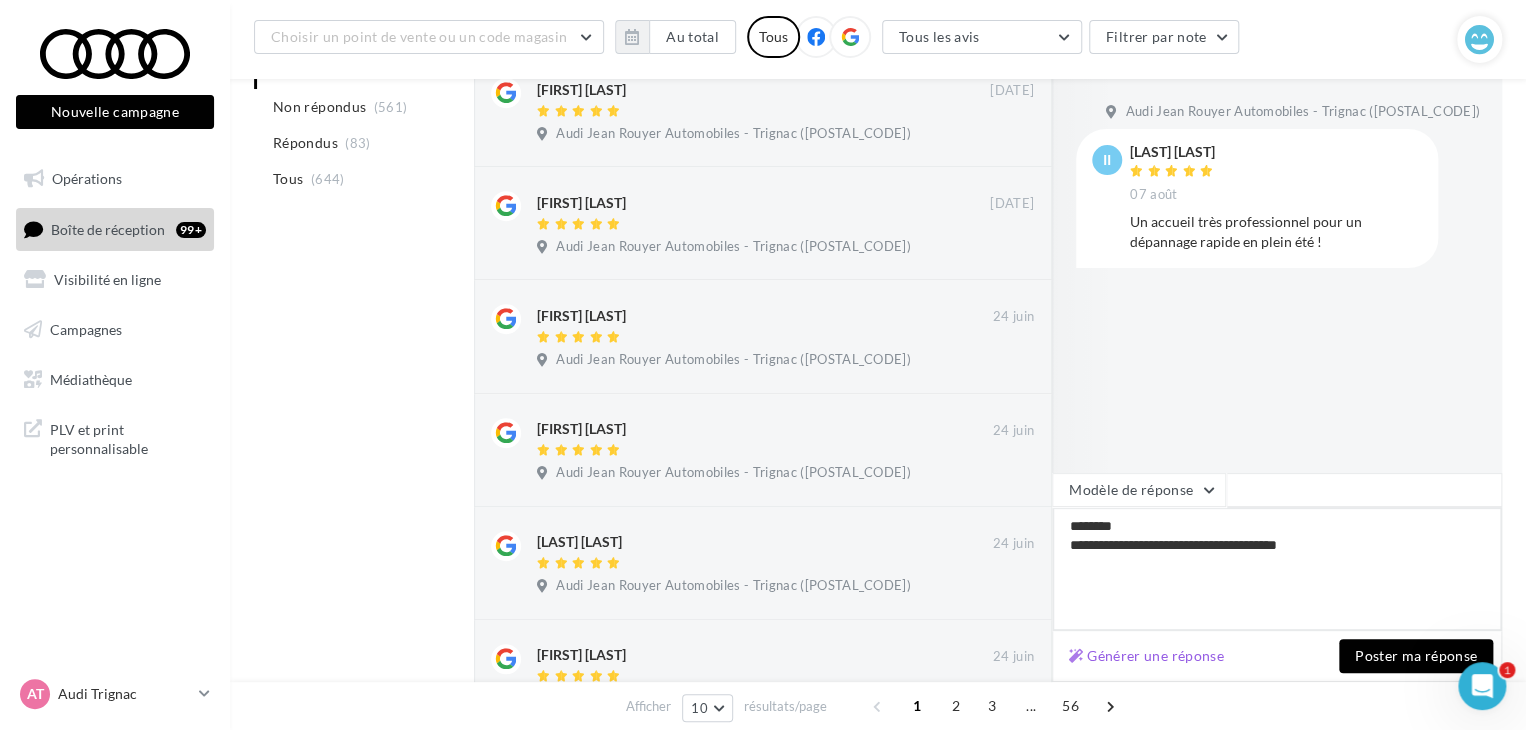 type on "**********" 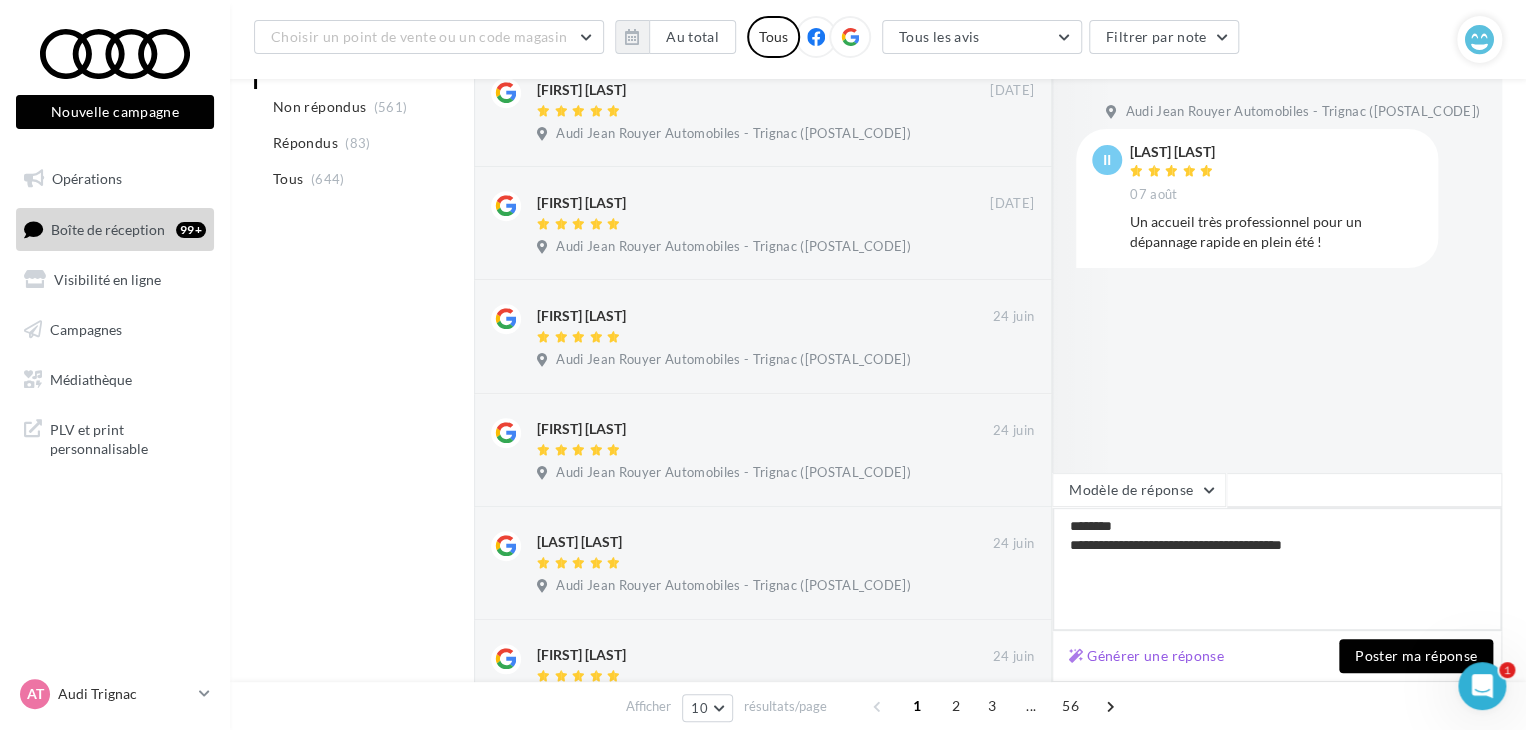 type on "**********" 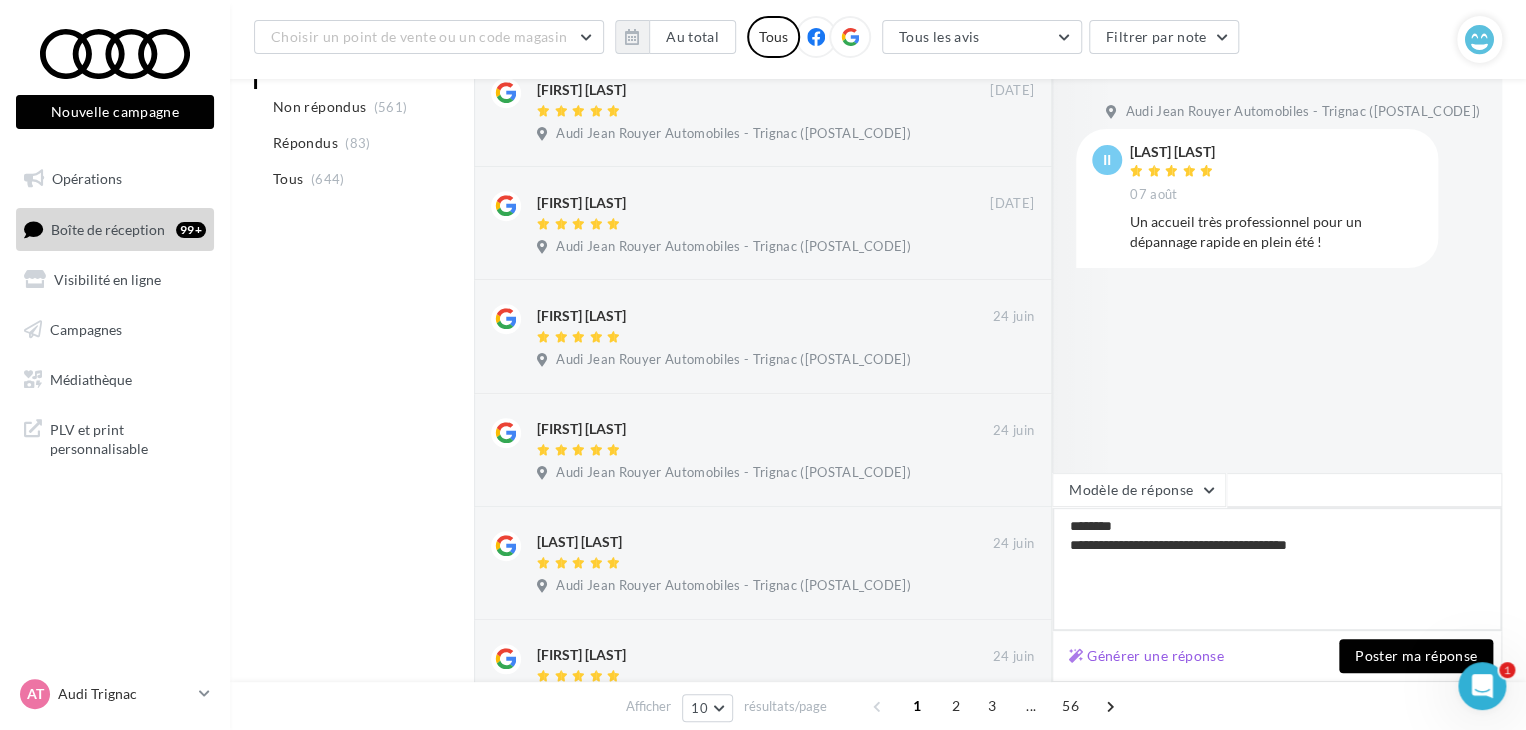 type on "**********" 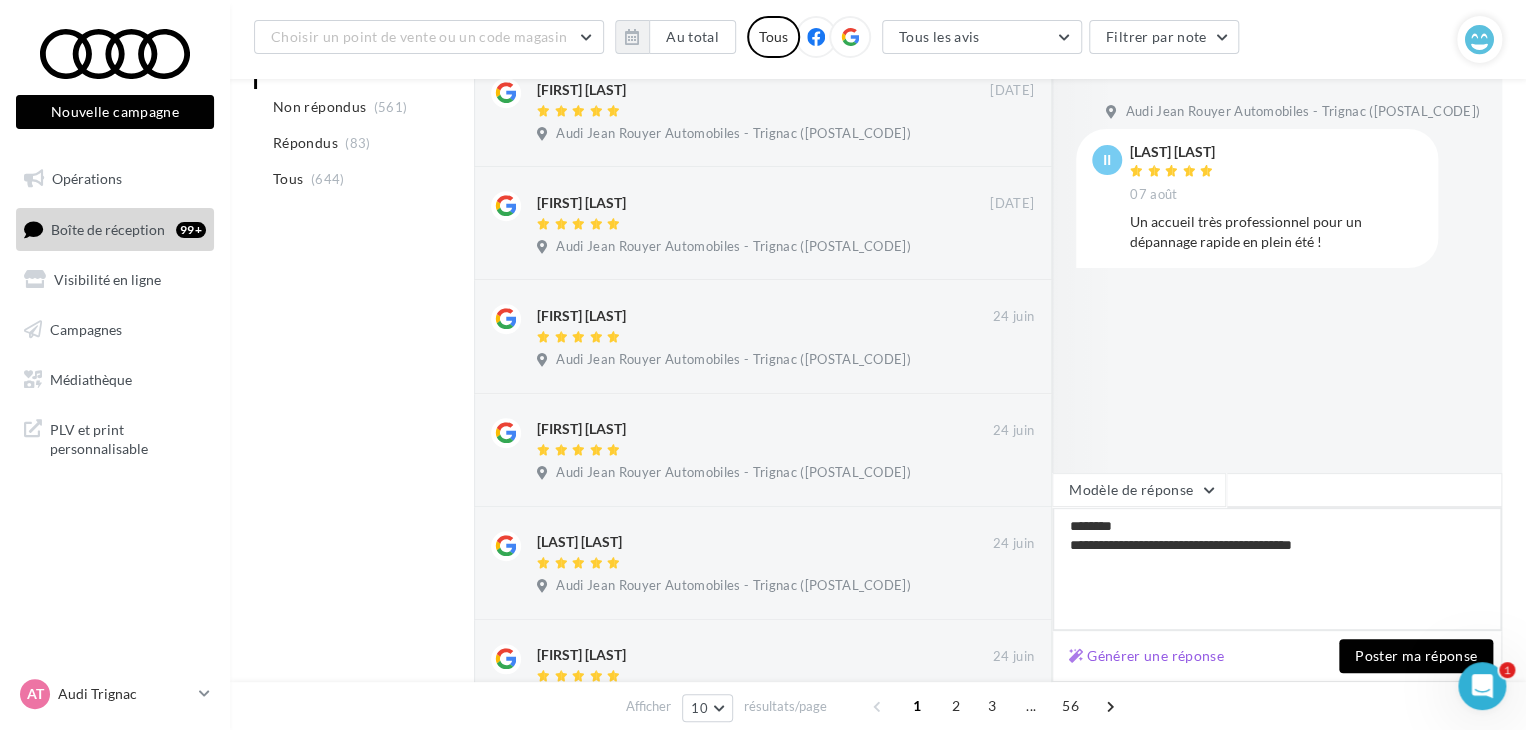 type on "**********" 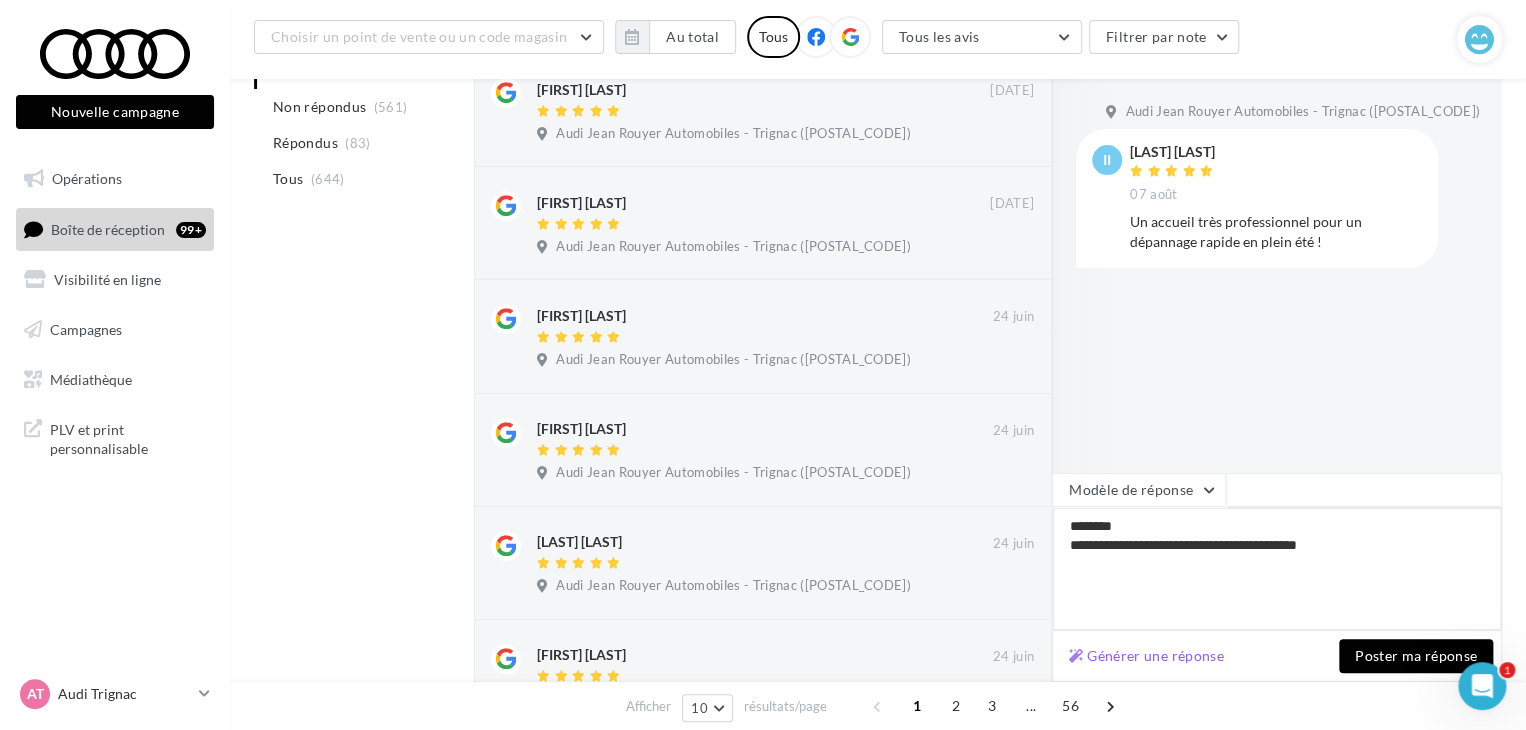 type on "**********" 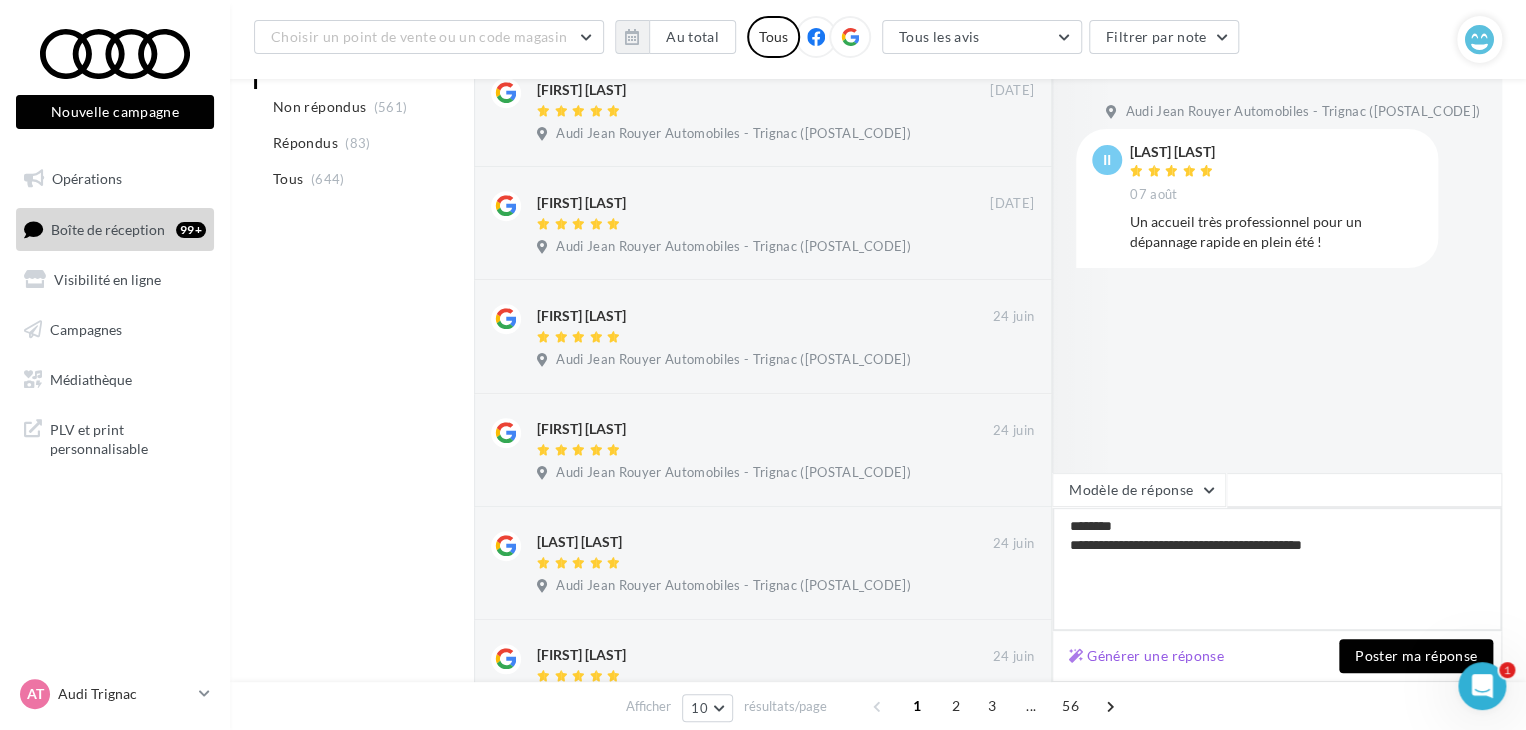 type on "**********" 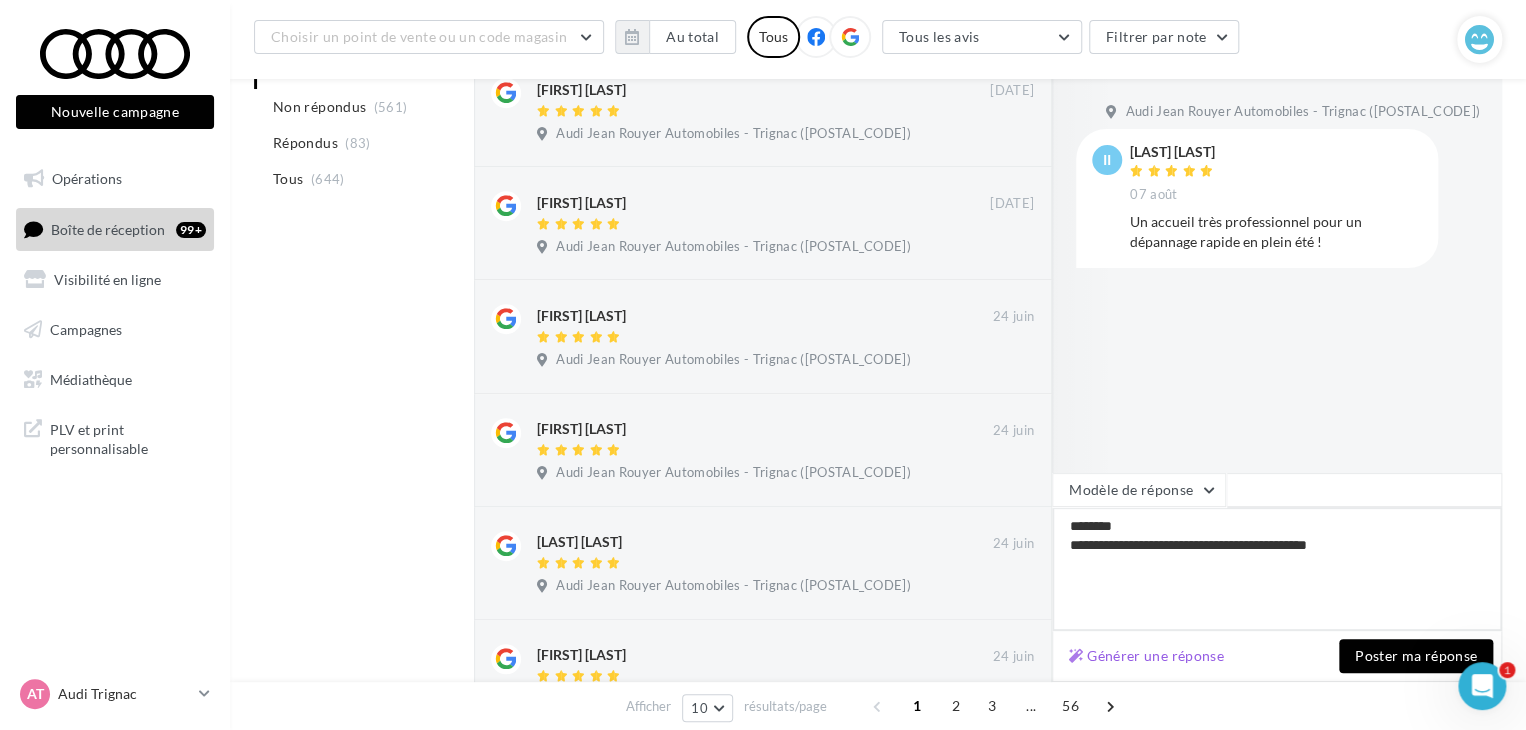 type on "**********" 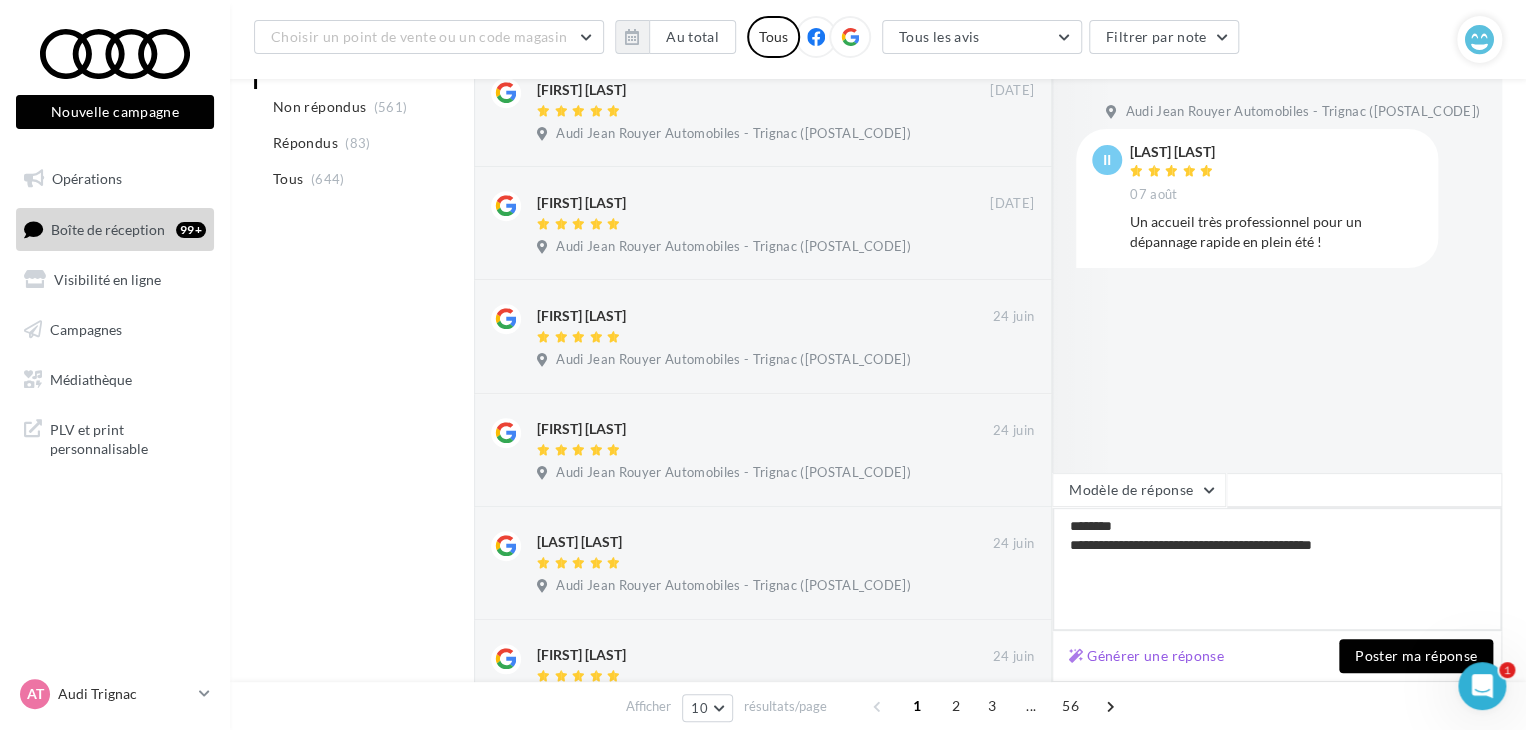 type on "**********" 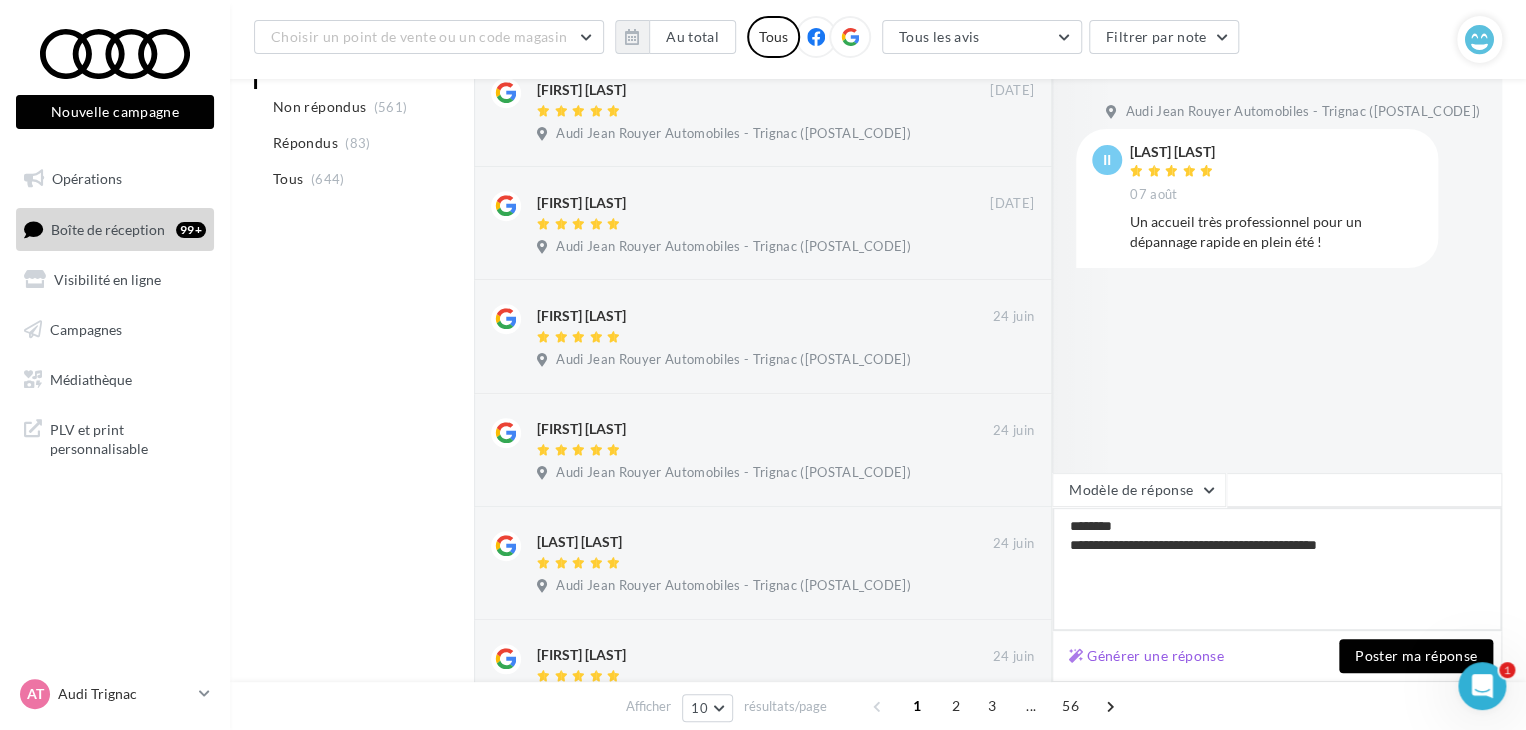 type on "**********" 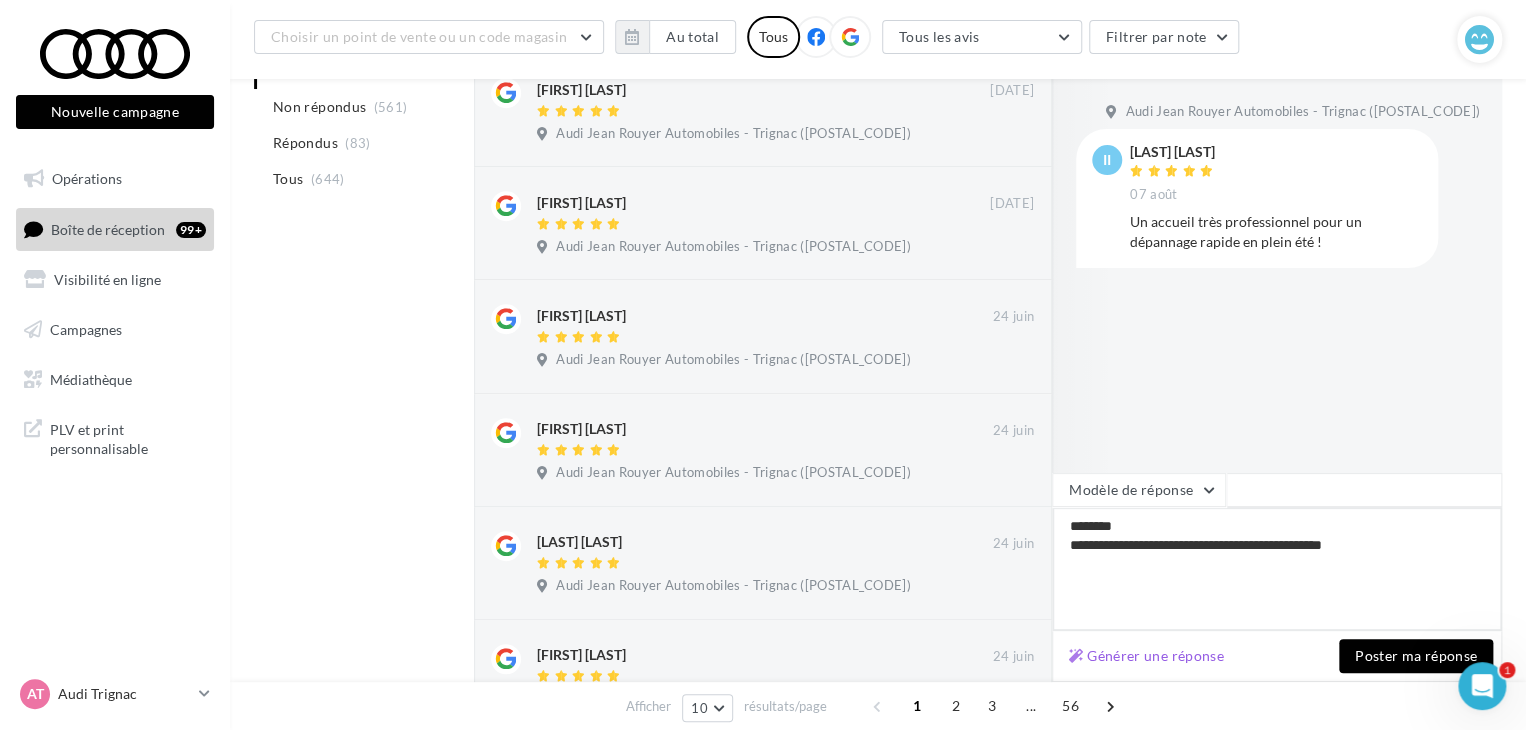 type on "**********" 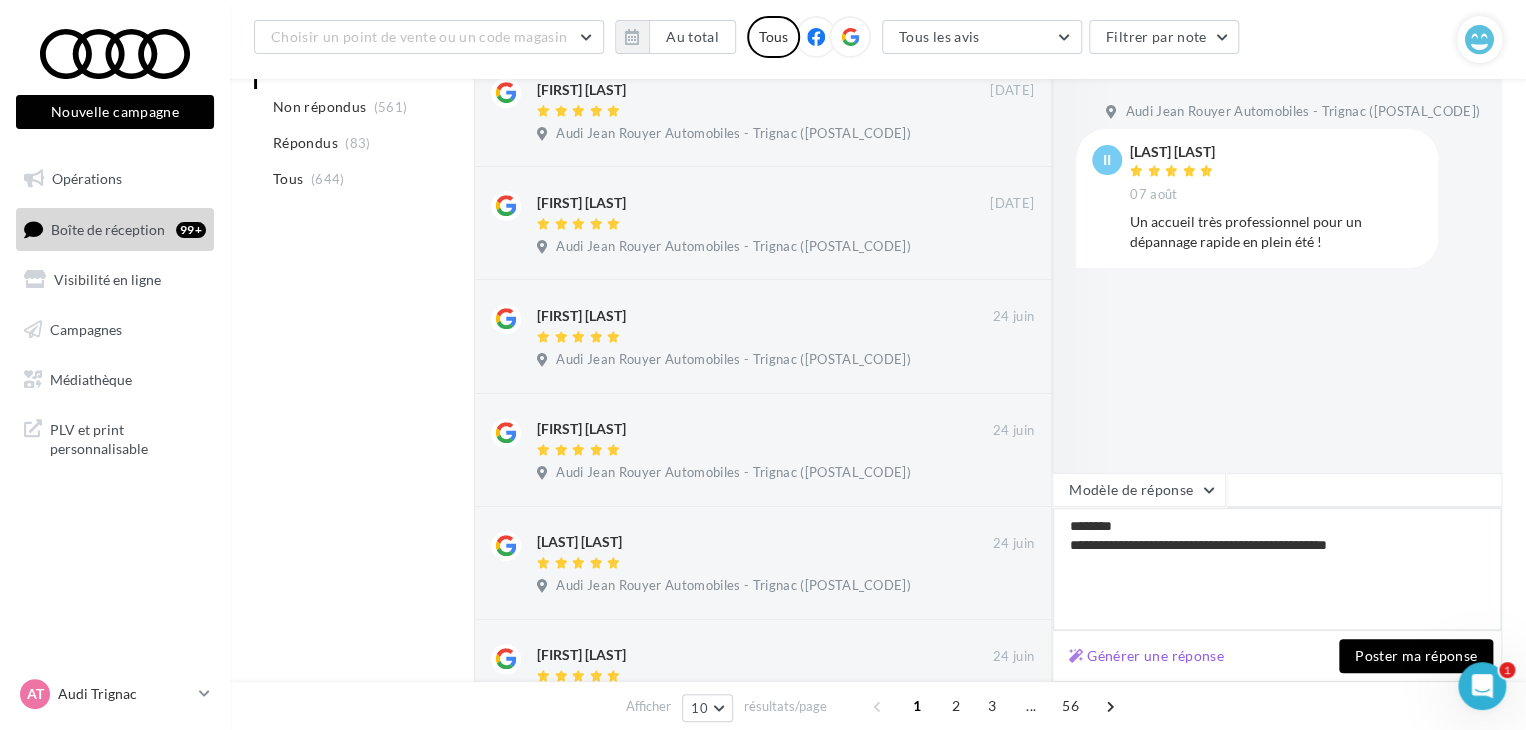 type on "**********" 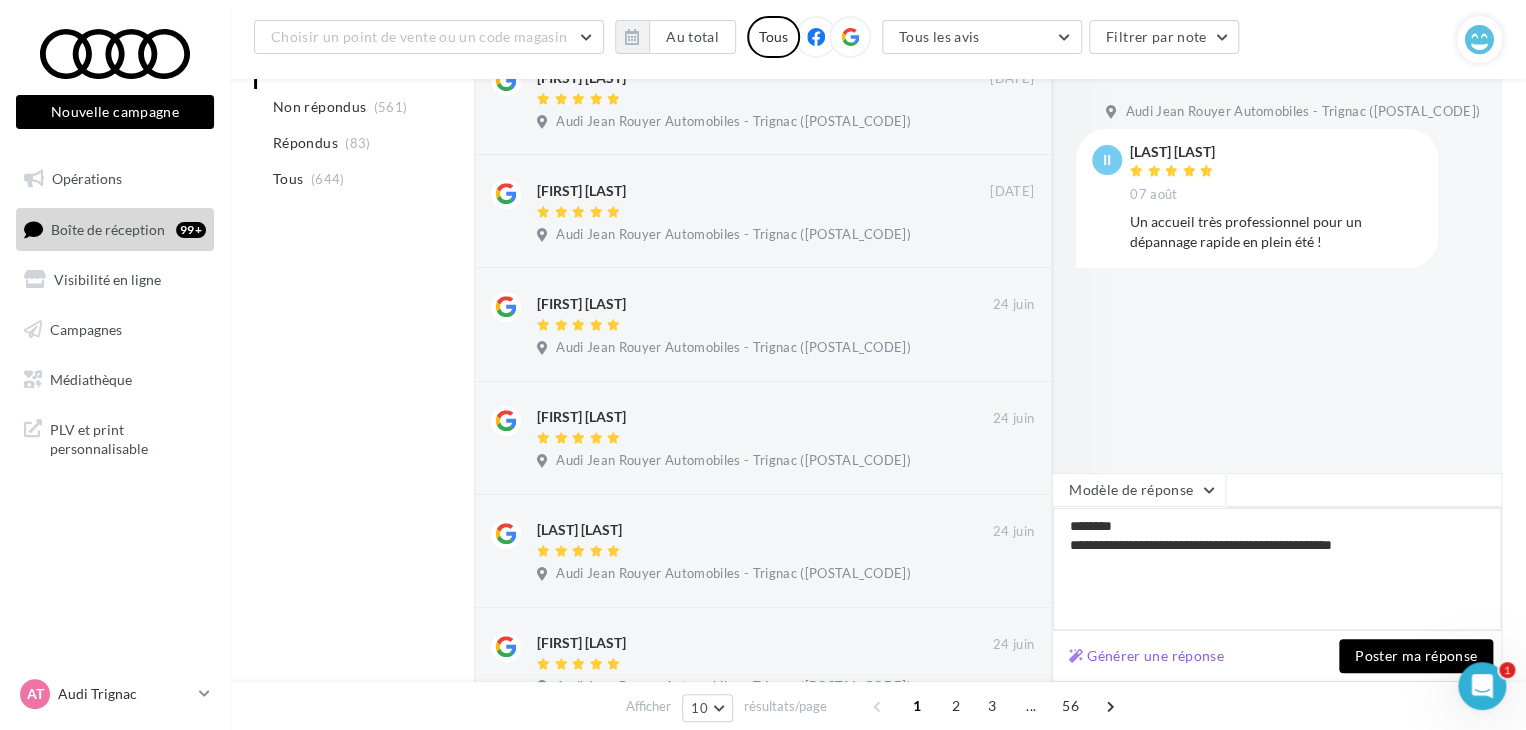 scroll, scrollTop: 436, scrollLeft: 0, axis: vertical 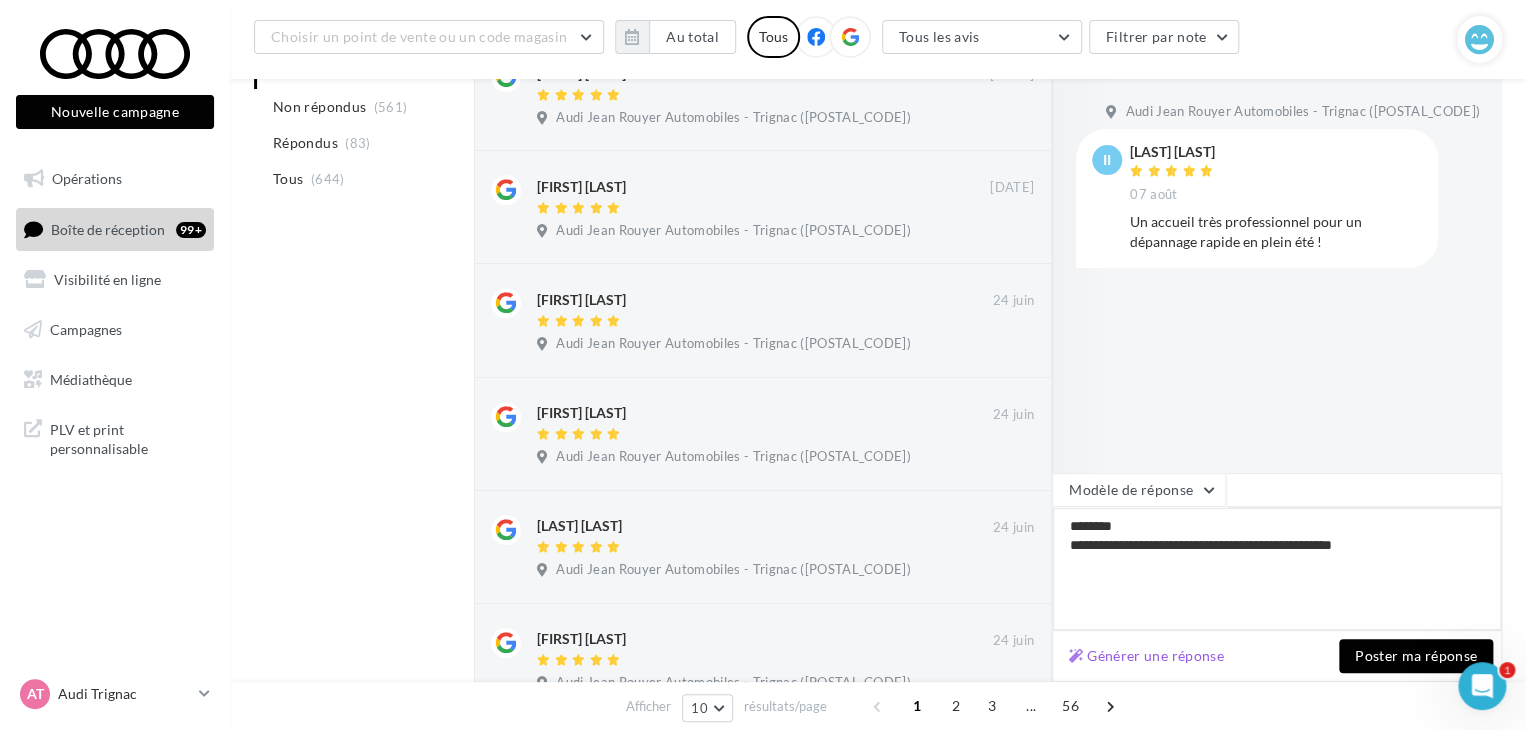 type on "**********" 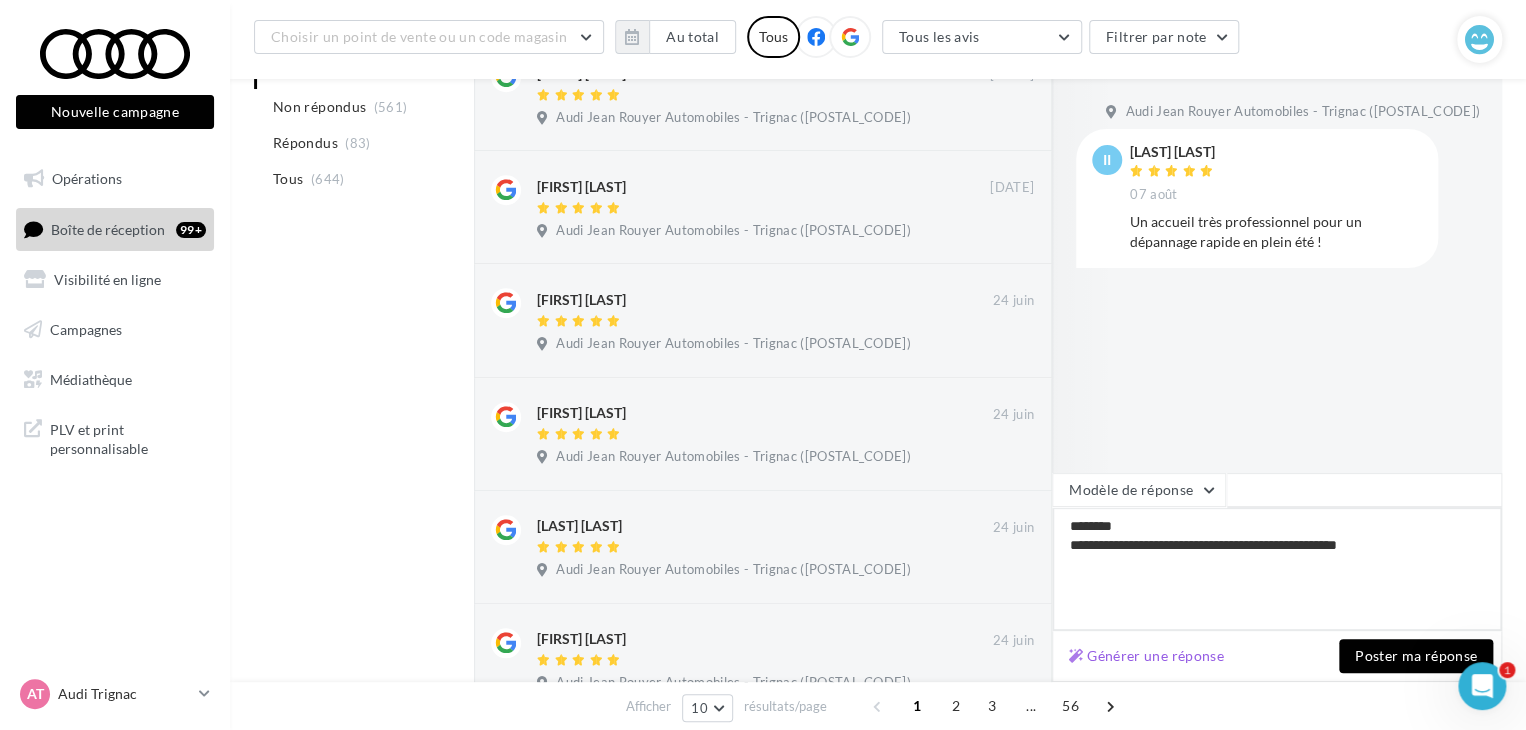 type on "**********" 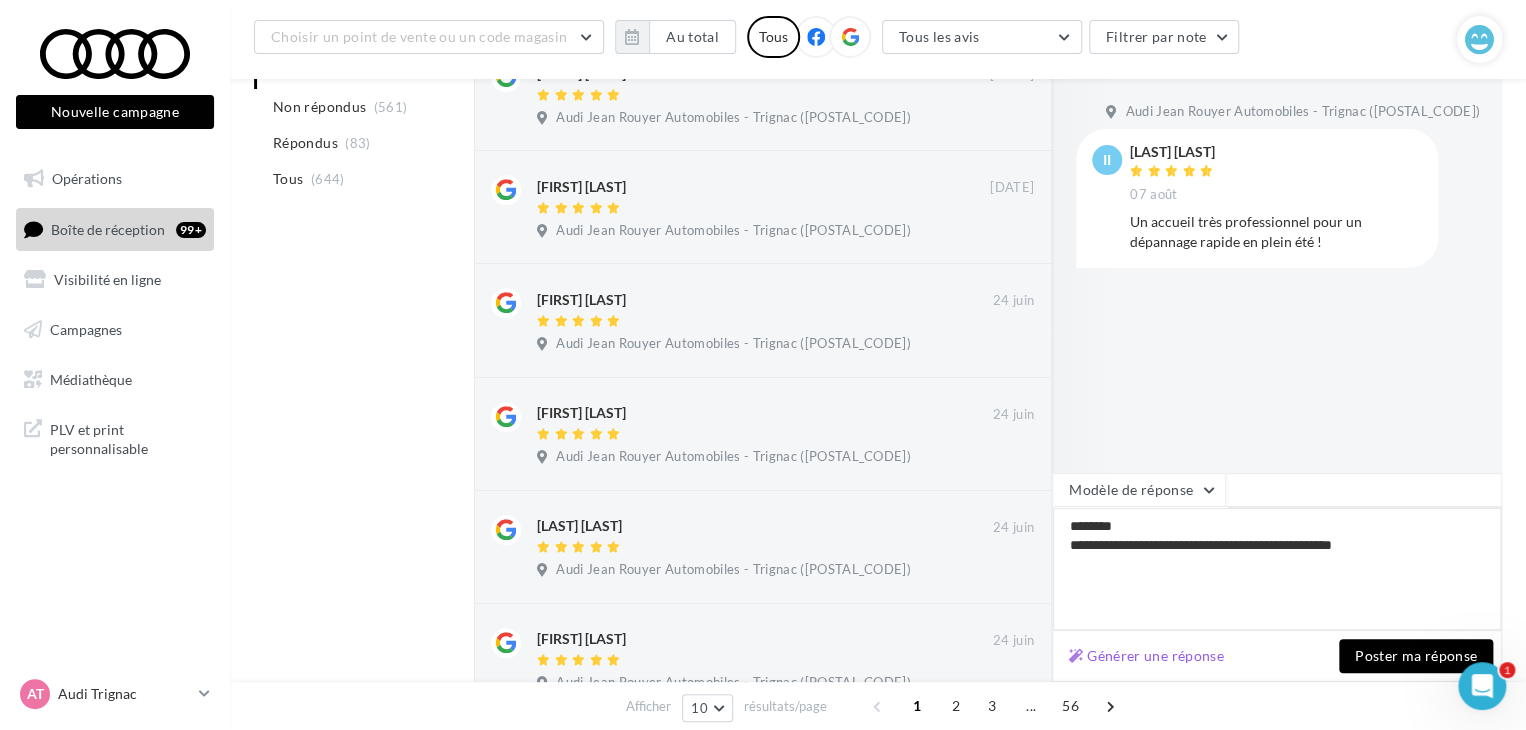 type on "**********" 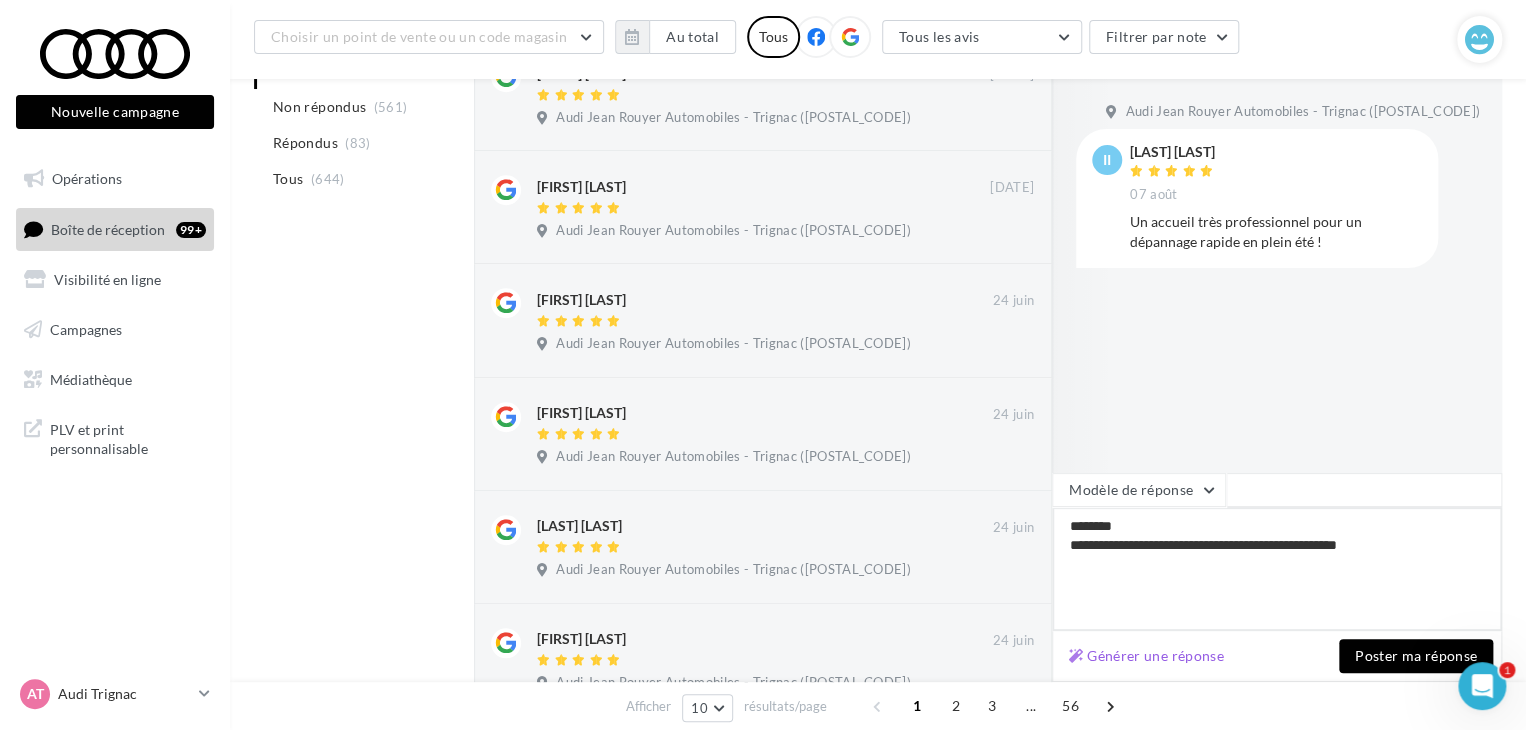 type on "**********" 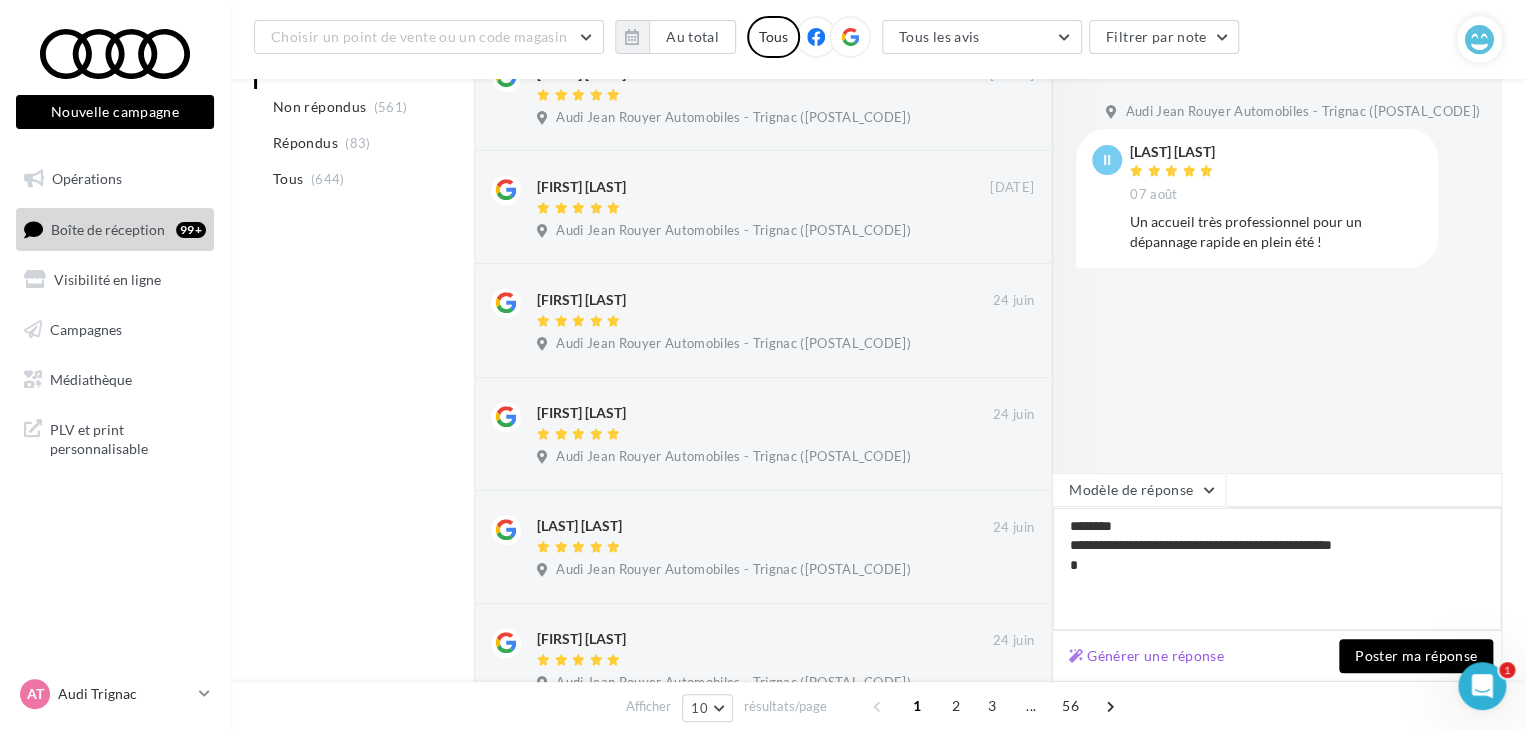 type on "**********" 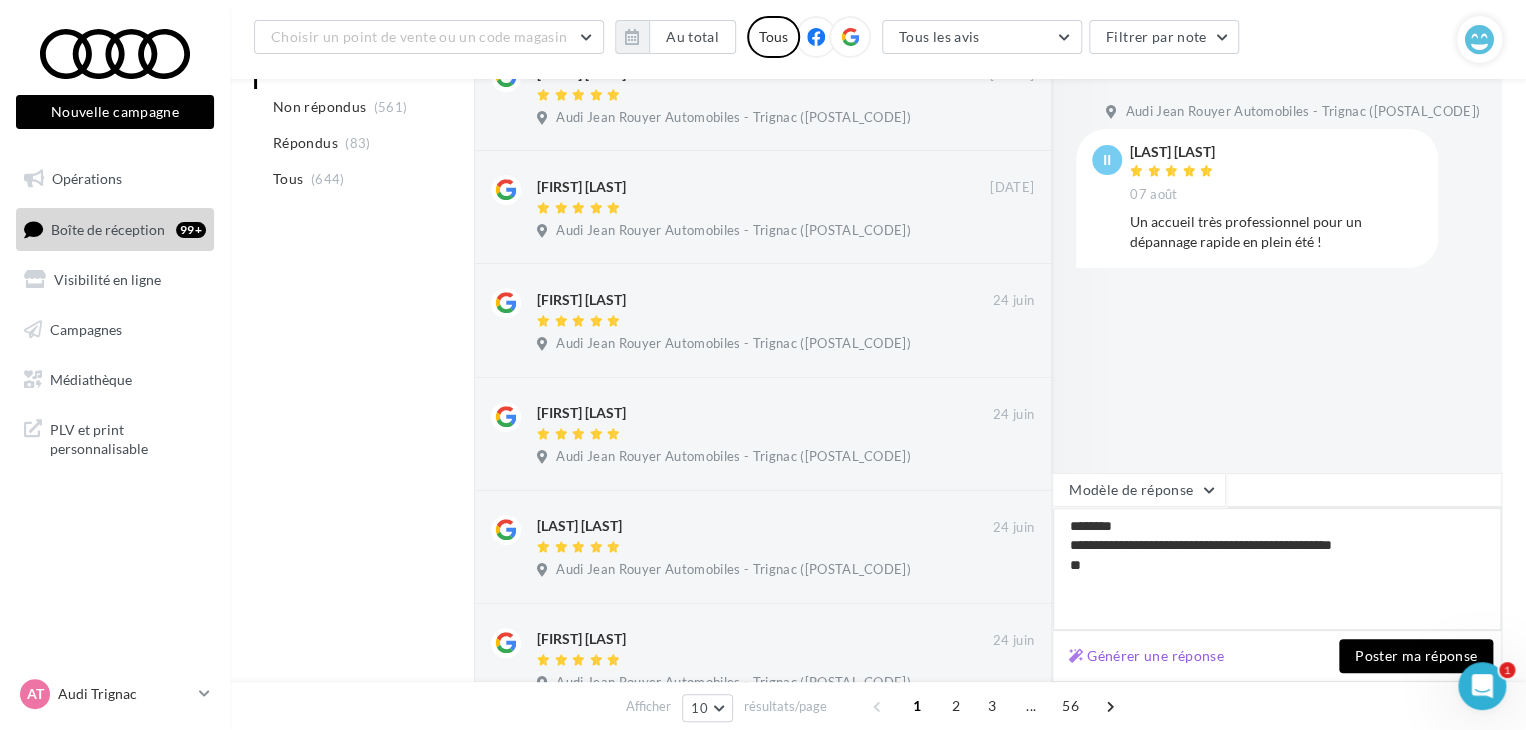 type on "**********" 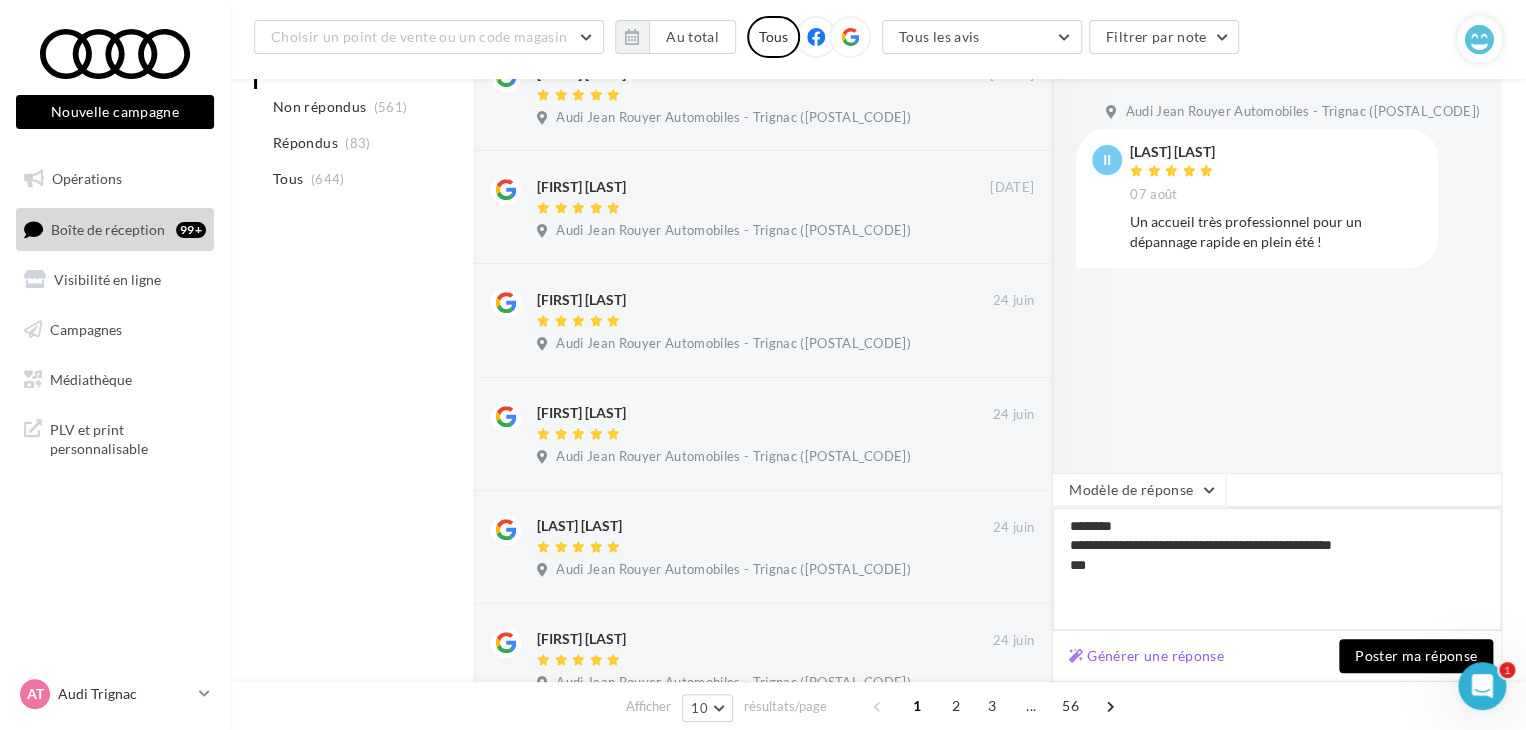 type on "**********" 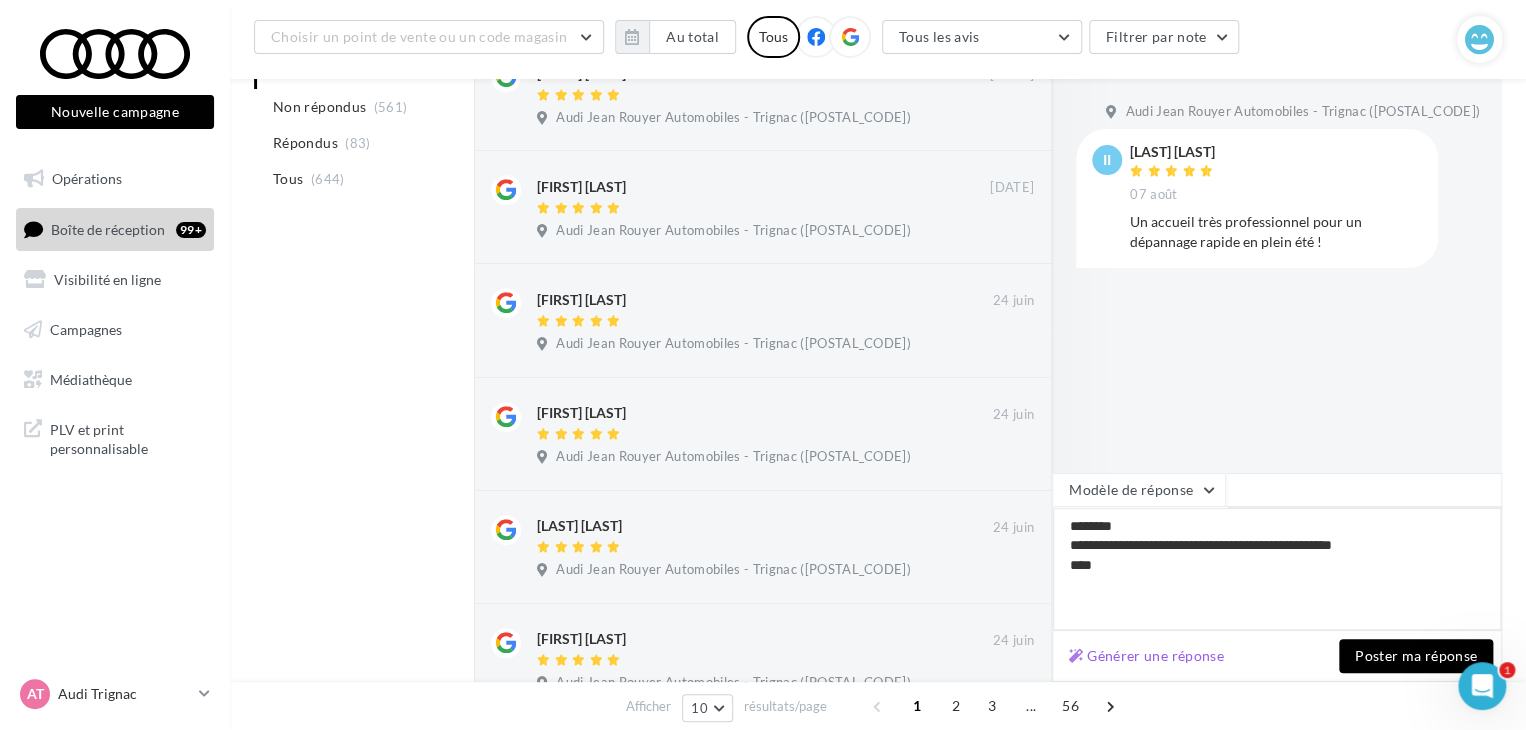 type on "**********" 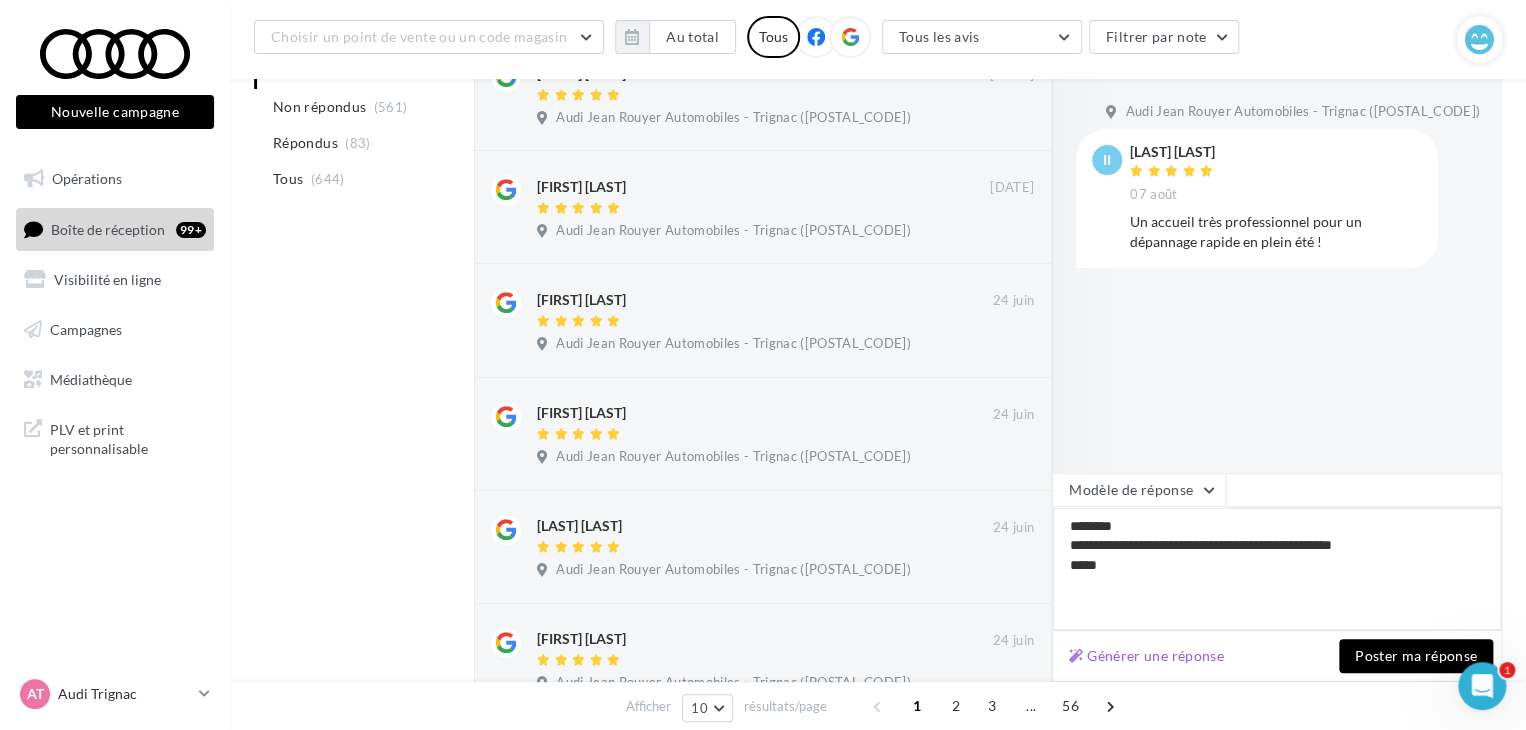 type on "**********" 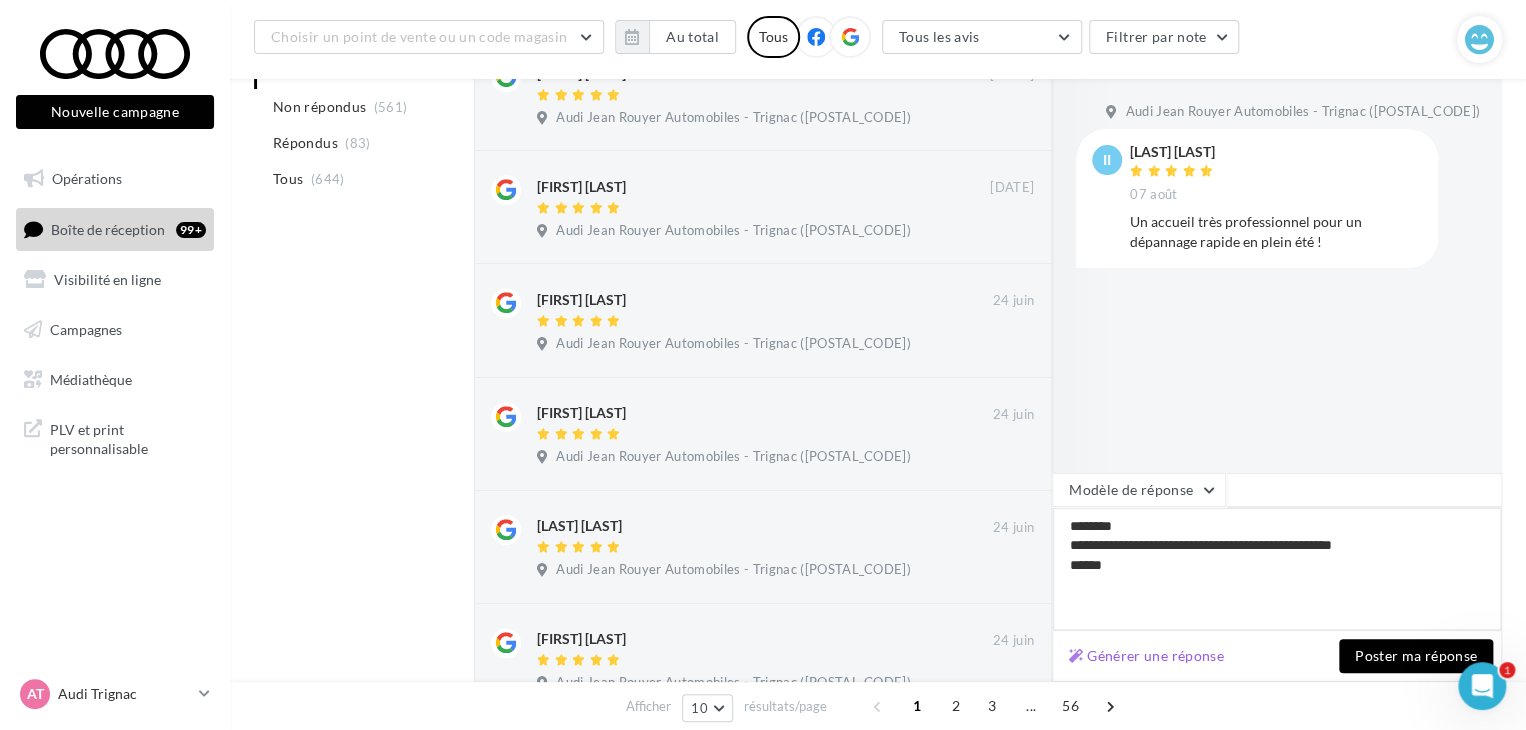 type on "**********" 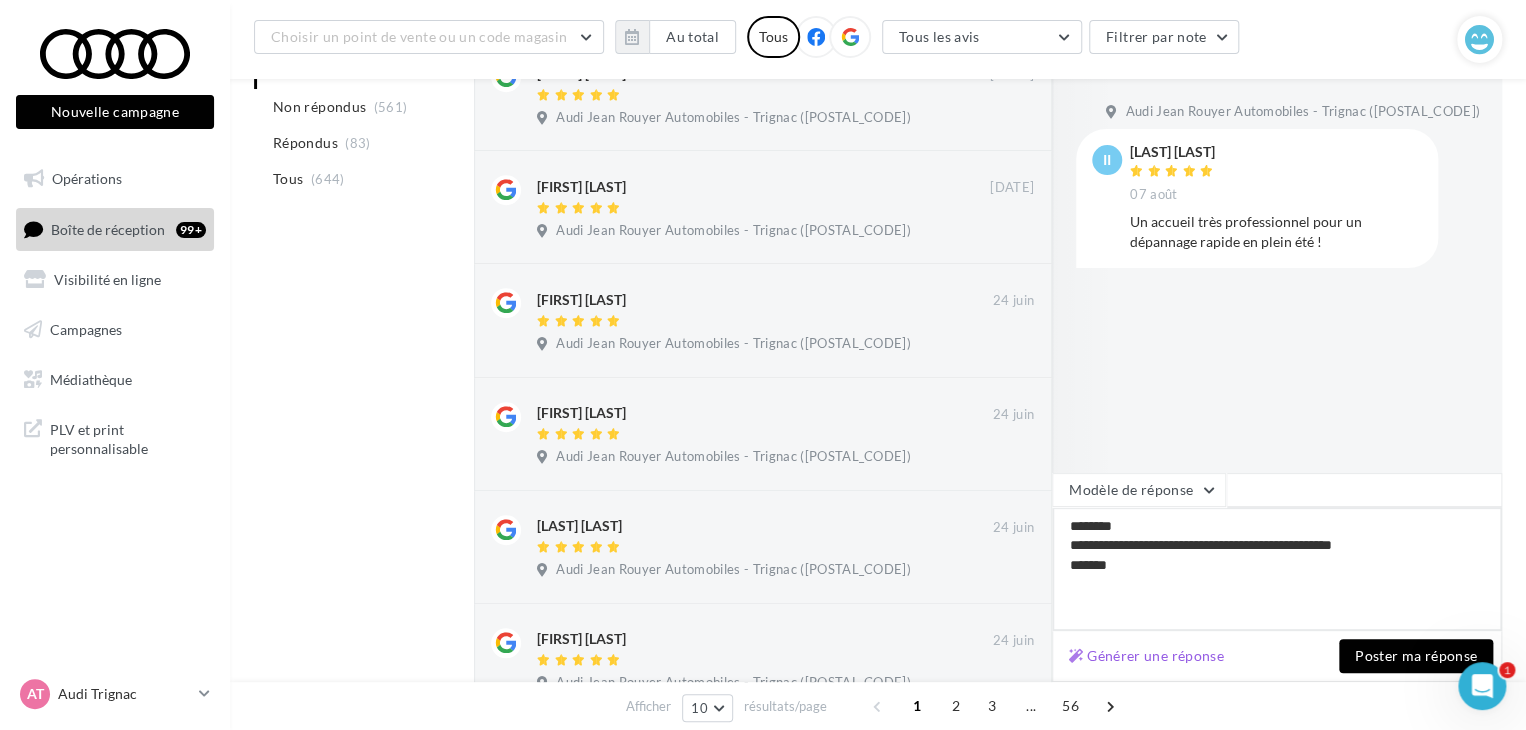 type on "**********" 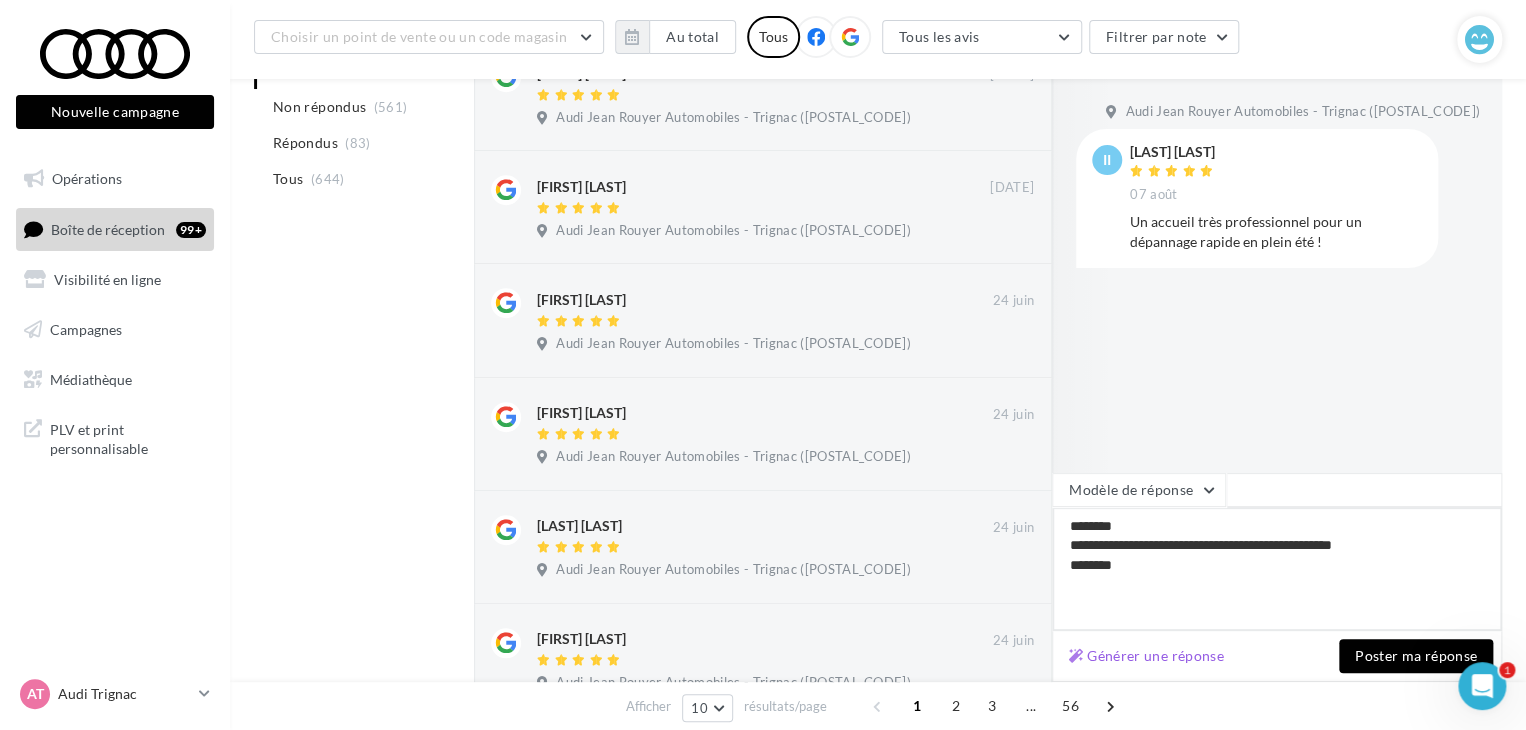 type on "**********" 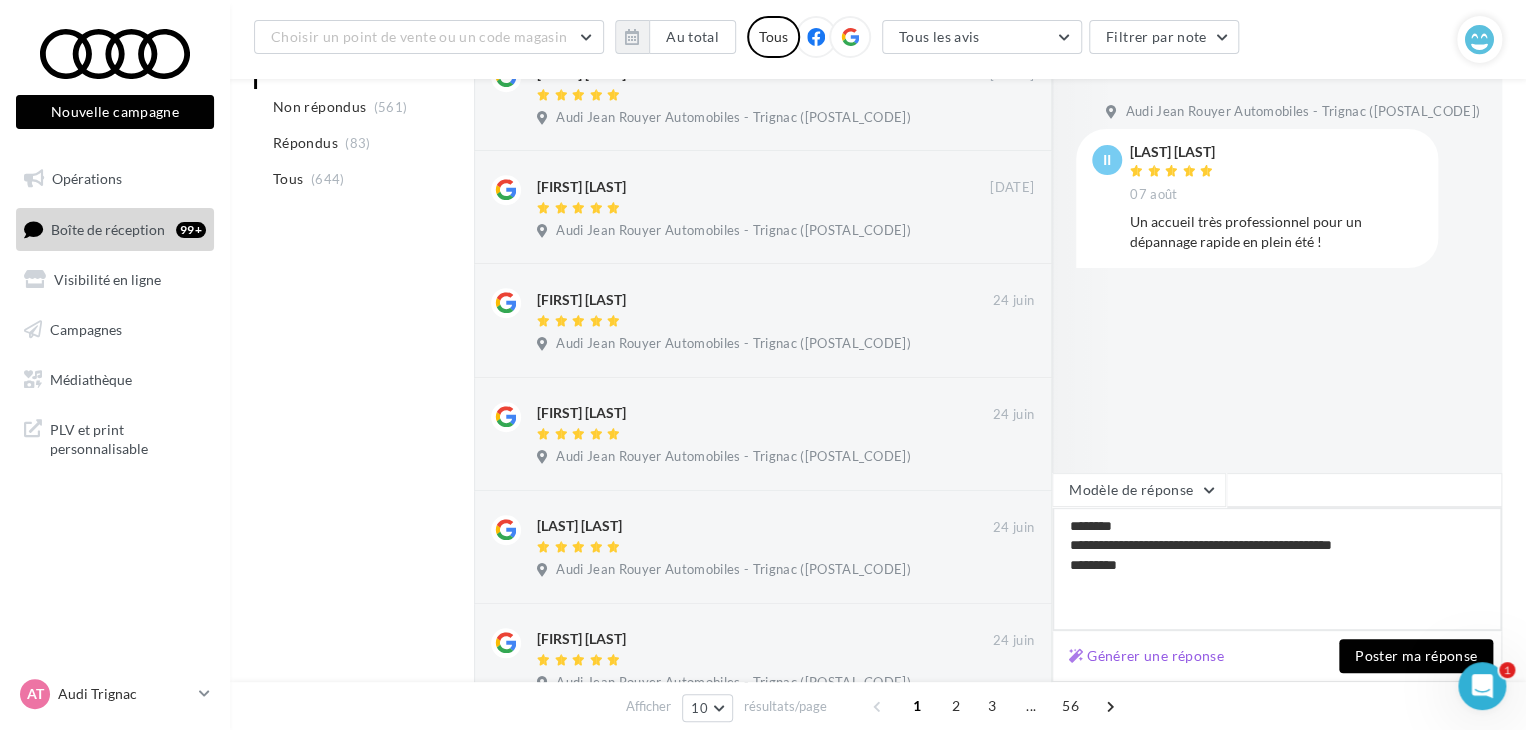 type on "**********" 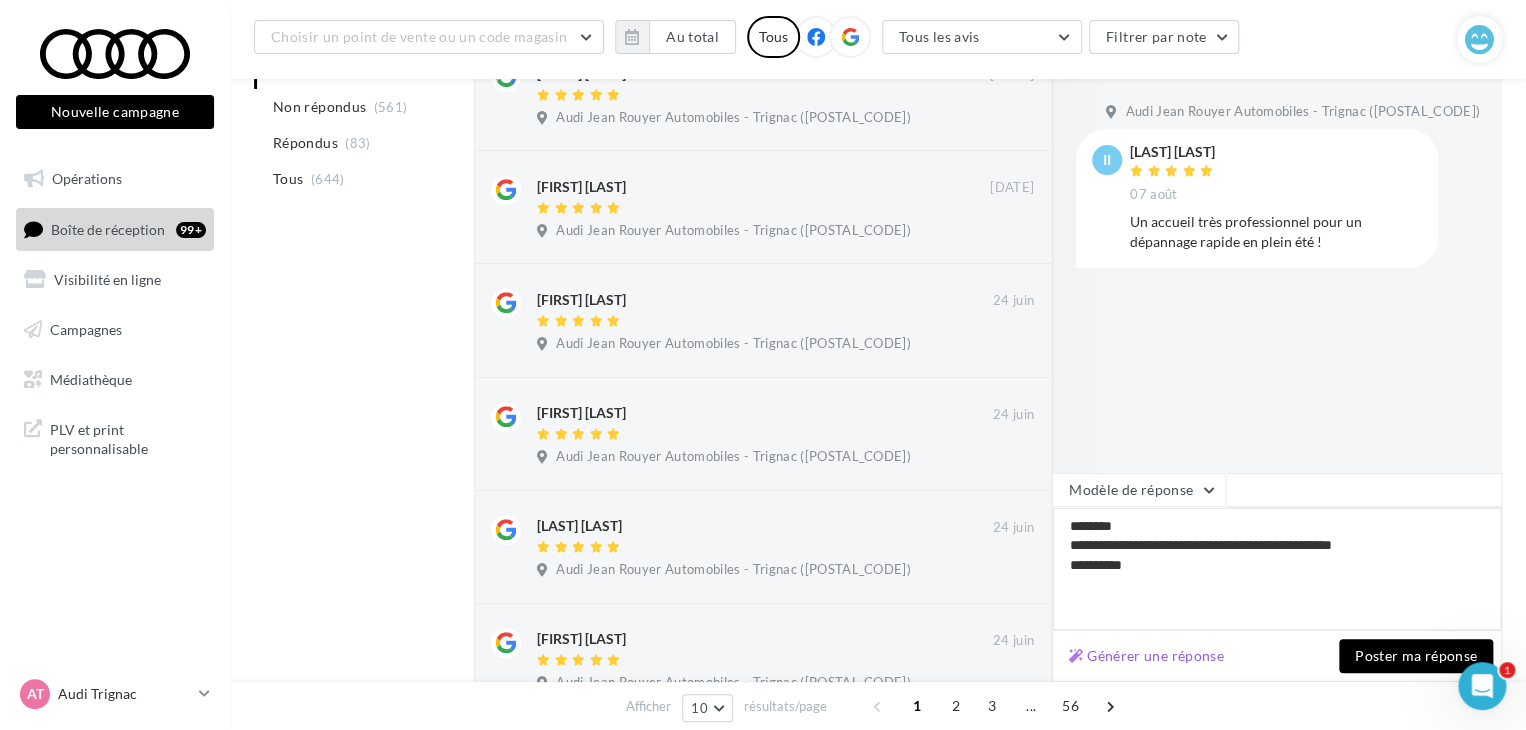type on "**********" 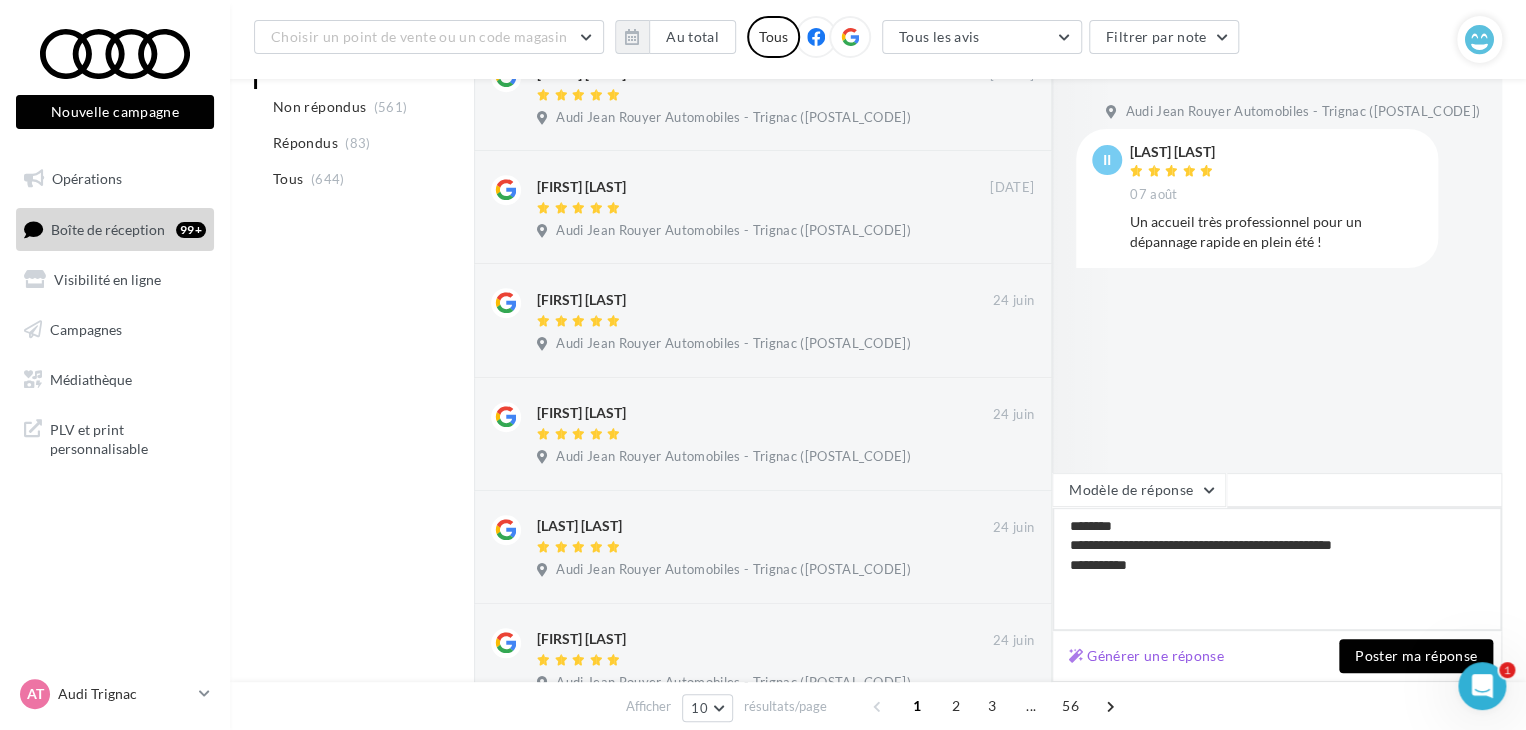 type on "**********" 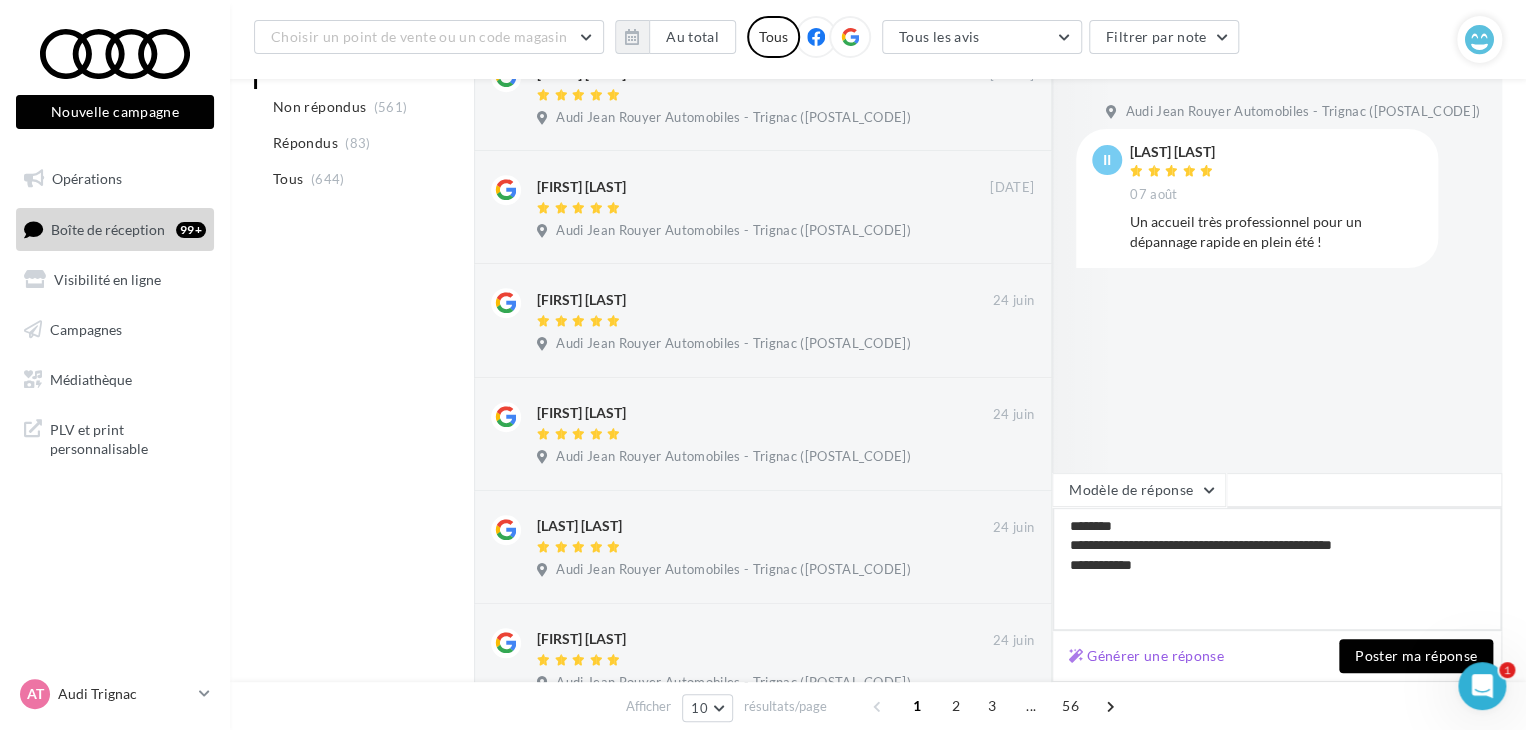 type on "**********" 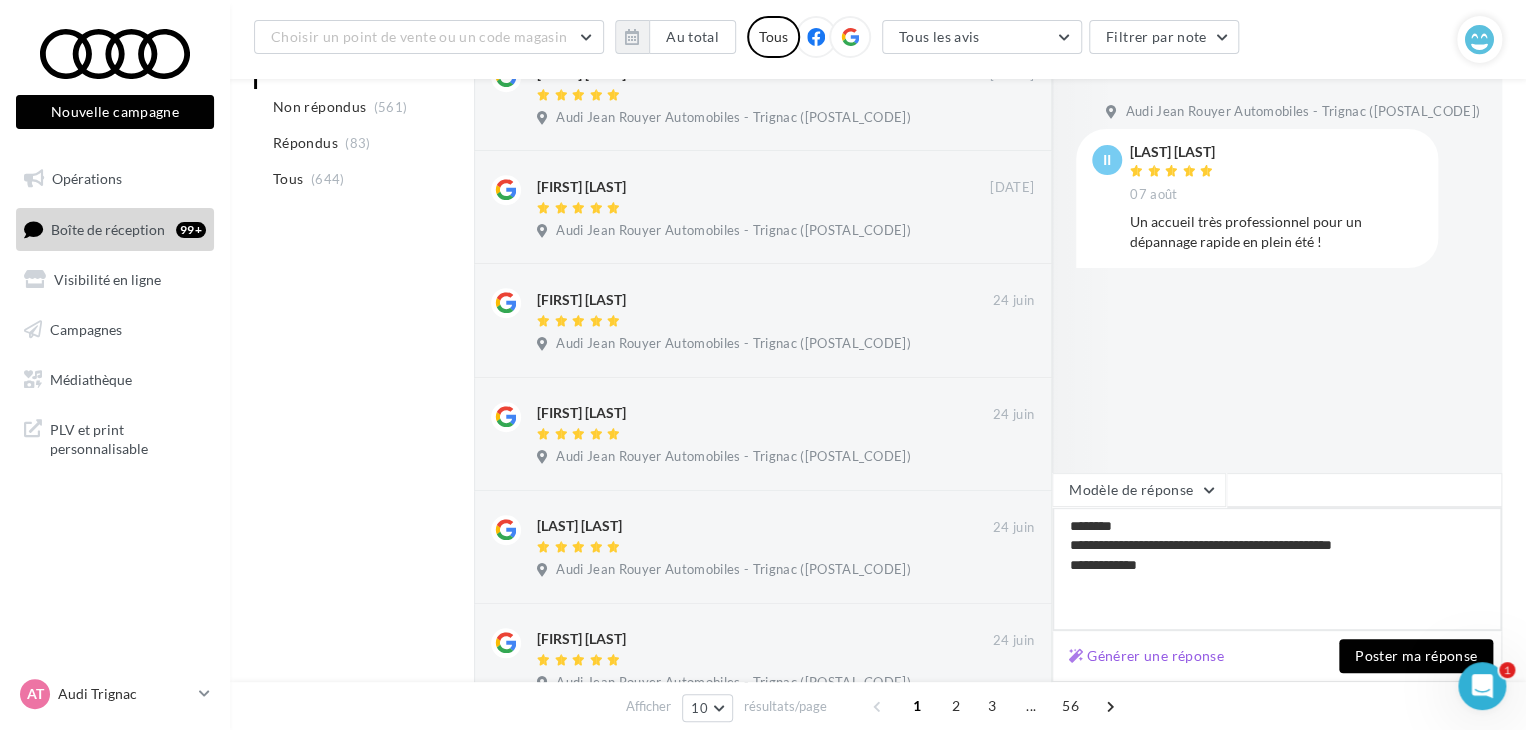 type on "**********" 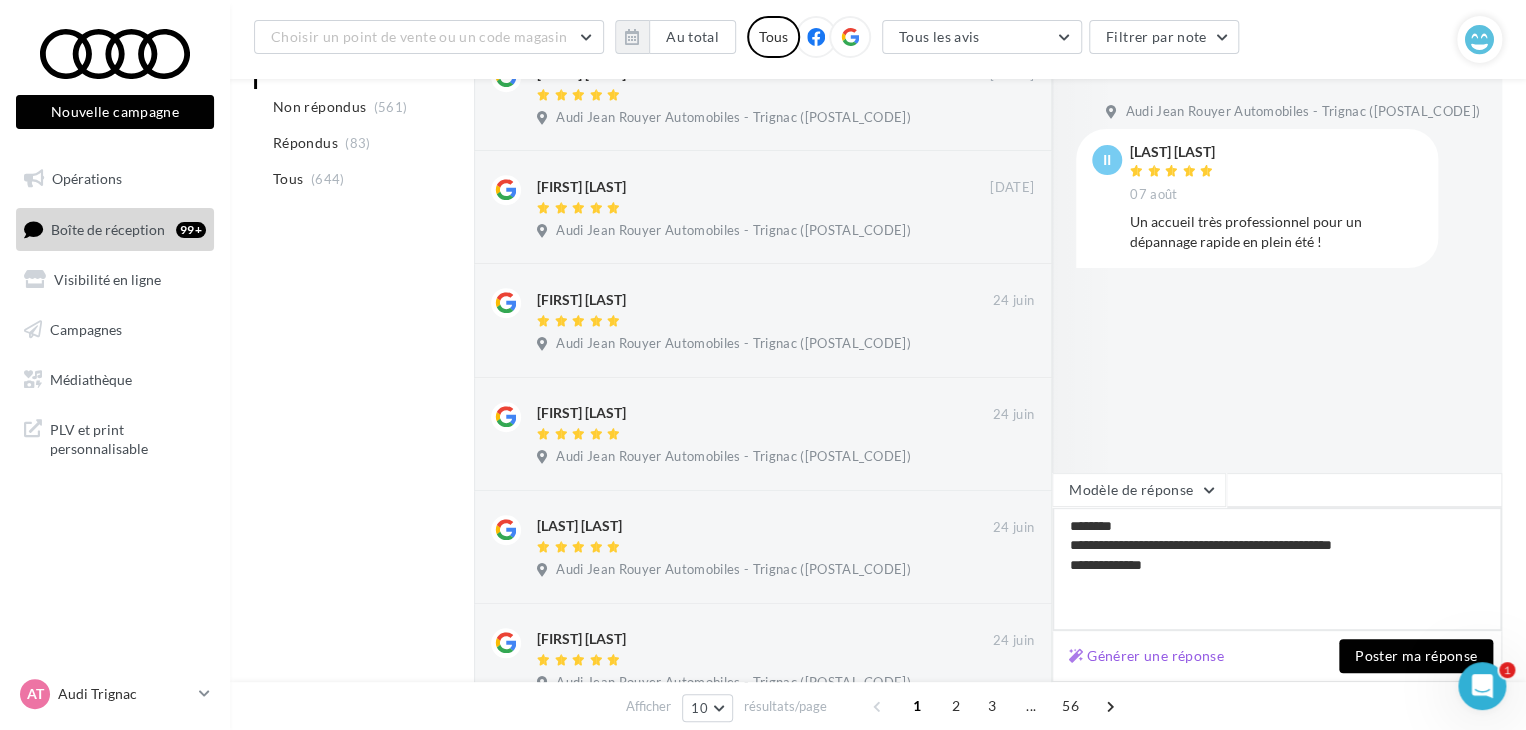type on "**********" 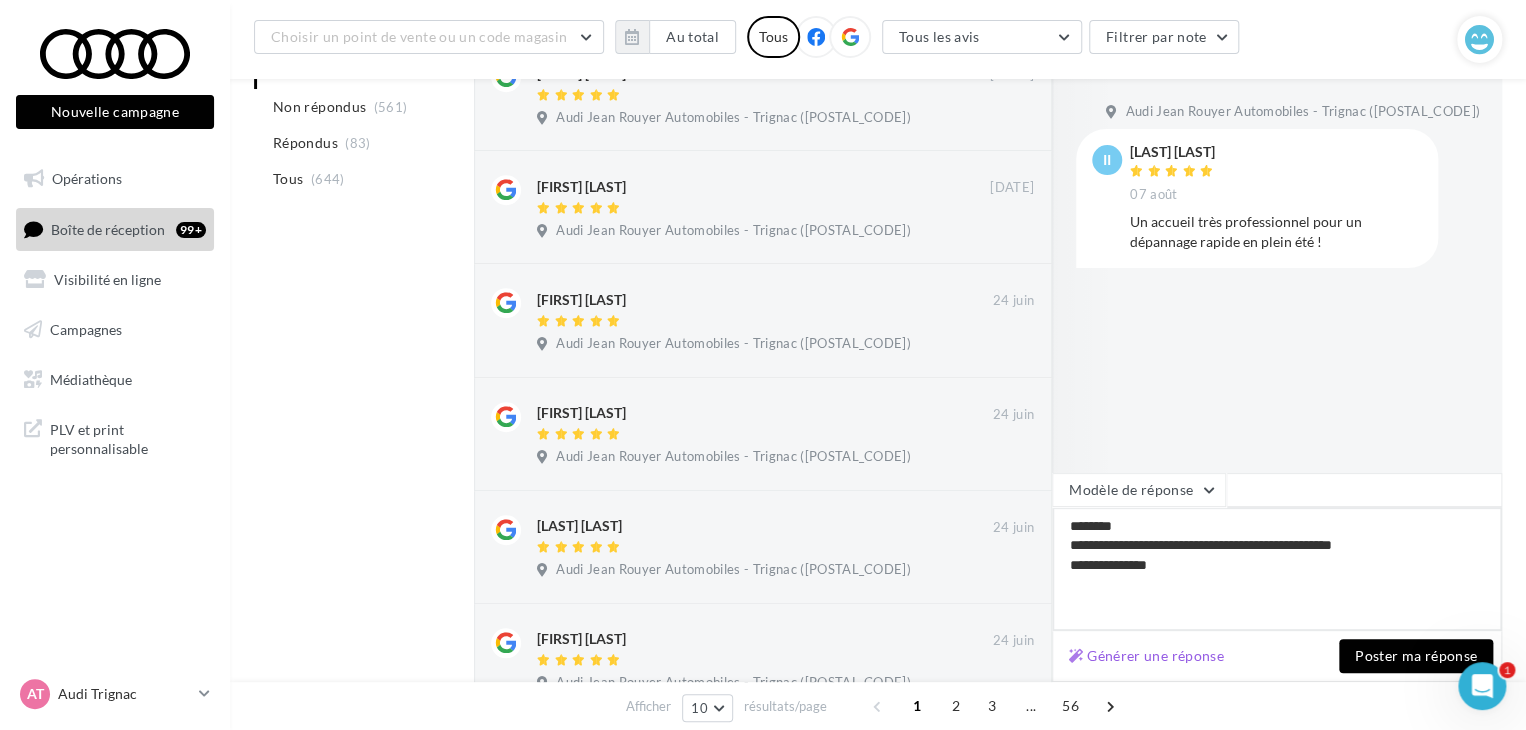 type on "**********" 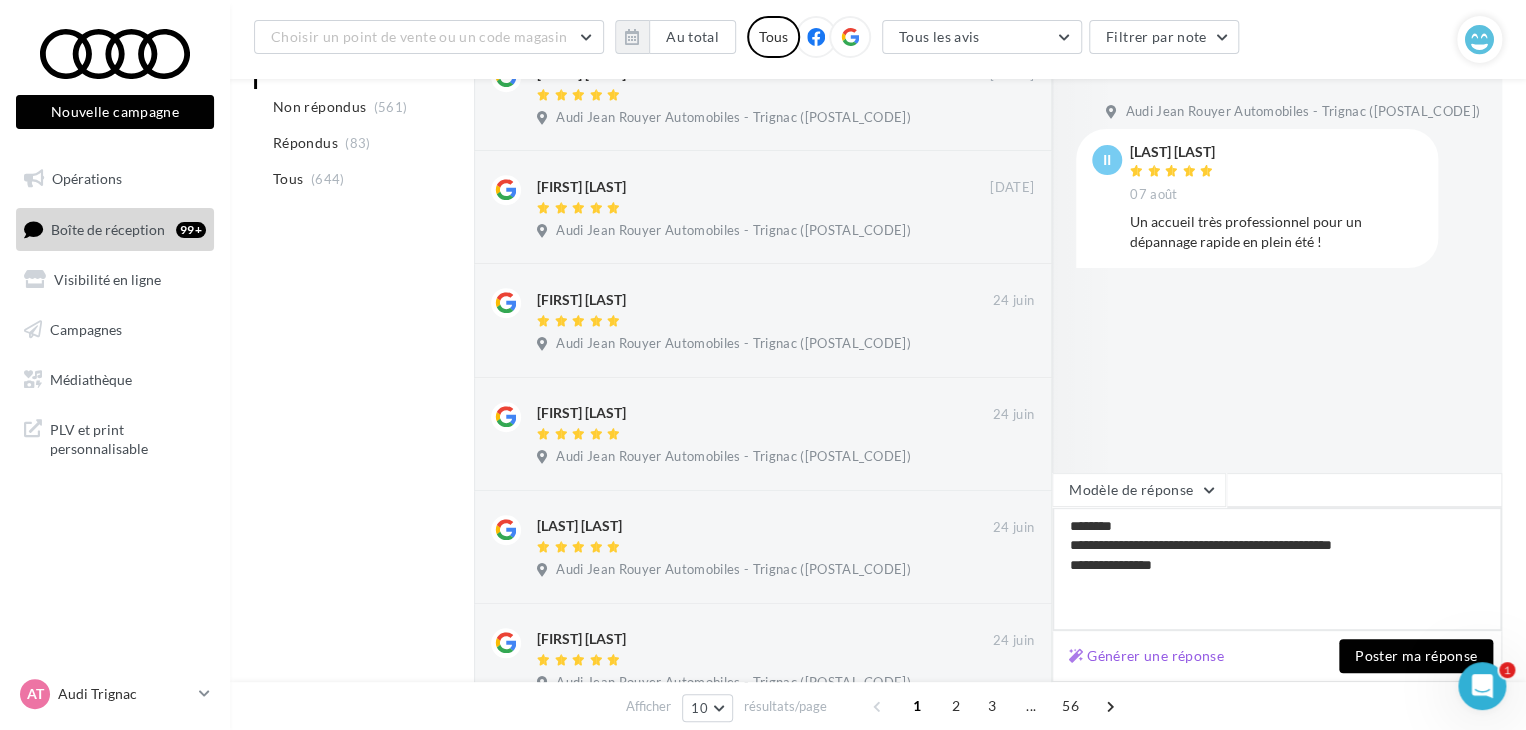 type on "**********" 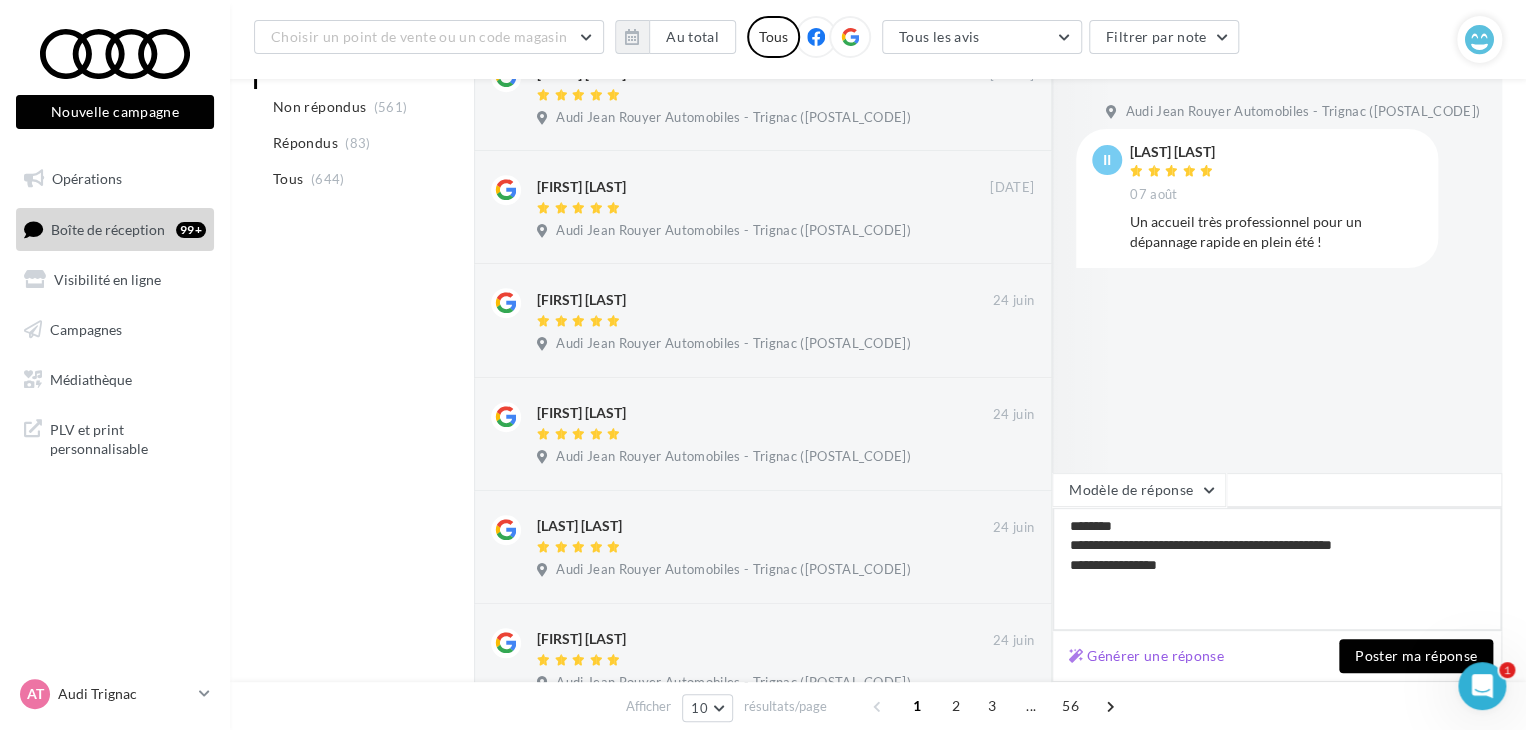 type on "**********" 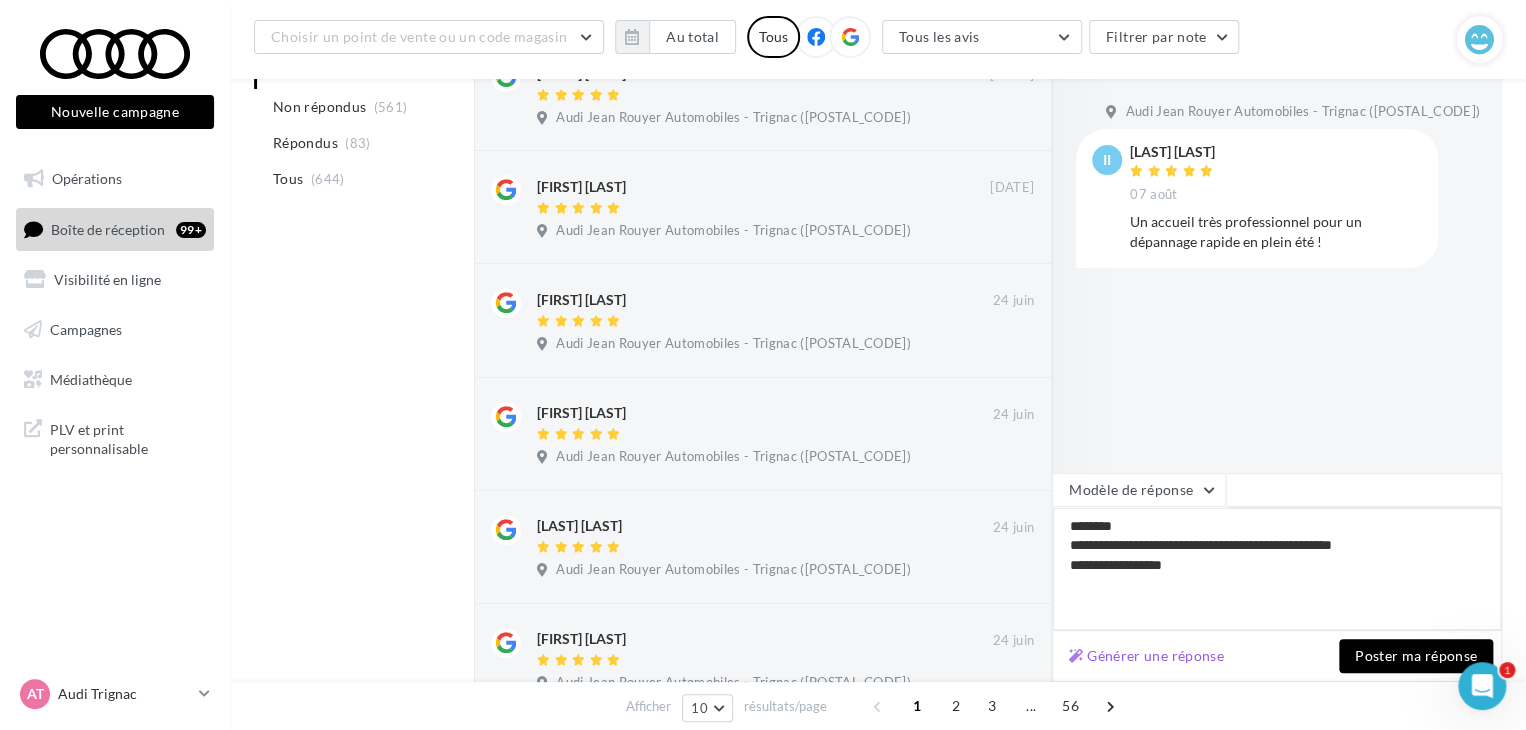 type on "**********" 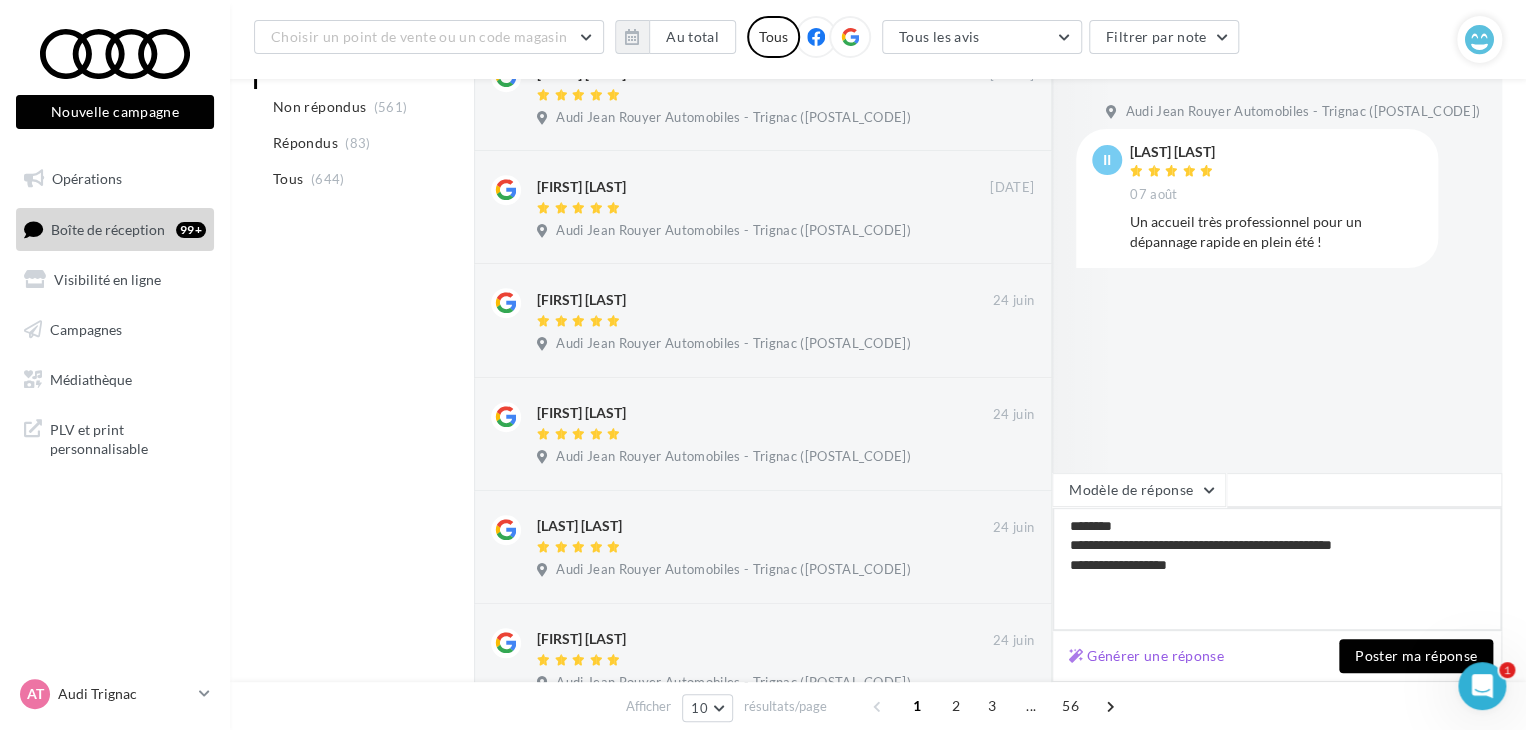 type on "**********" 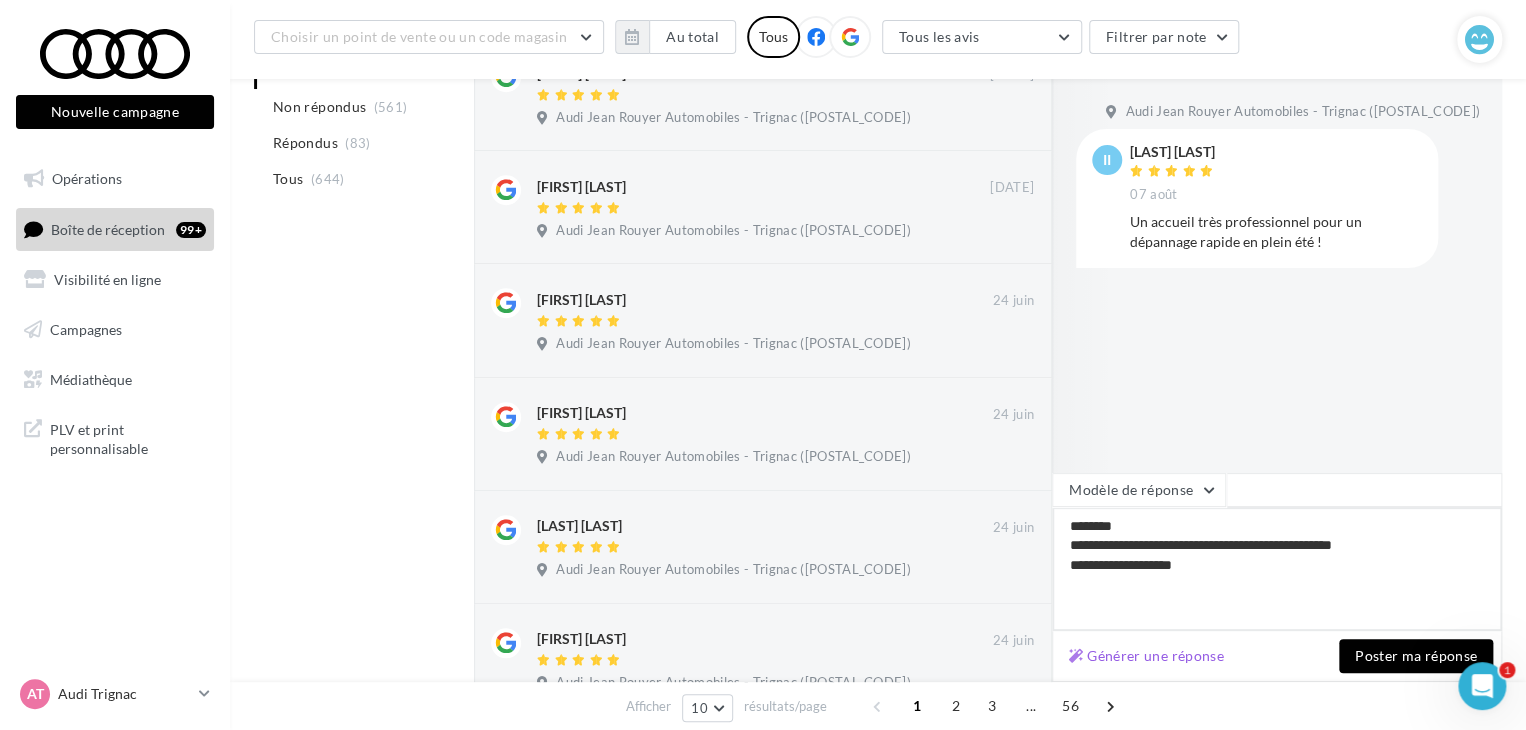 type on "**********" 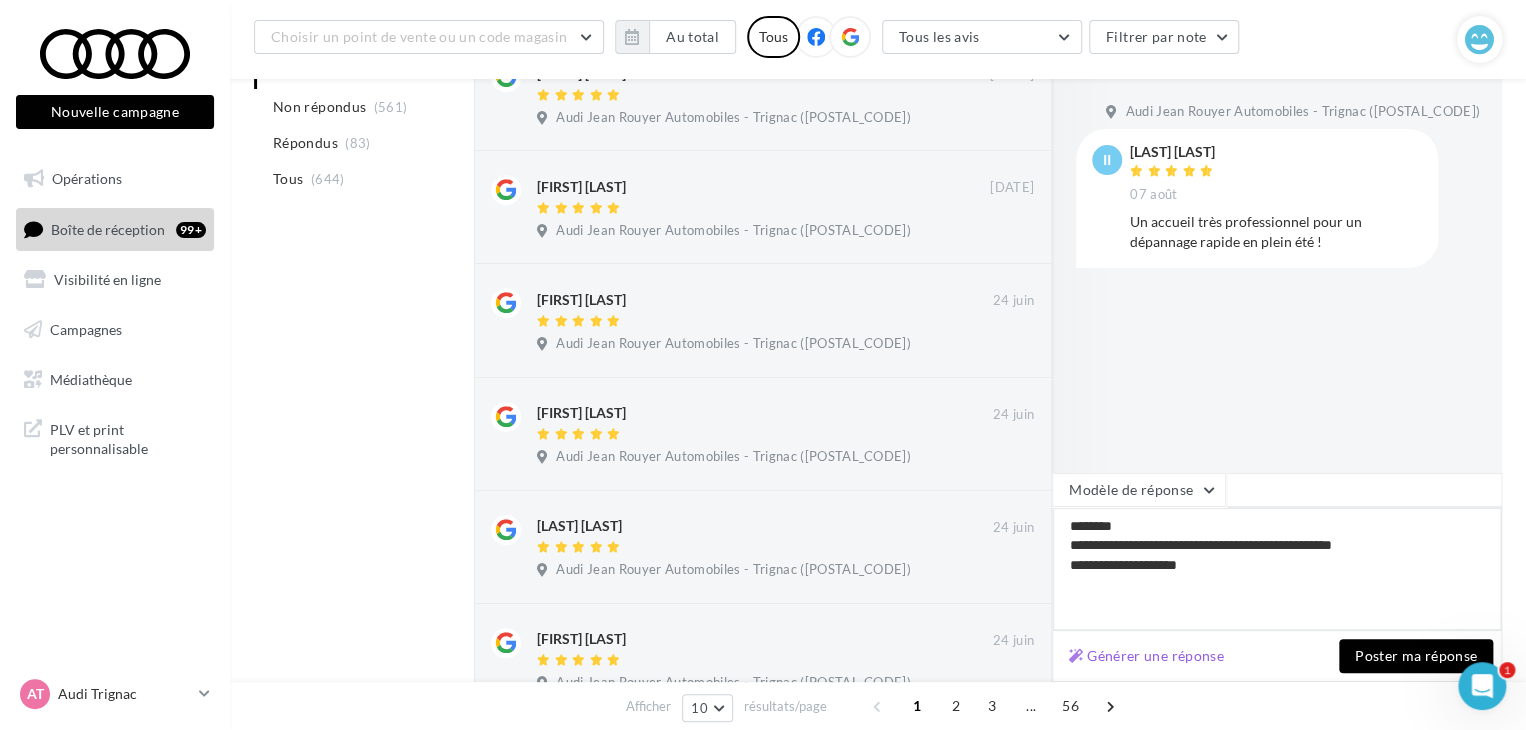 type on "**********" 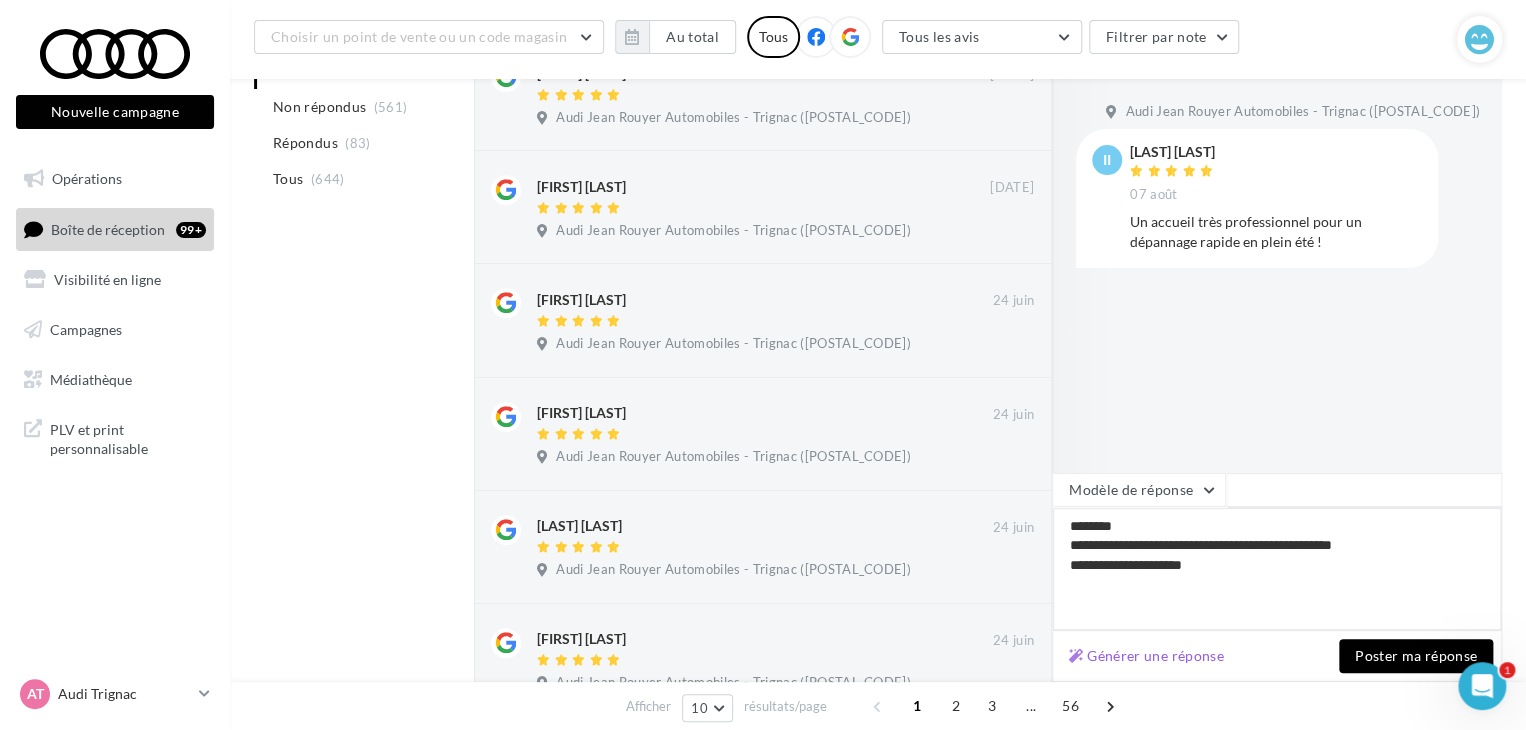type on "**********" 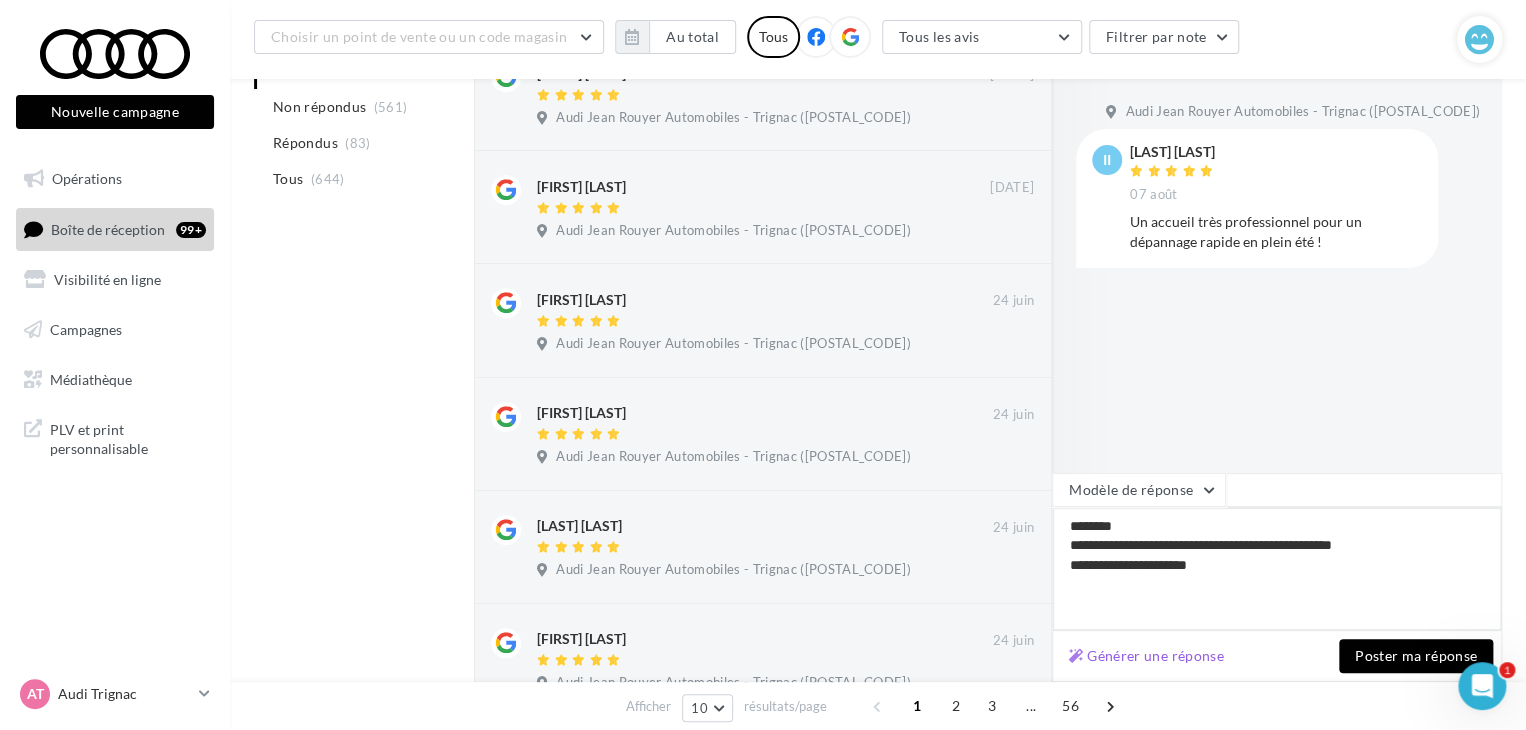 type on "**********" 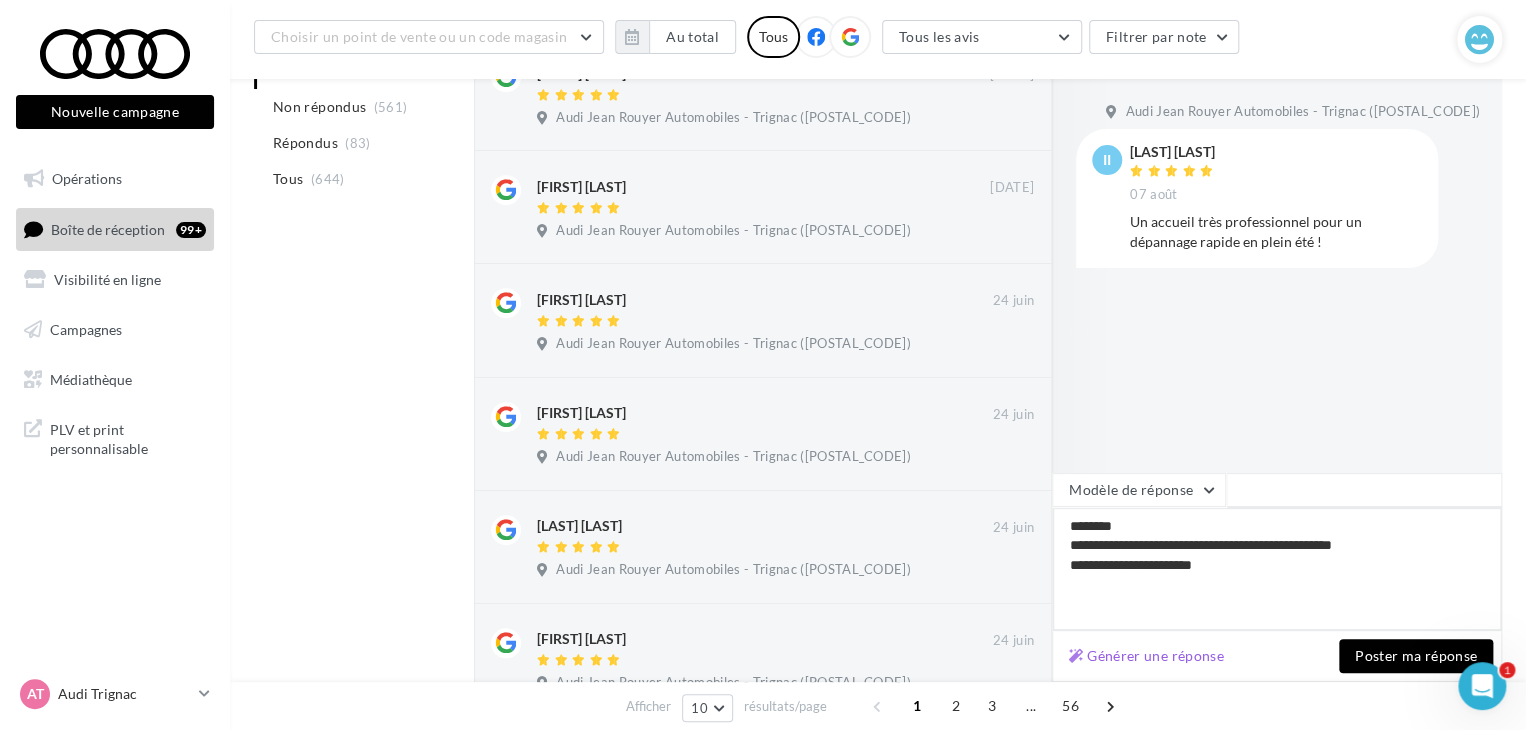 type on "**********" 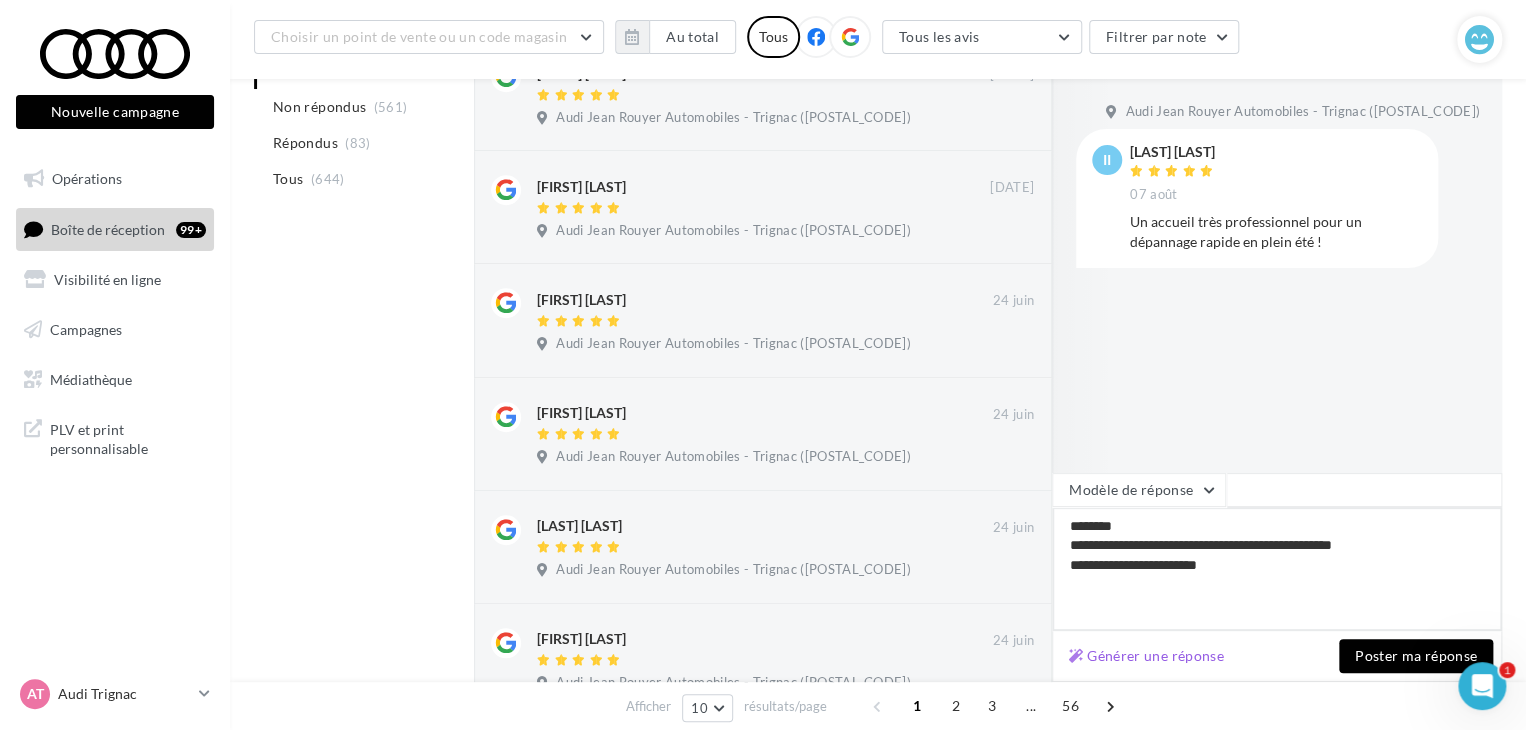 type on "**********" 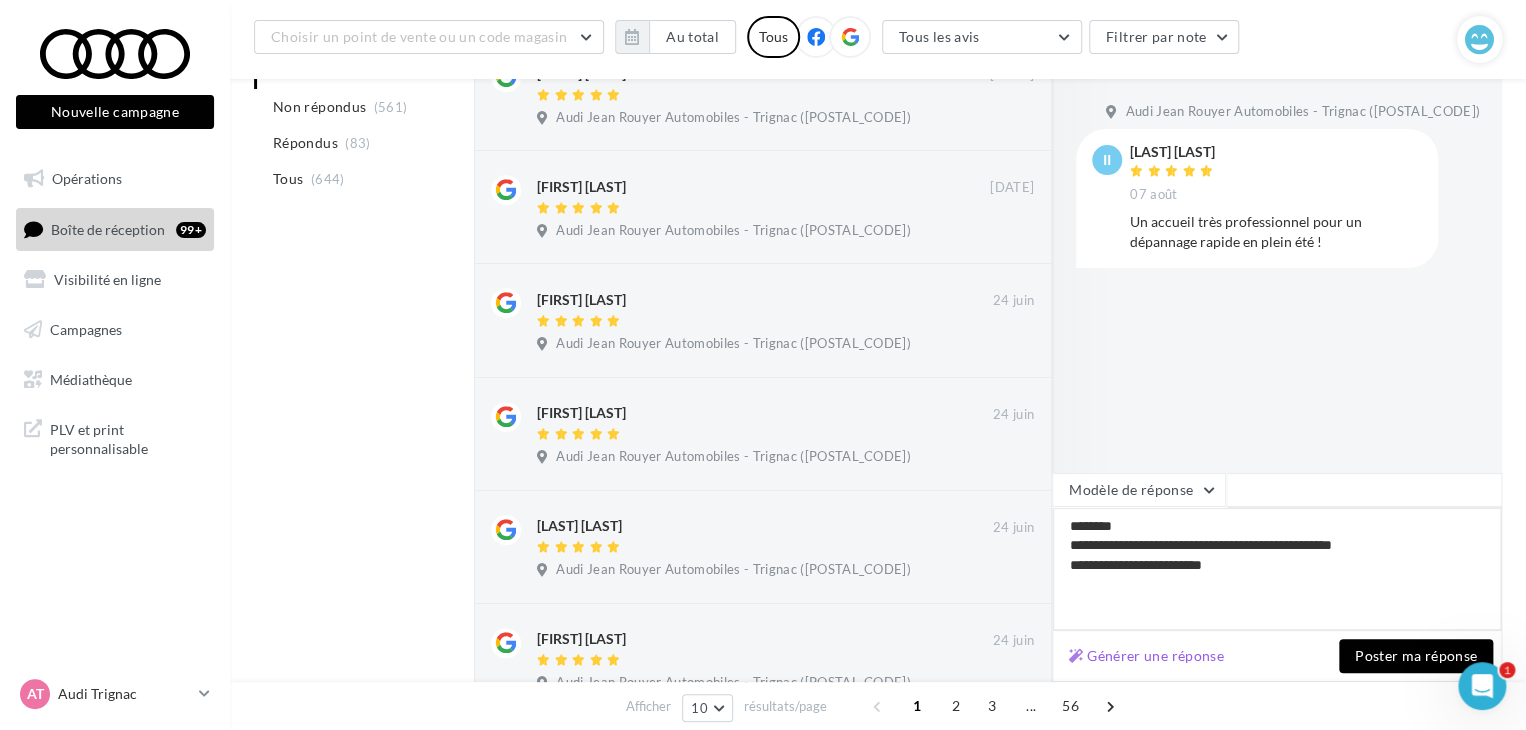 type on "**********" 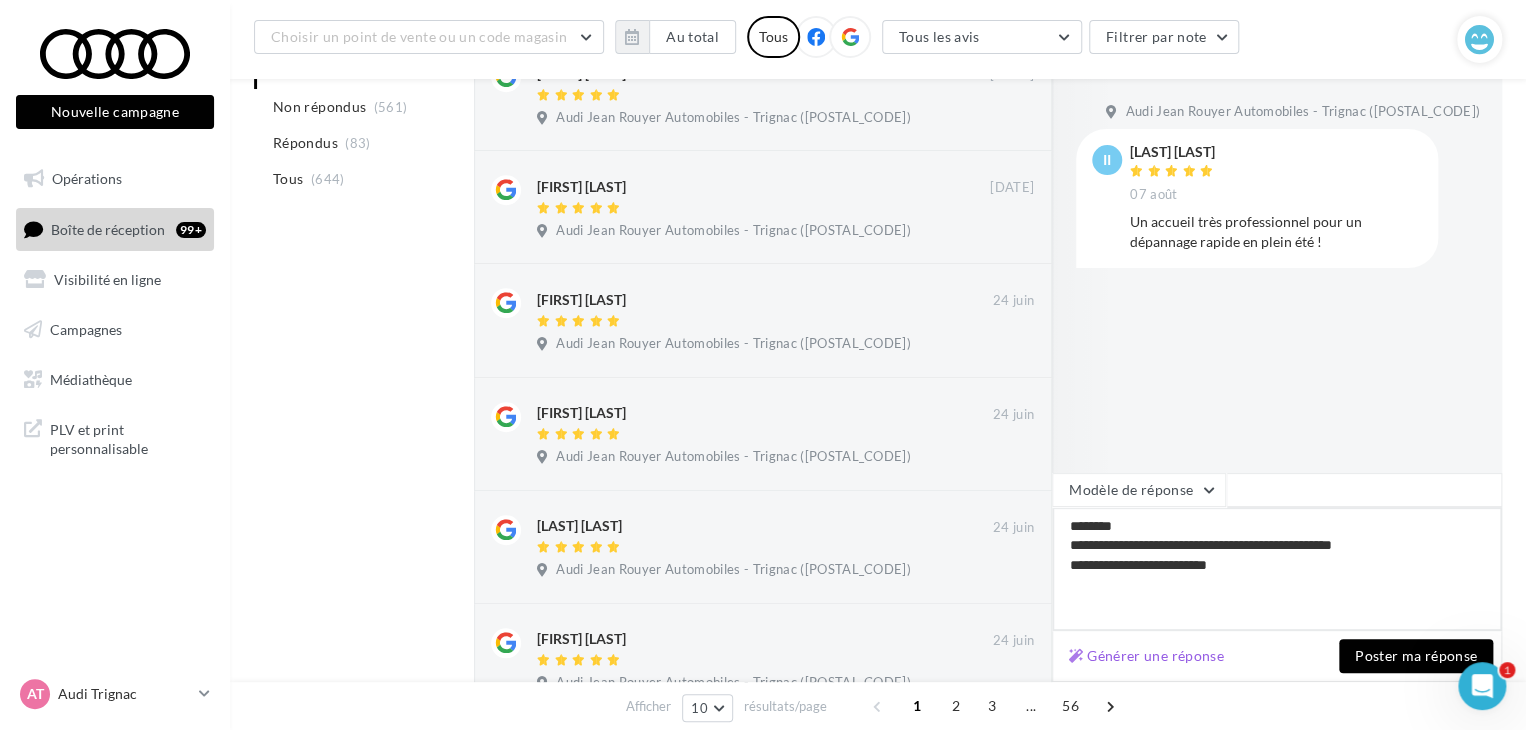 type on "**********" 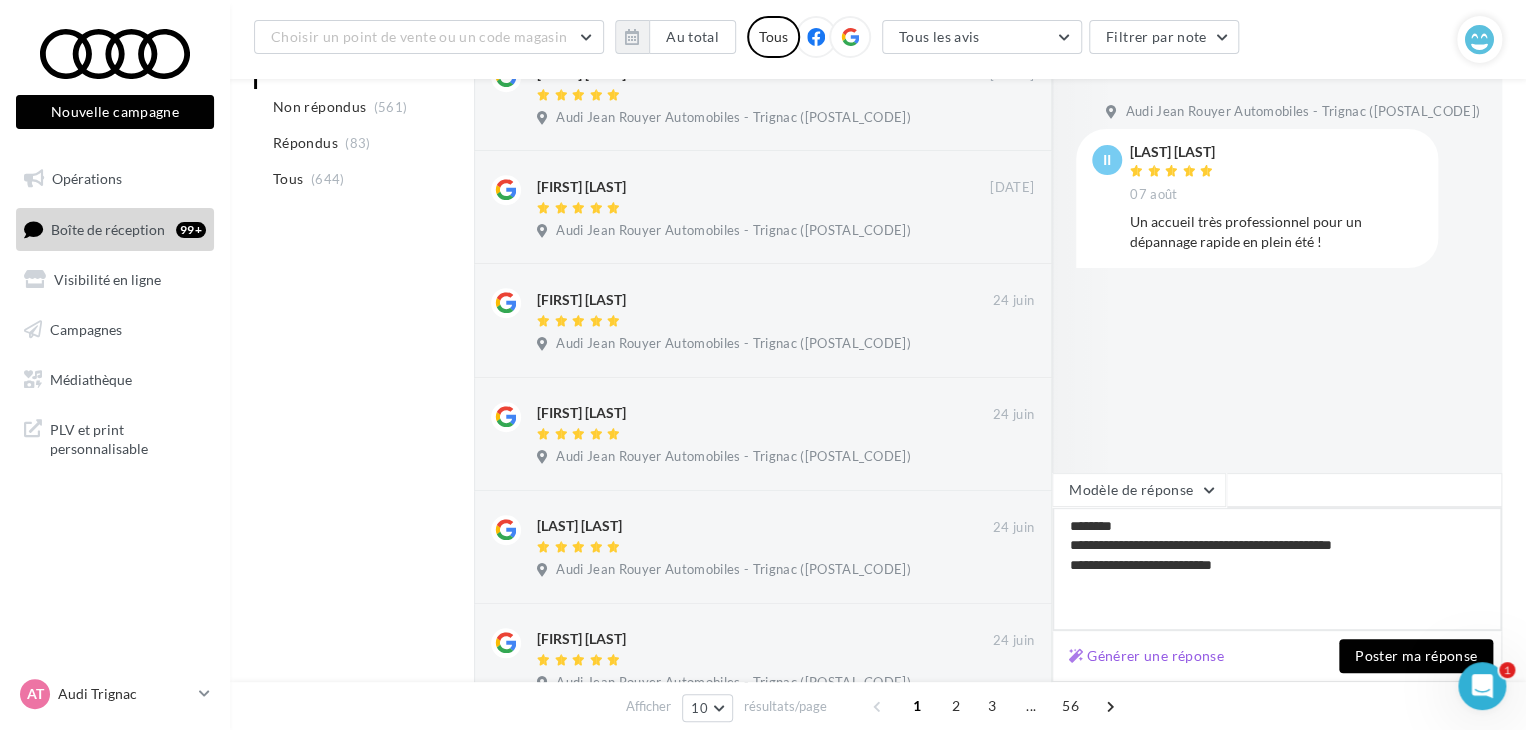type on "**********" 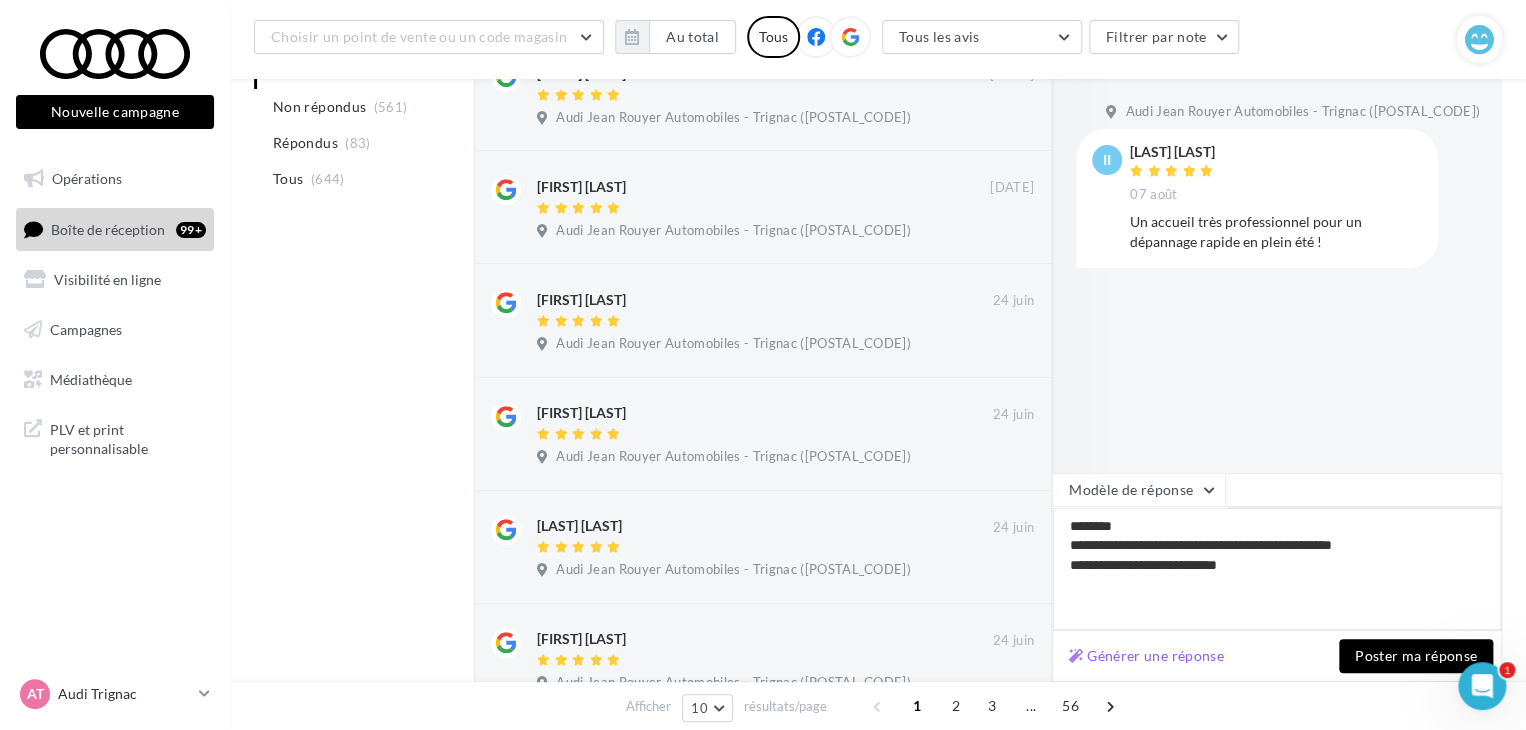 type on "**********" 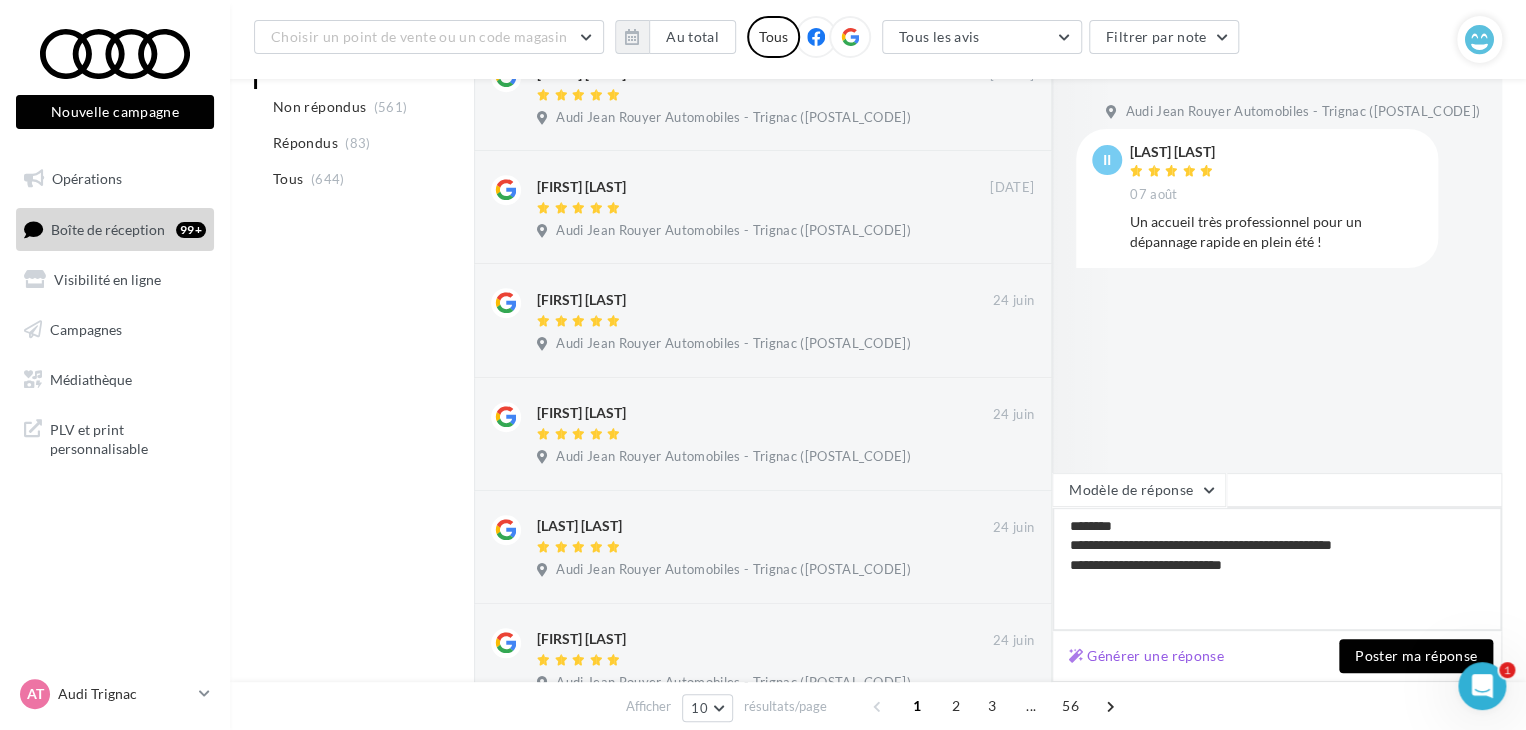 type on "**********" 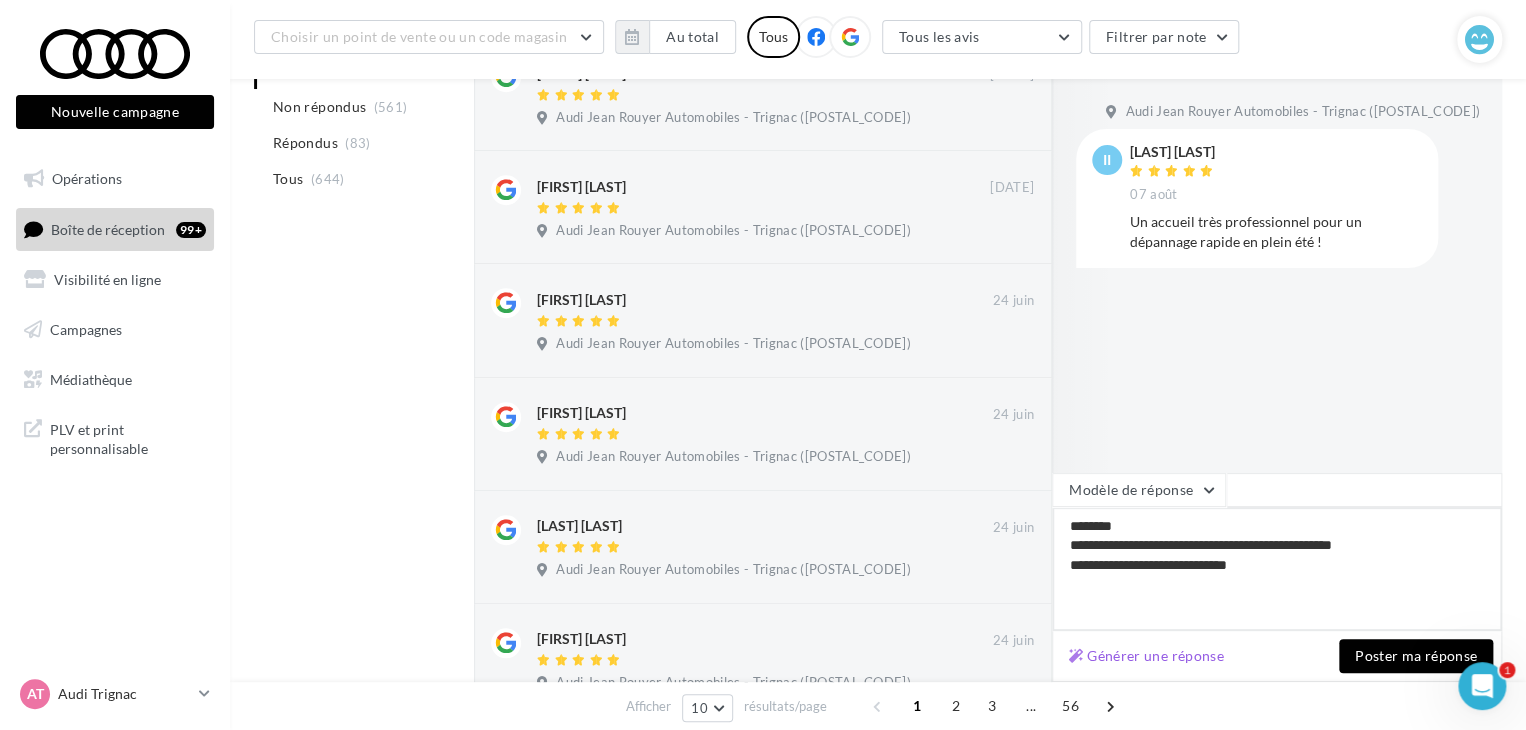 type on "**********" 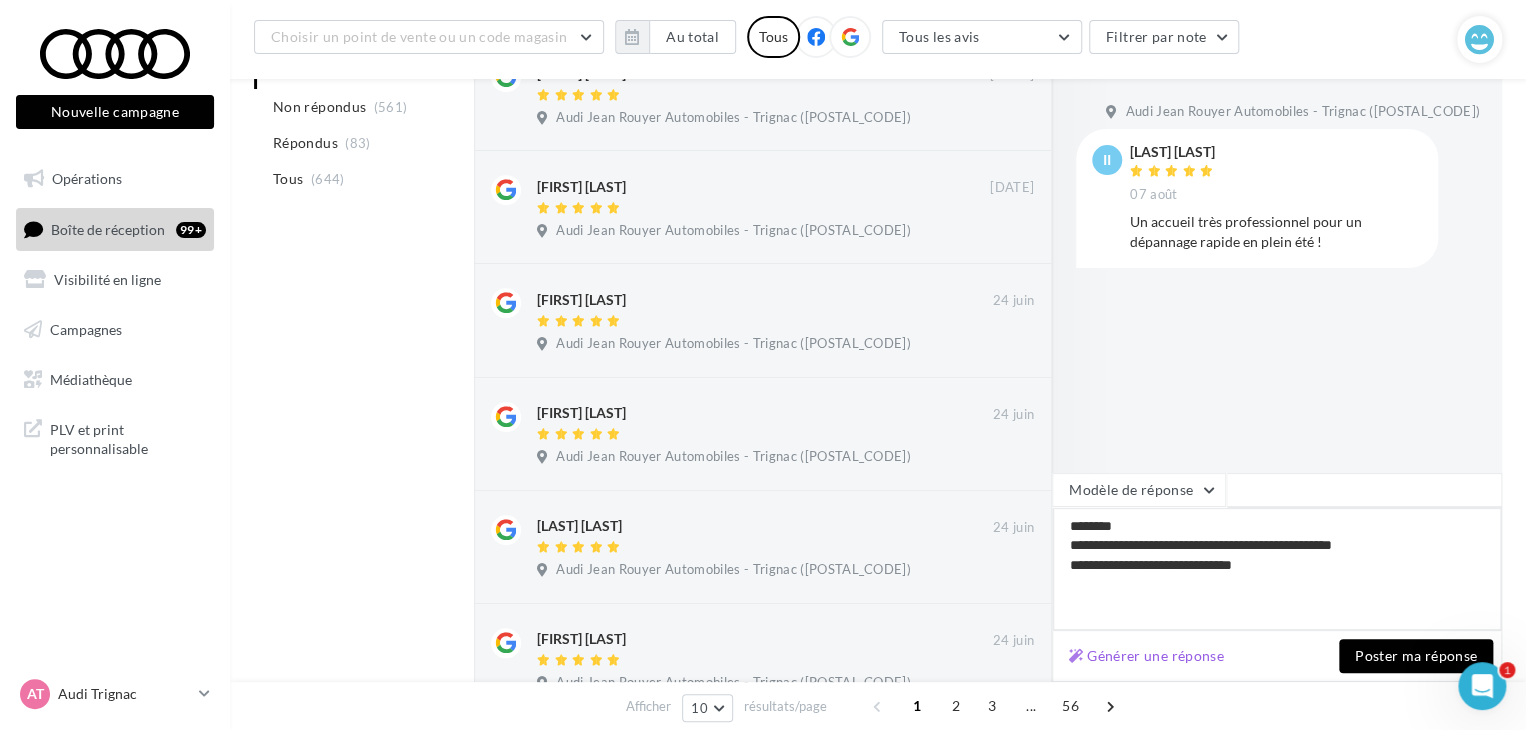 type on "**********" 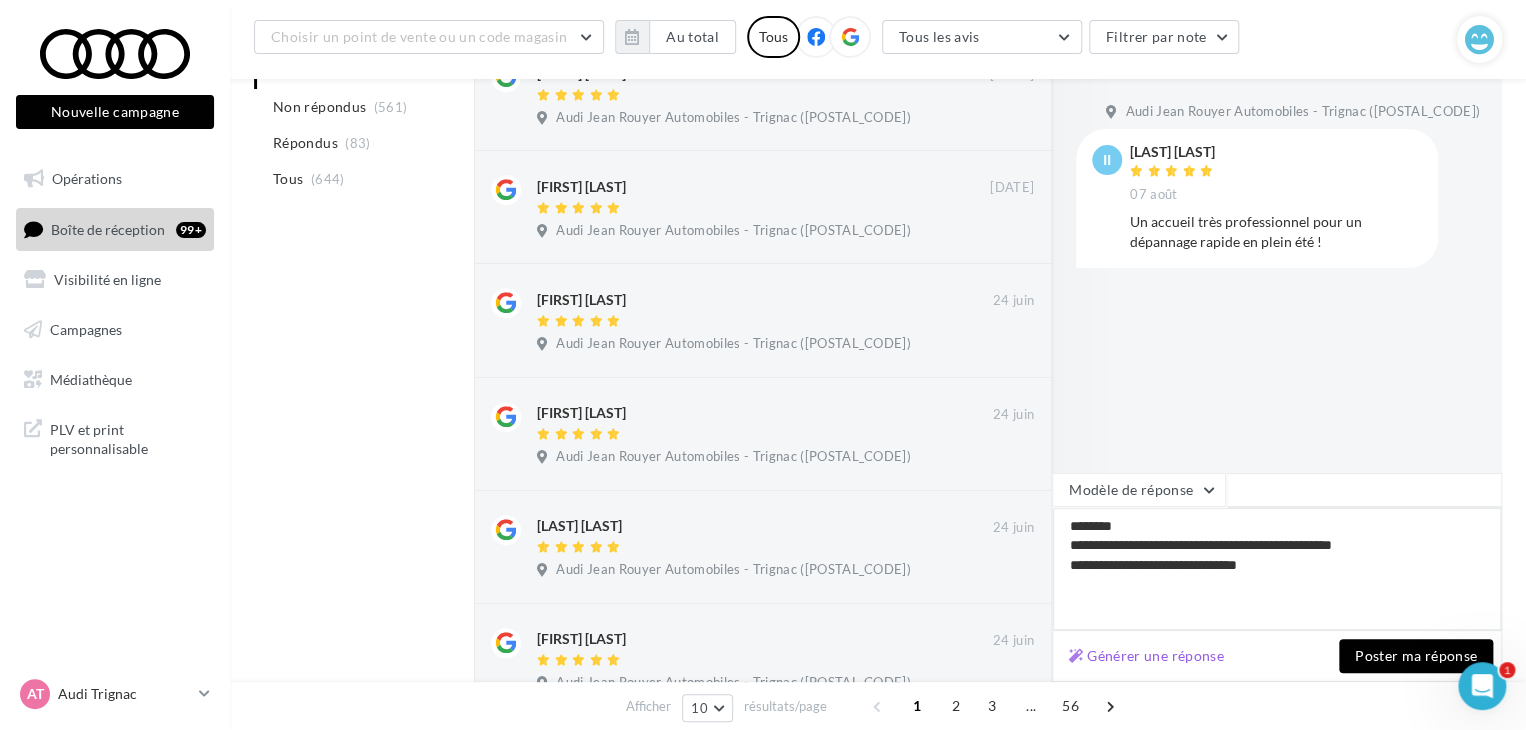 type 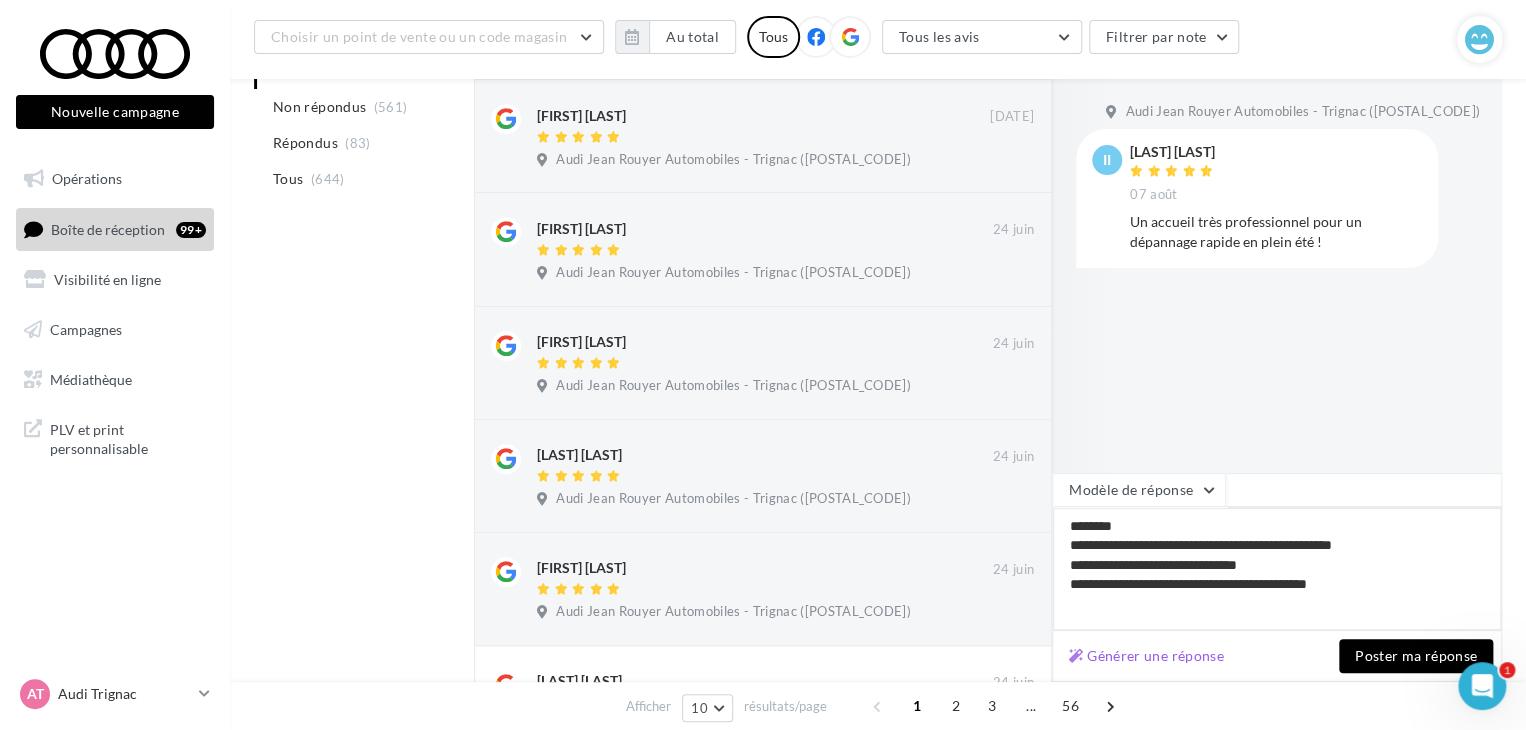 scroll, scrollTop: 508, scrollLeft: 0, axis: vertical 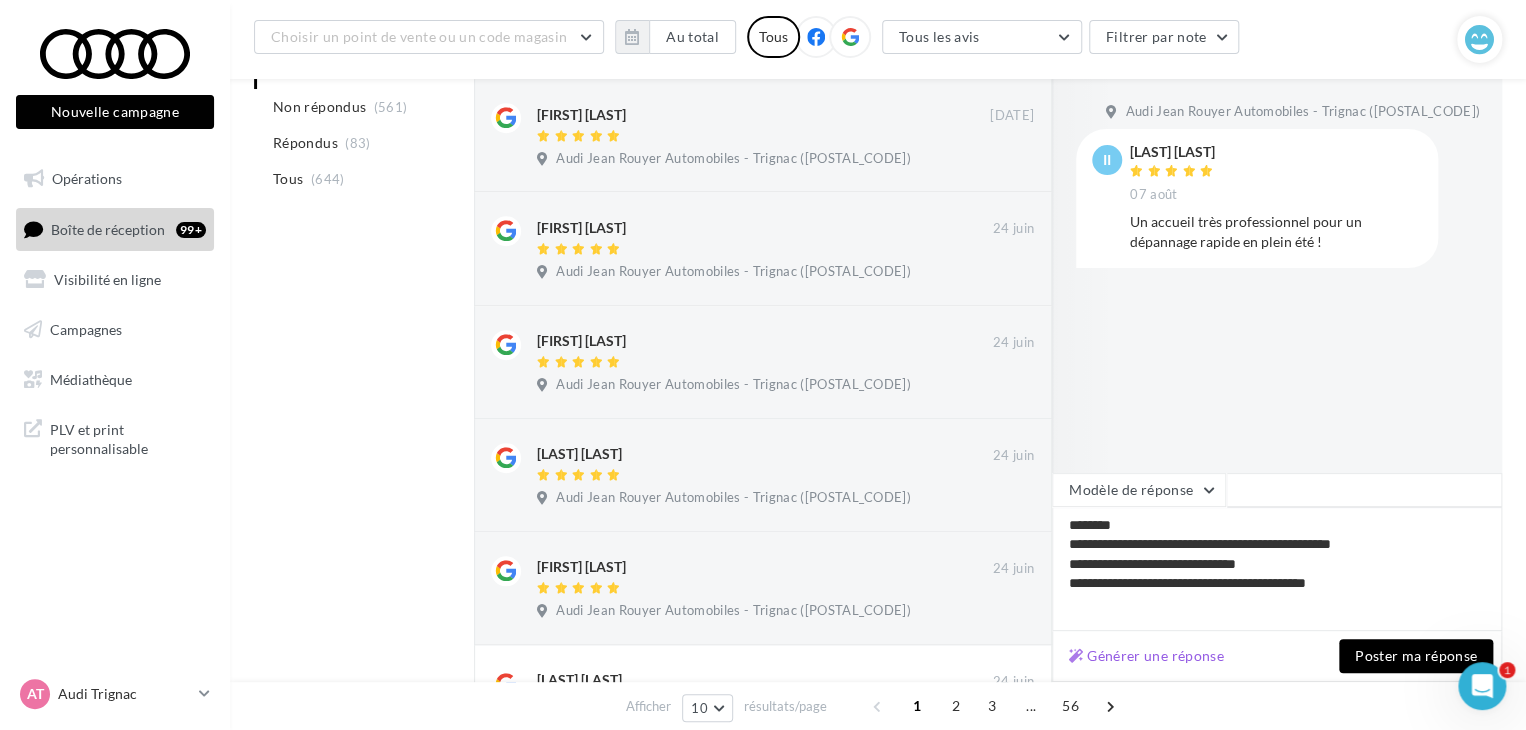 click on "Poster ma réponse" at bounding box center (1416, 656) 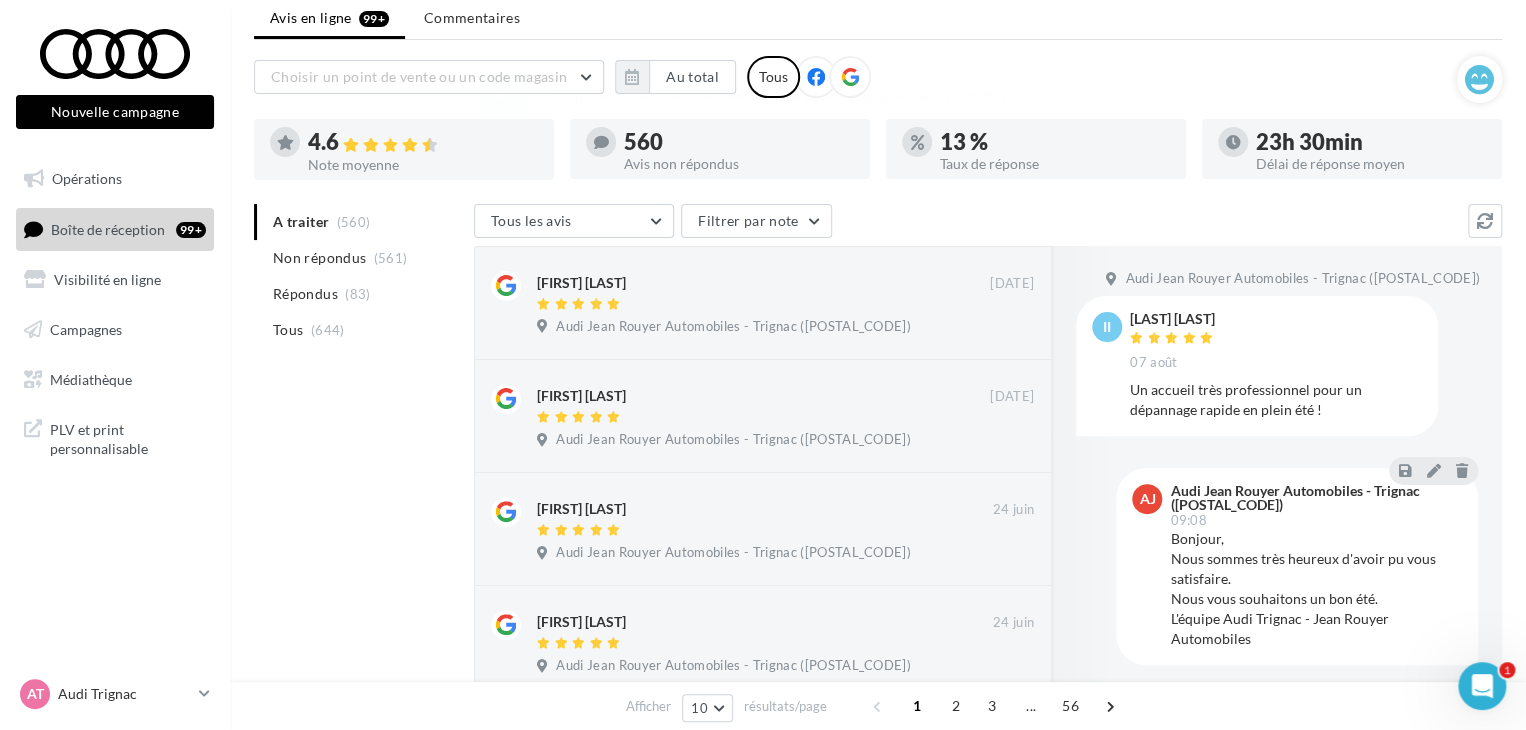 scroll, scrollTop: 68, scrollLeft: 0, axis: vertical 